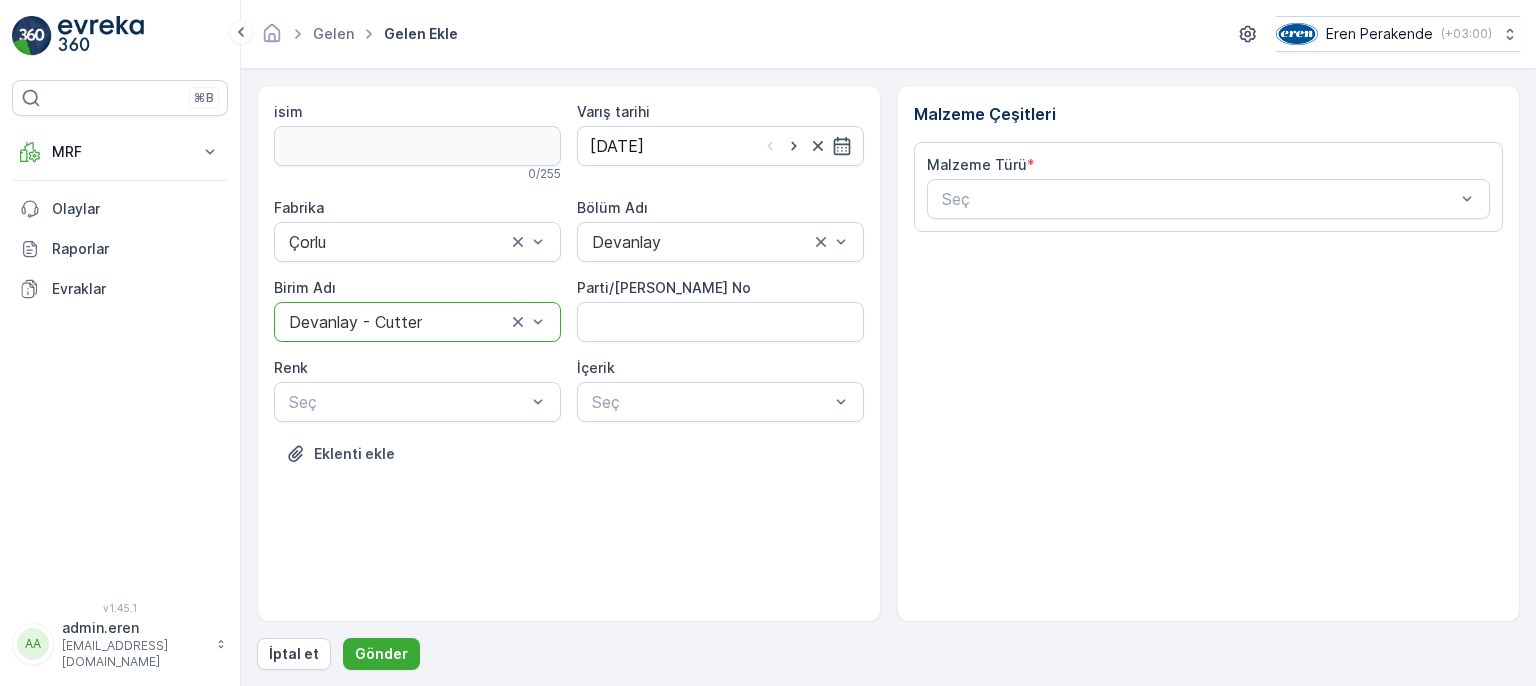 scroll, scrollTop: 0, scrollLeft: 0, axis: both 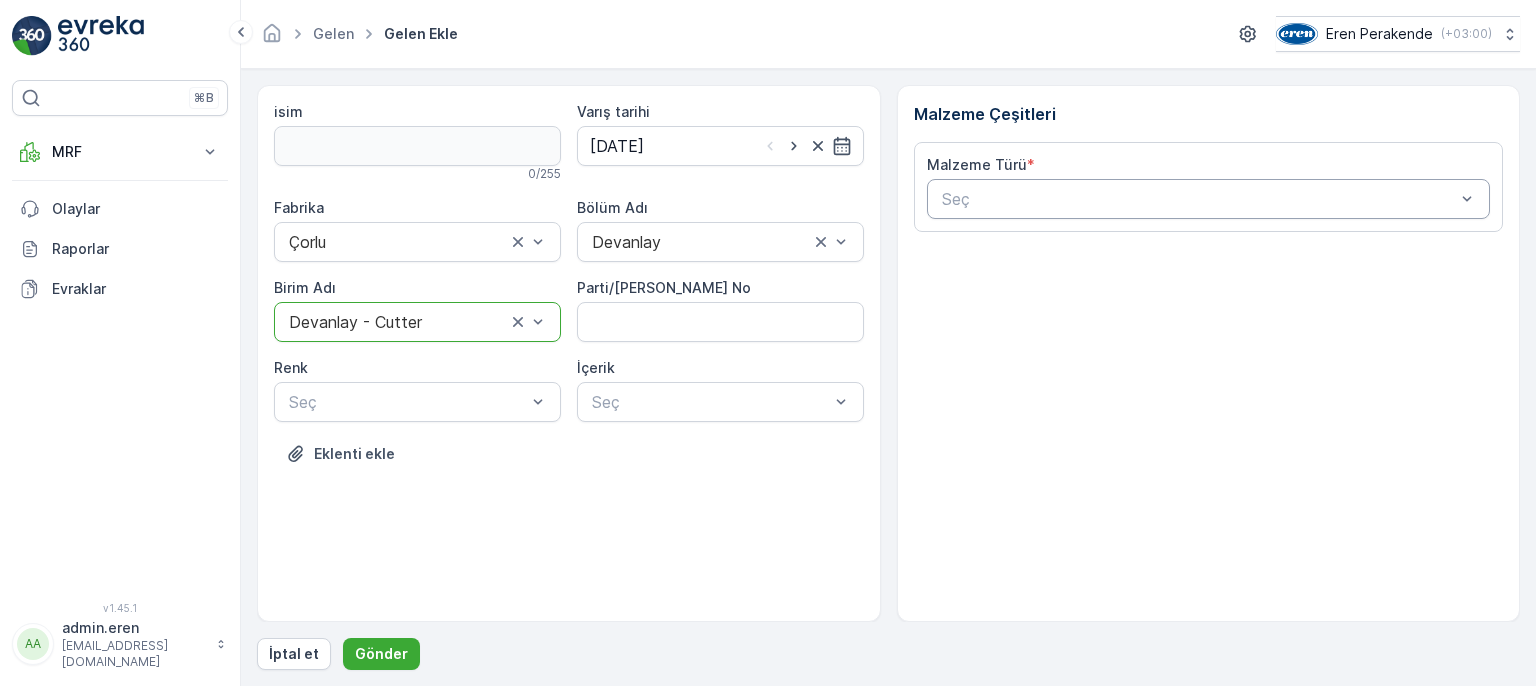 click on "Seç" at bounding box center (1209, 199) 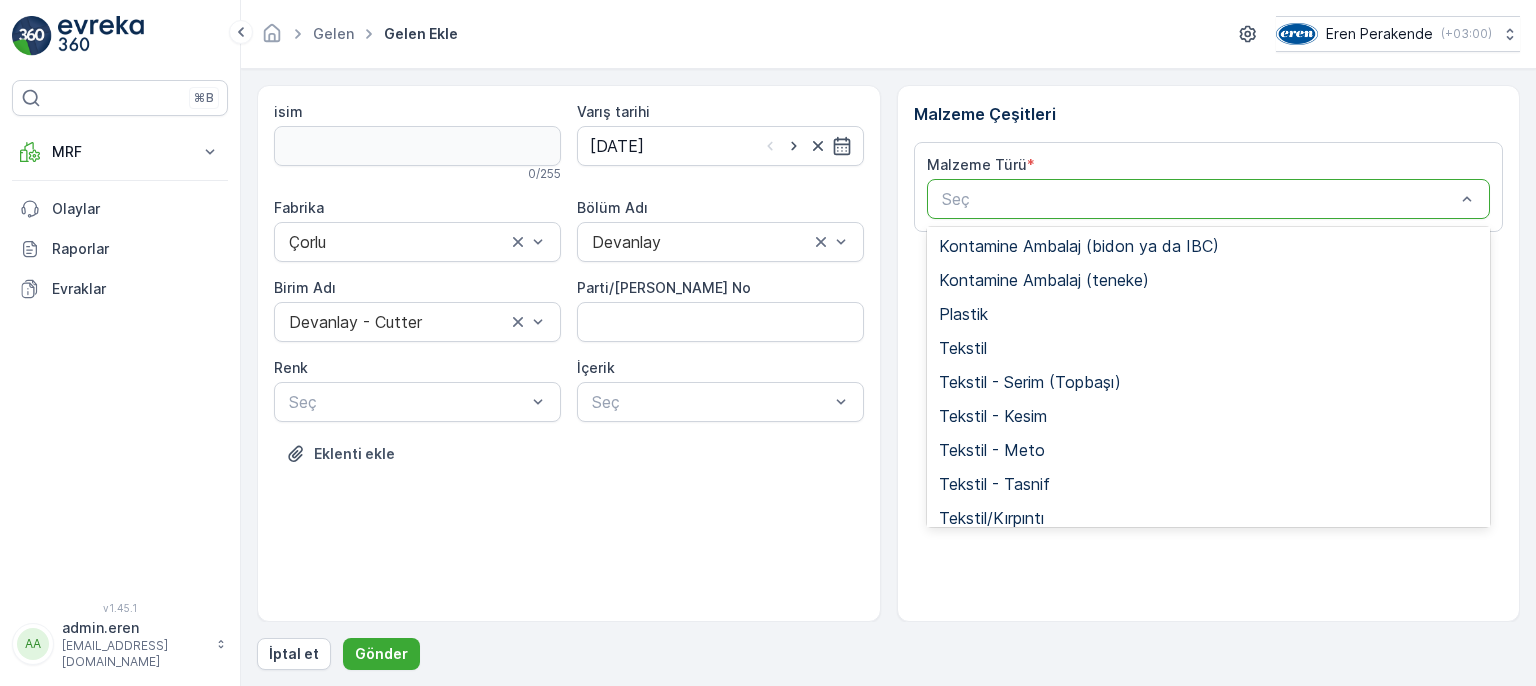 scroll, scrollTop: 388, scrollLeft: 0, axis: vertical 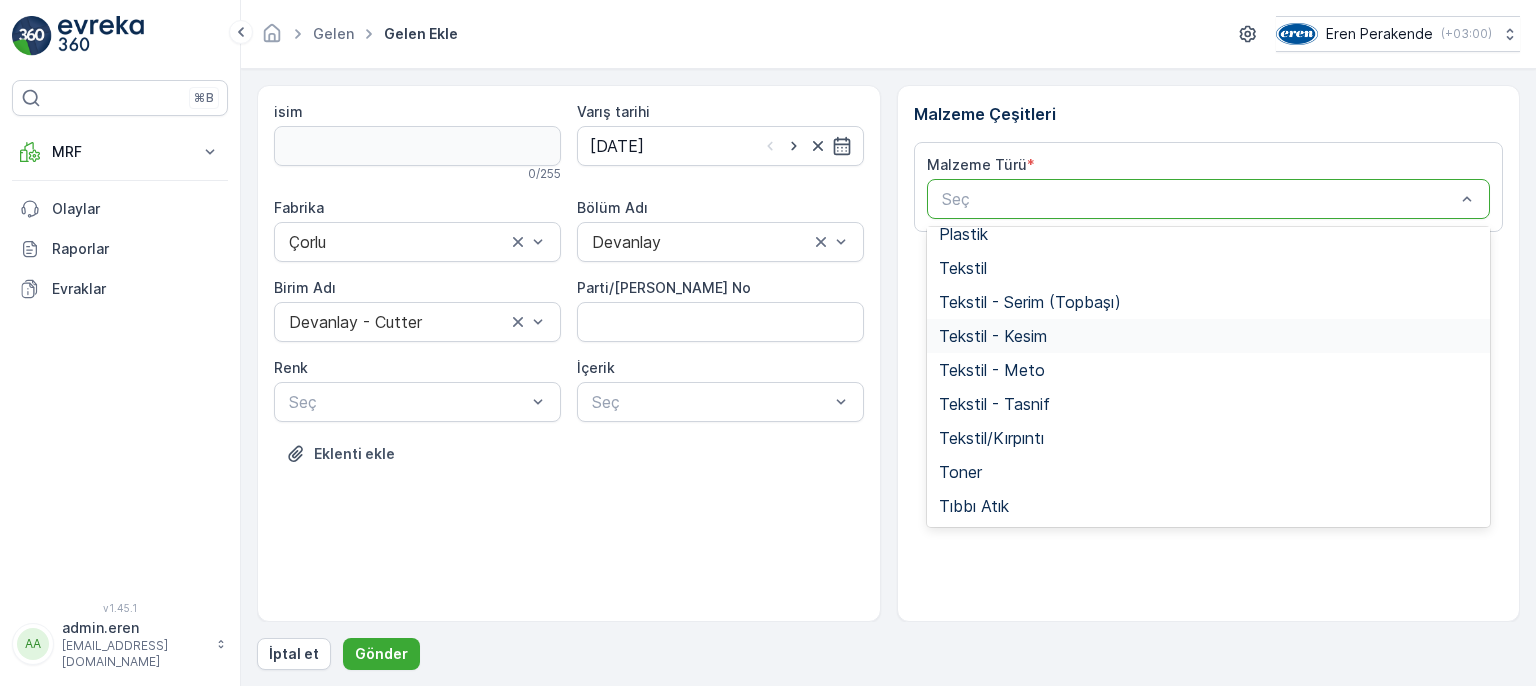 click on "Tekstil - Kesim" at bounding box center (993, 336) 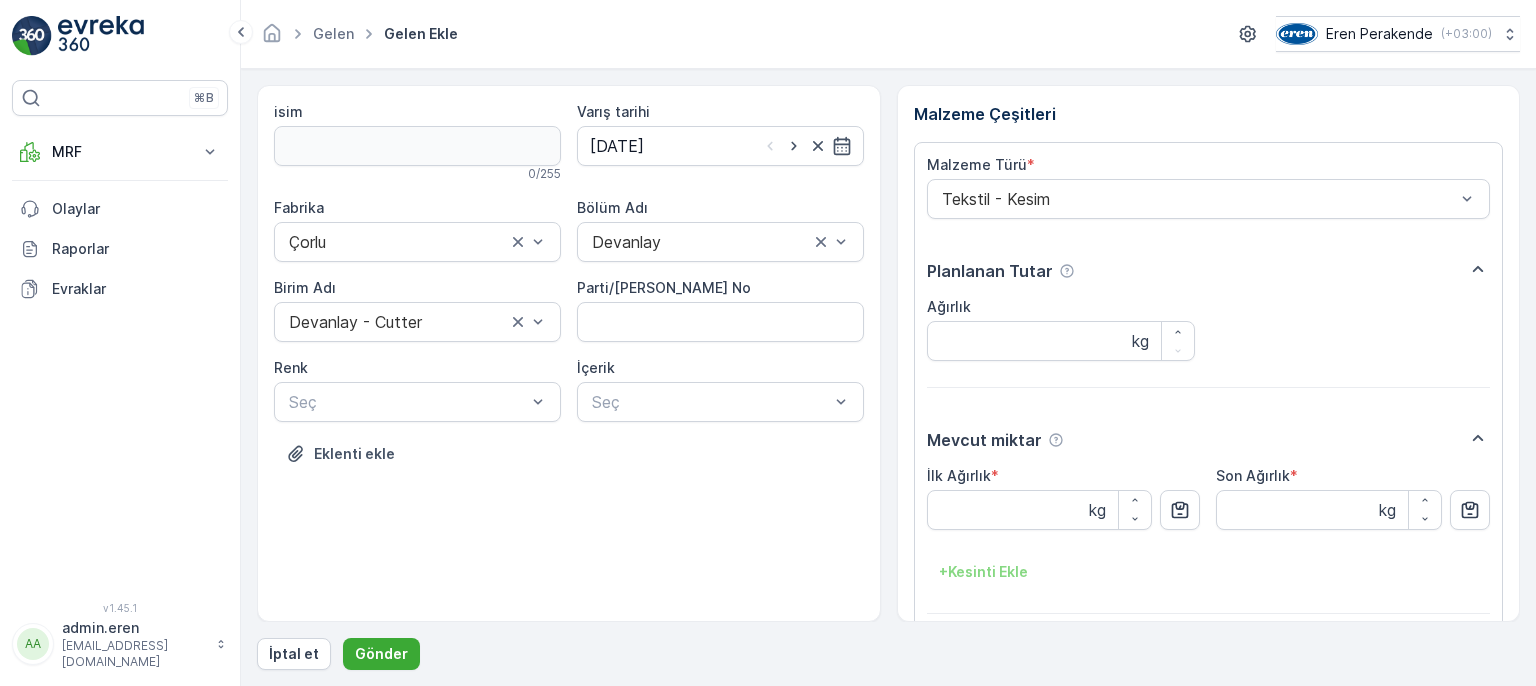 drag, startPoint x: 1176, startPoint y: 278, endPoint x: 1176, endPoint y: 447, distance: 169 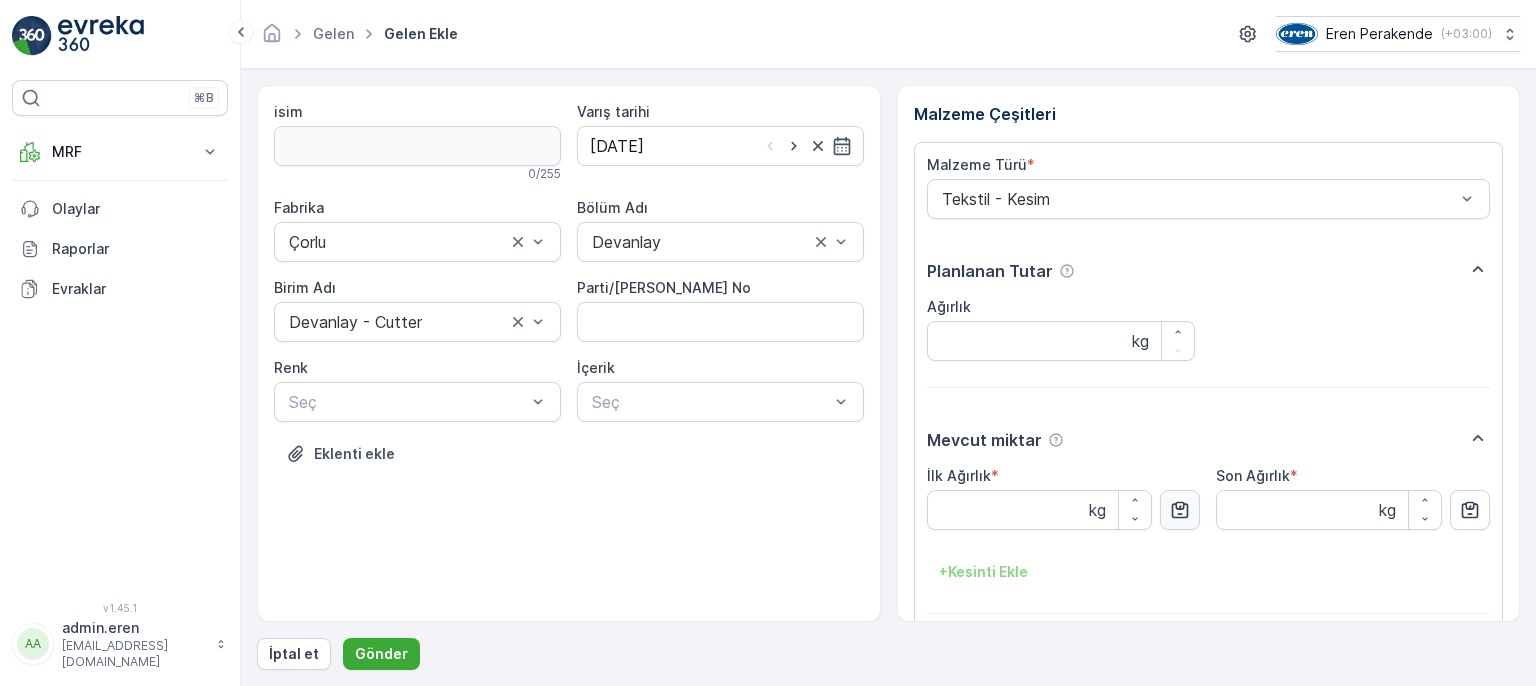 click 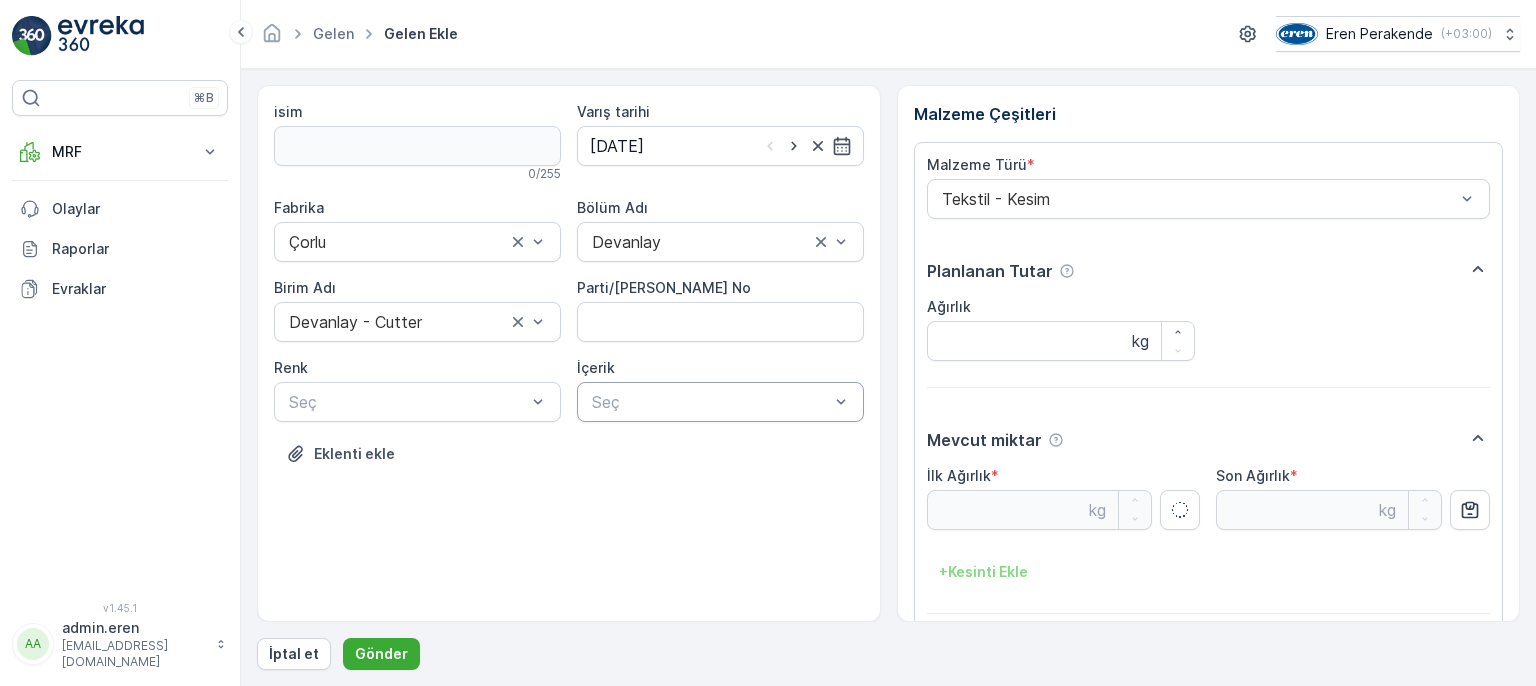 type on "10.79" 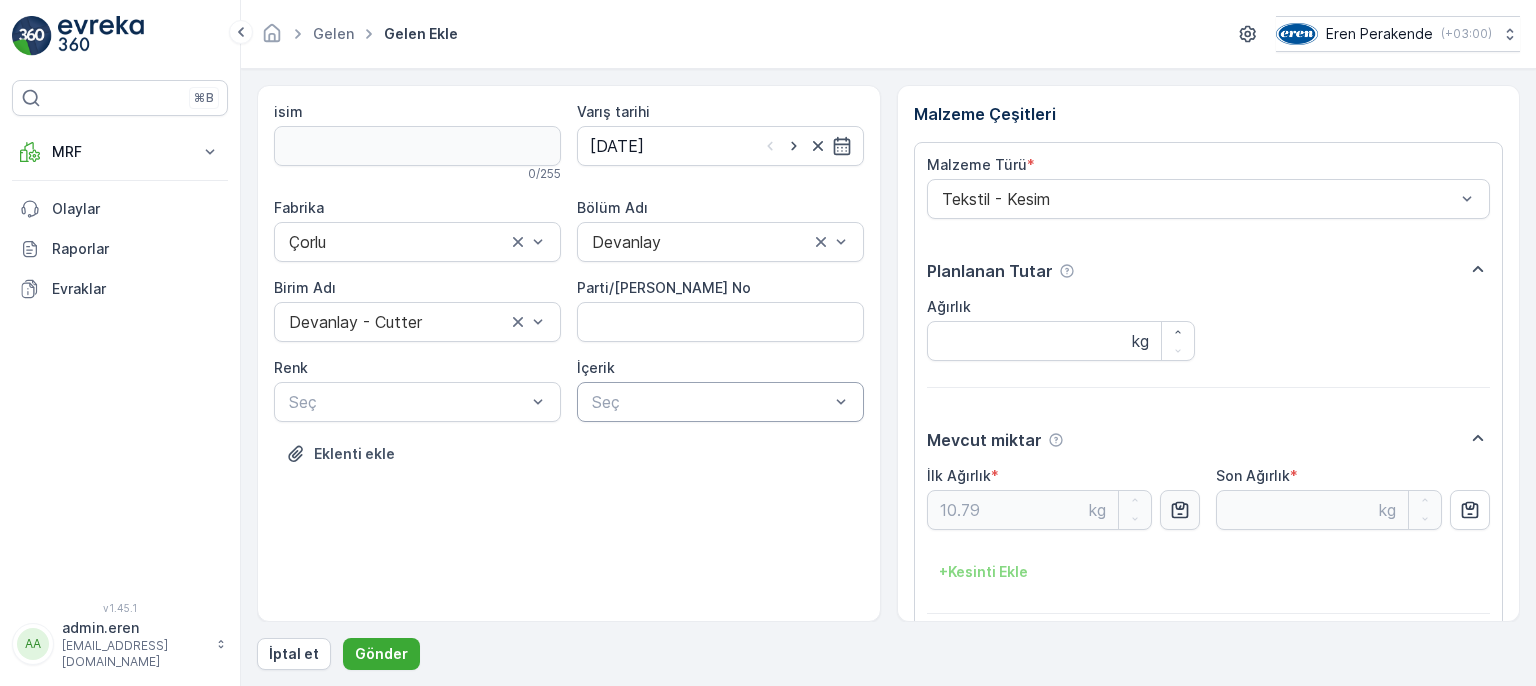 click at bounding box center [710, 402] 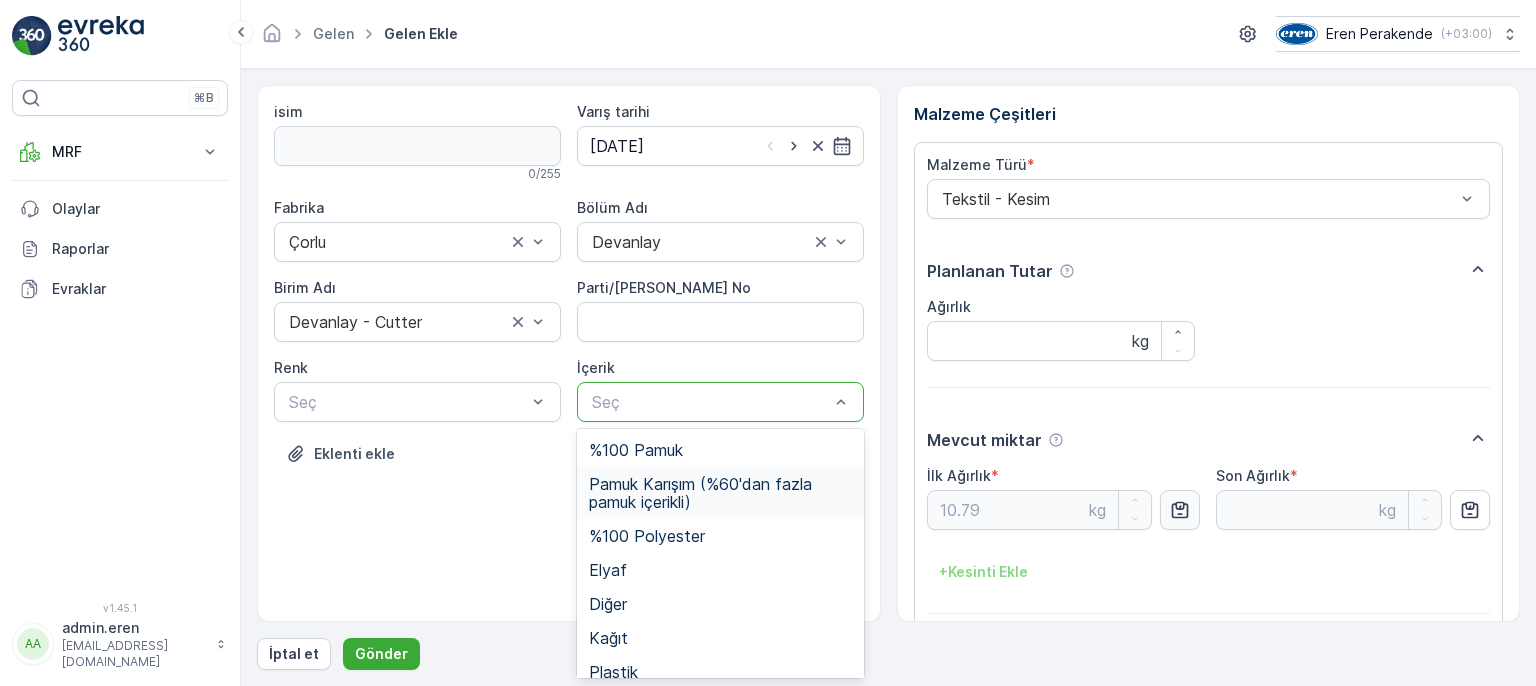 click on "Pamuk Karışım (%60'dan fazla pamuk içerikli)" at bounding box center (720, 493) 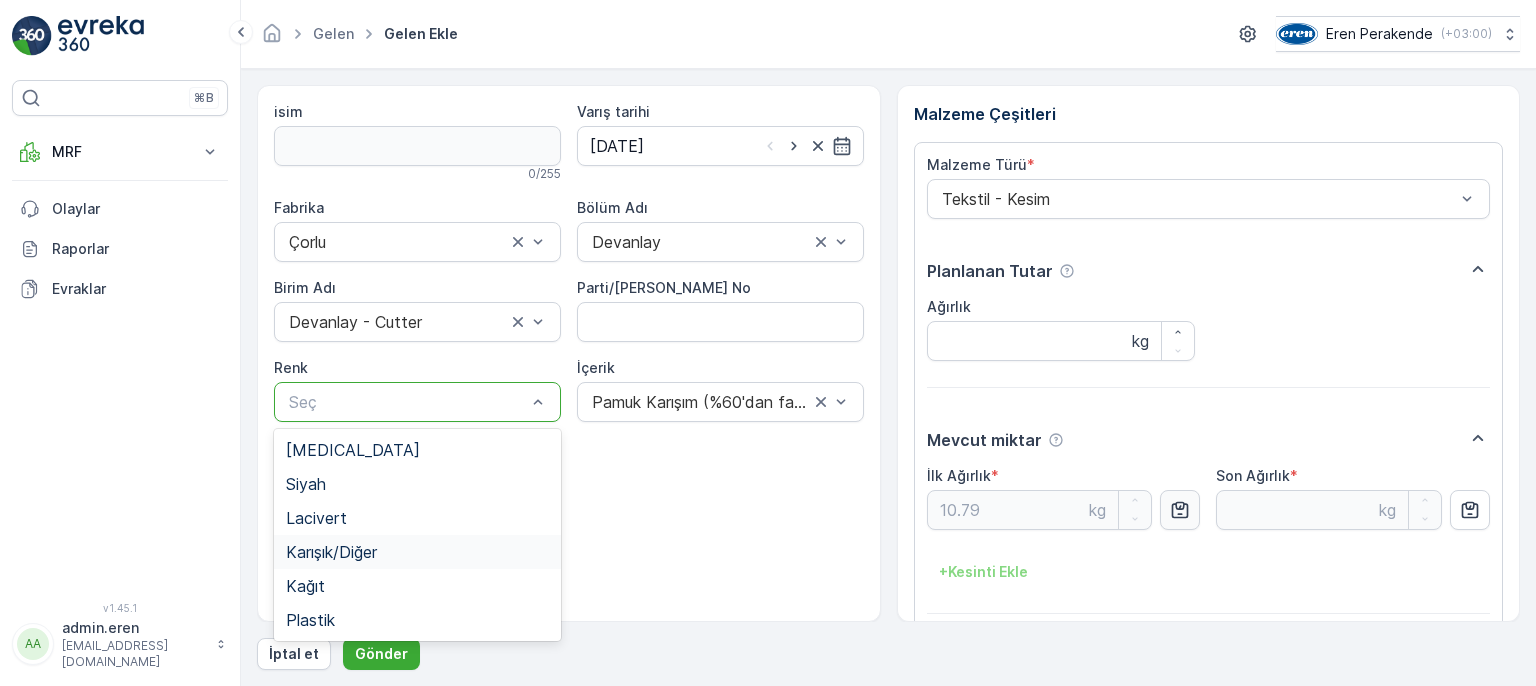 click on "Karışık/Diğer" at bounding box center (417, 552) 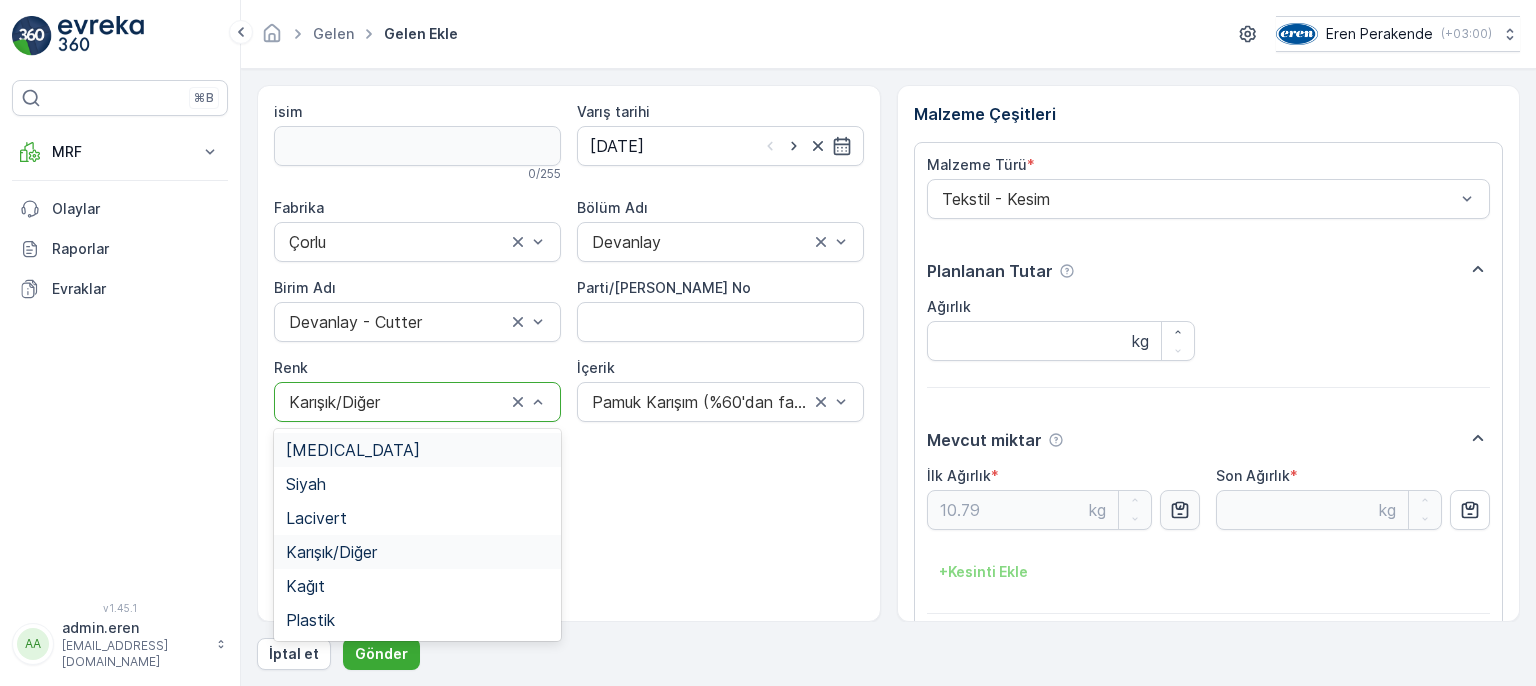 click at bounding box center (397, 402) 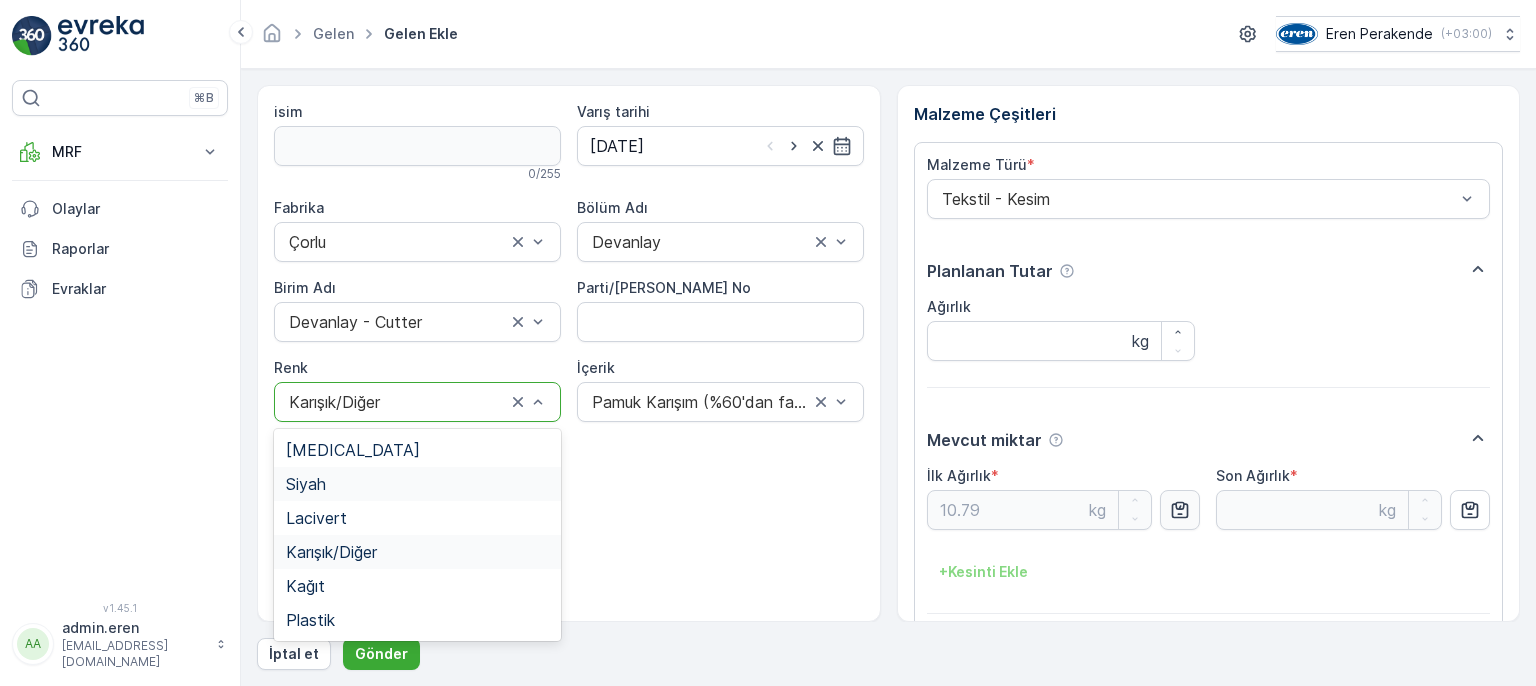 click on "Siyah" at bounding box center (417, 484) 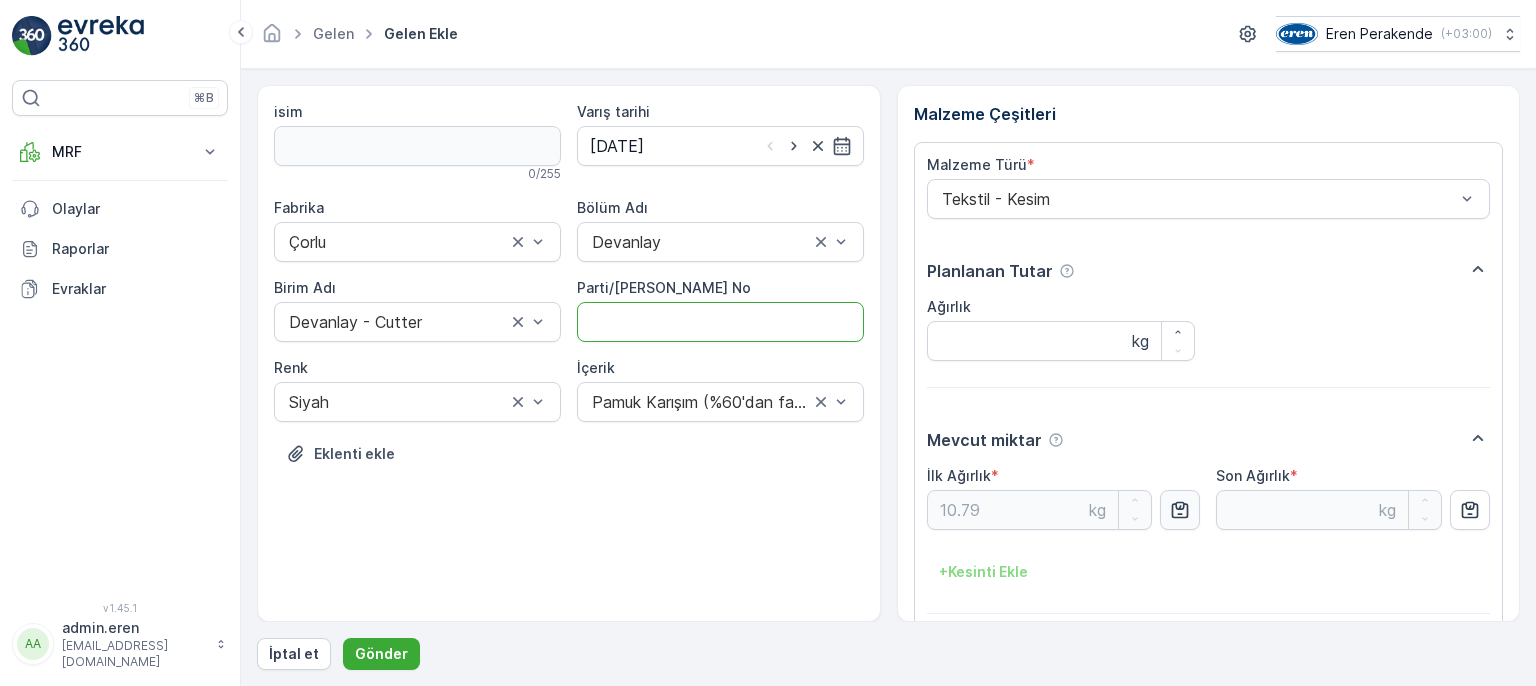 click on "Parti/[PERSON_NAME] No" at bounding box center [720, 322] 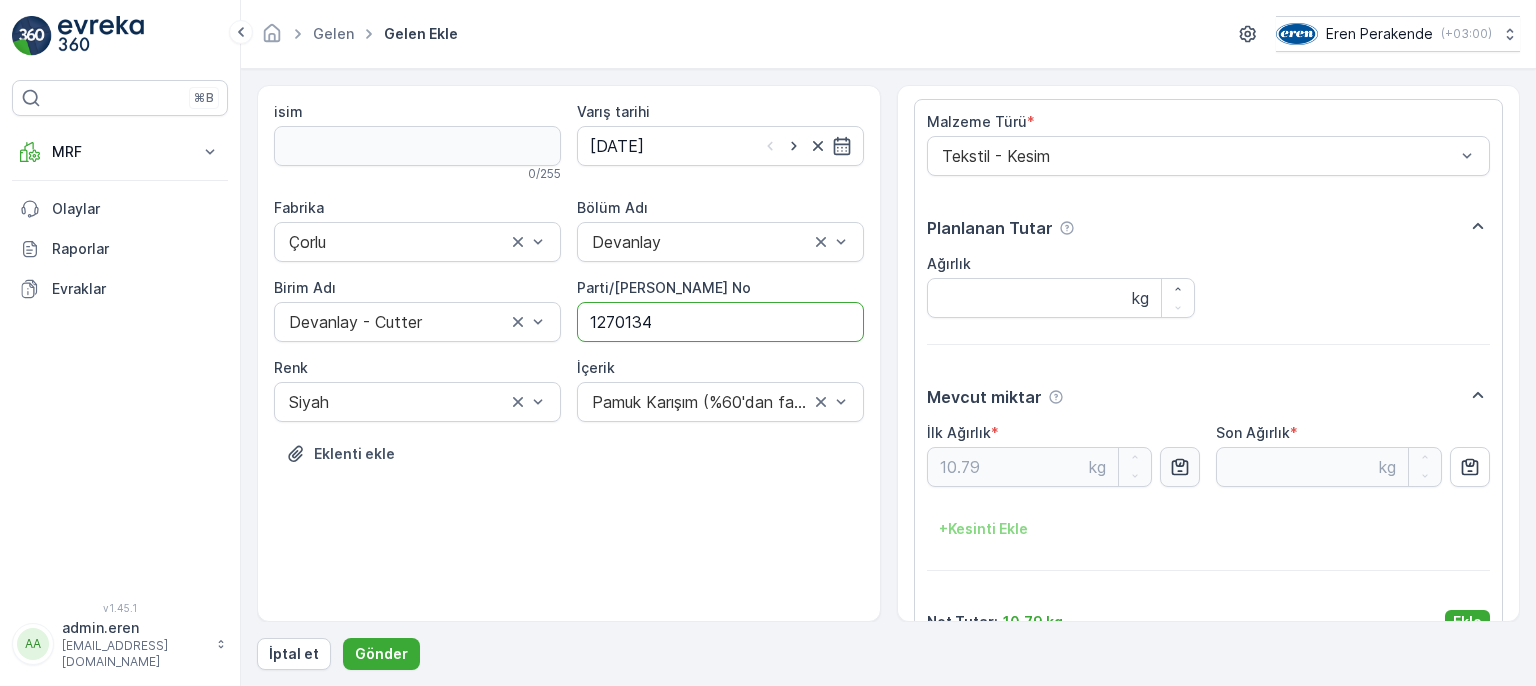scroll, scrollTop: 84, scrollLeft: 0, axis: vertical 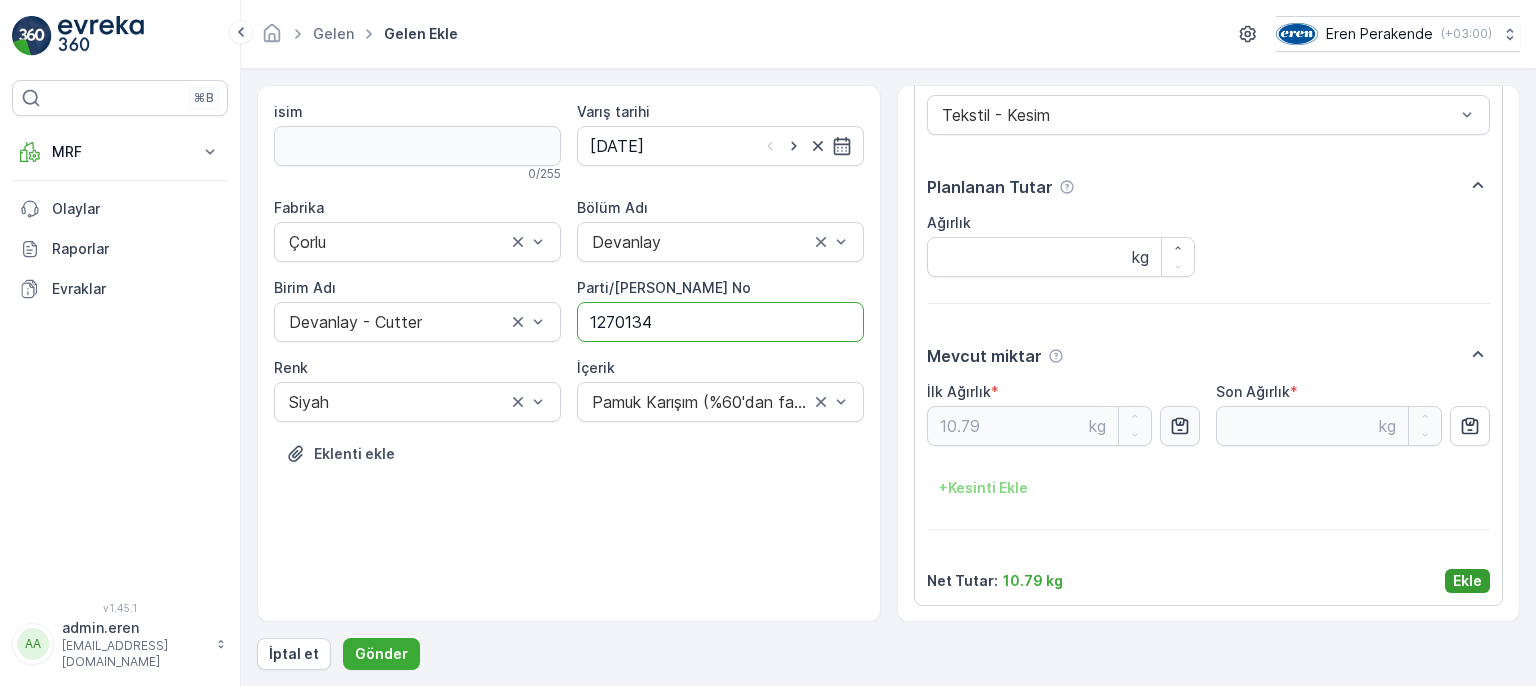 type on "1270134" 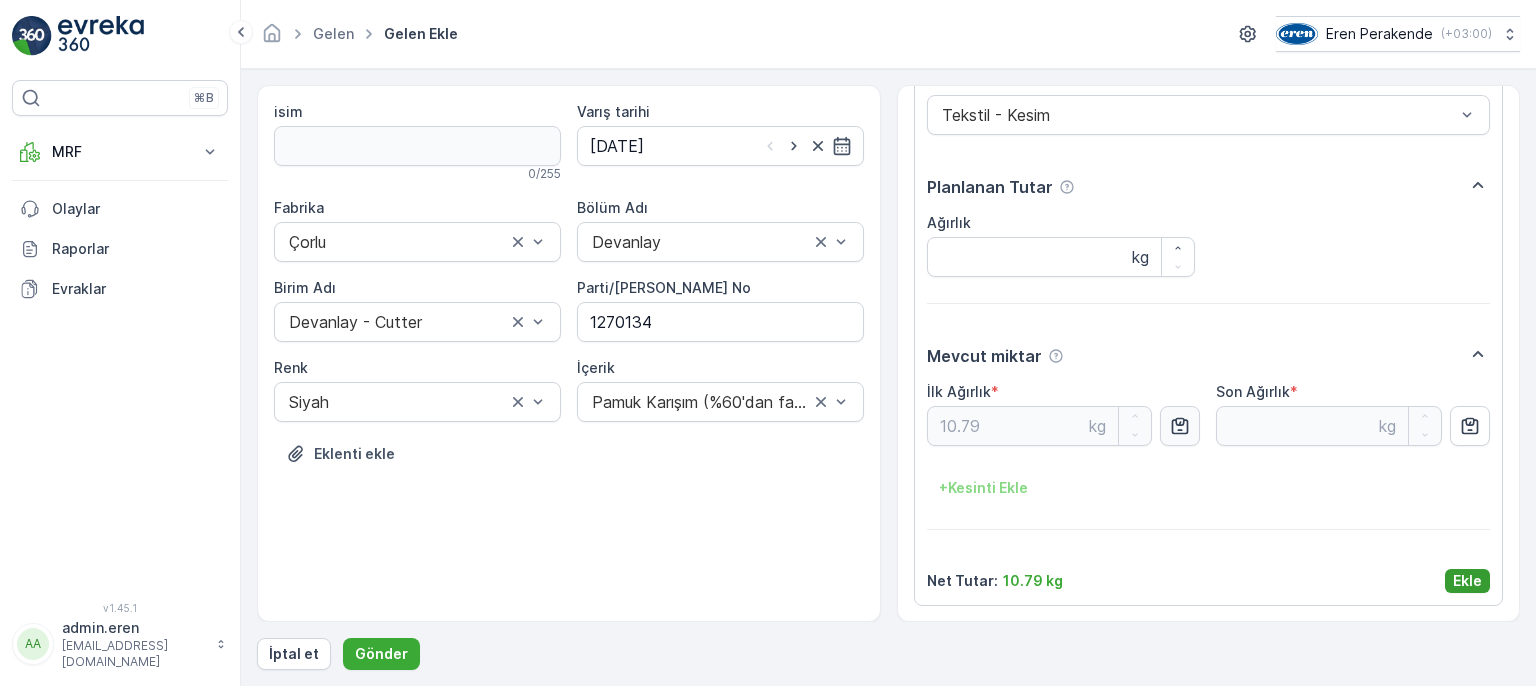 click on "Ekle" at bounding box center [1467, 581] 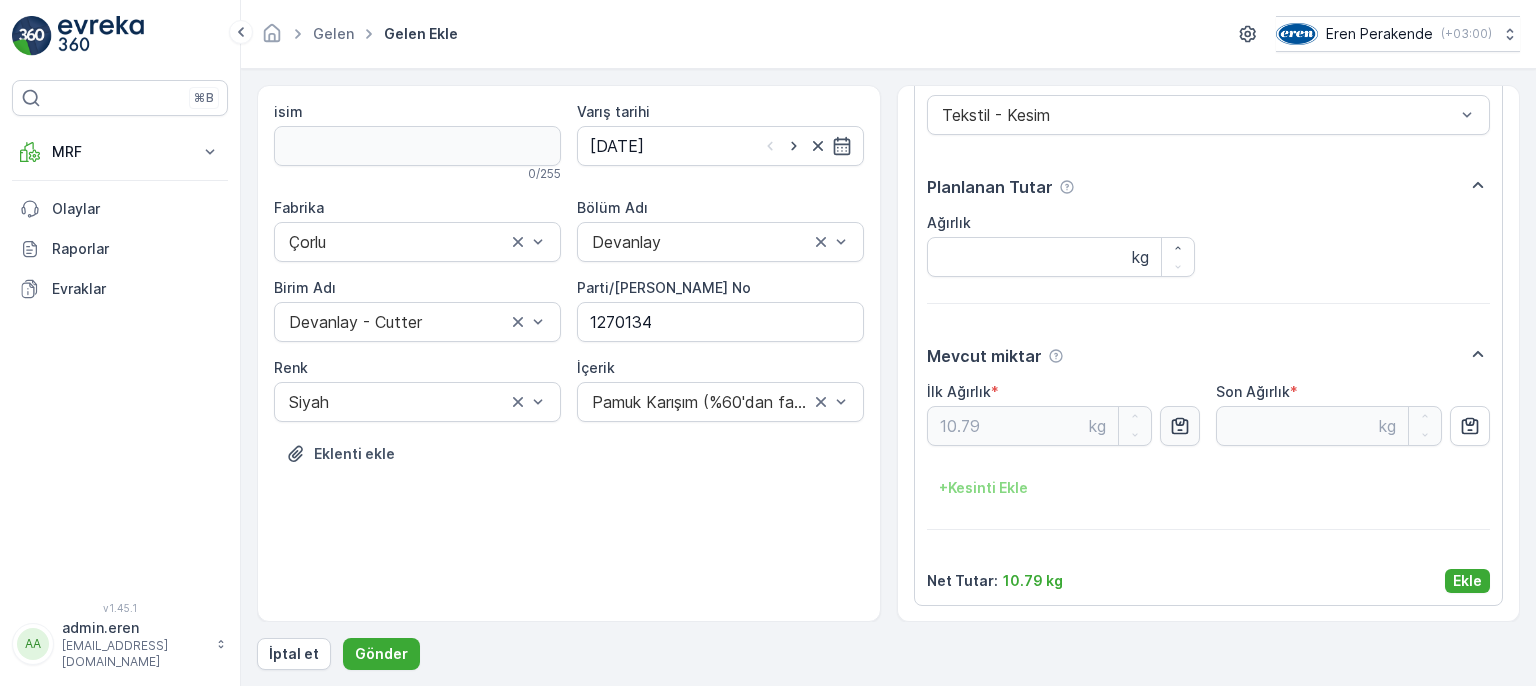 scroll, scrollTop: 0, scrollLeft: 0, axis: both 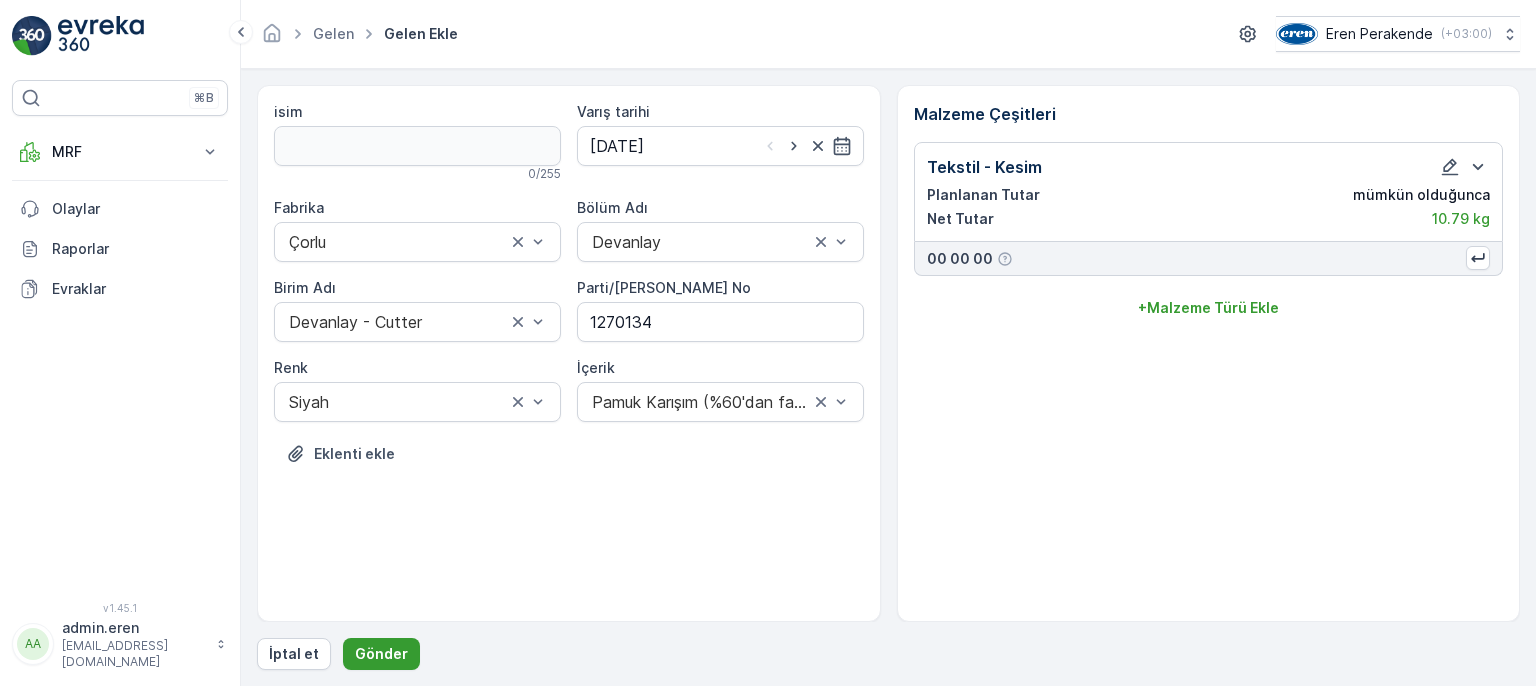 click on "Gönder" at bounding box center [381, 654] 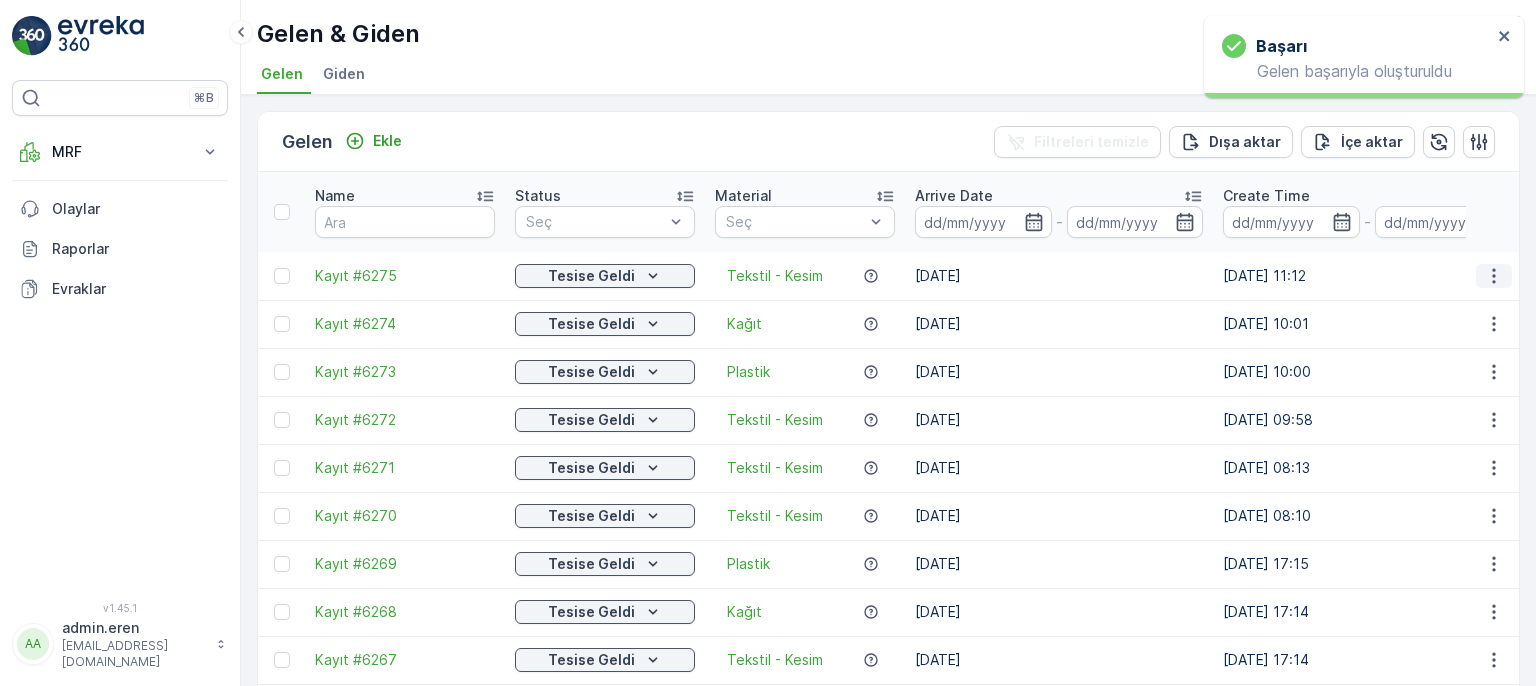 click 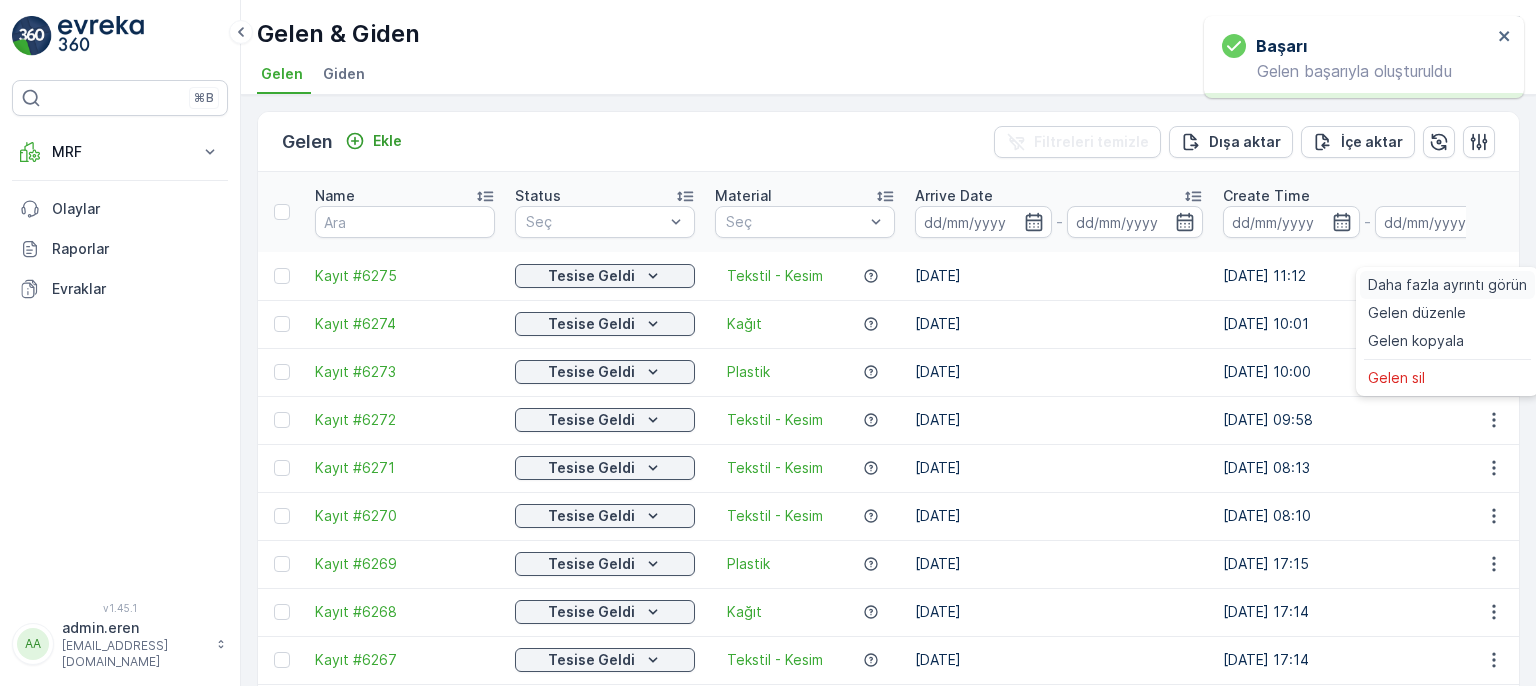 click on "Daha fazla ayrıntı görün" at bounding box center [1447, 285] 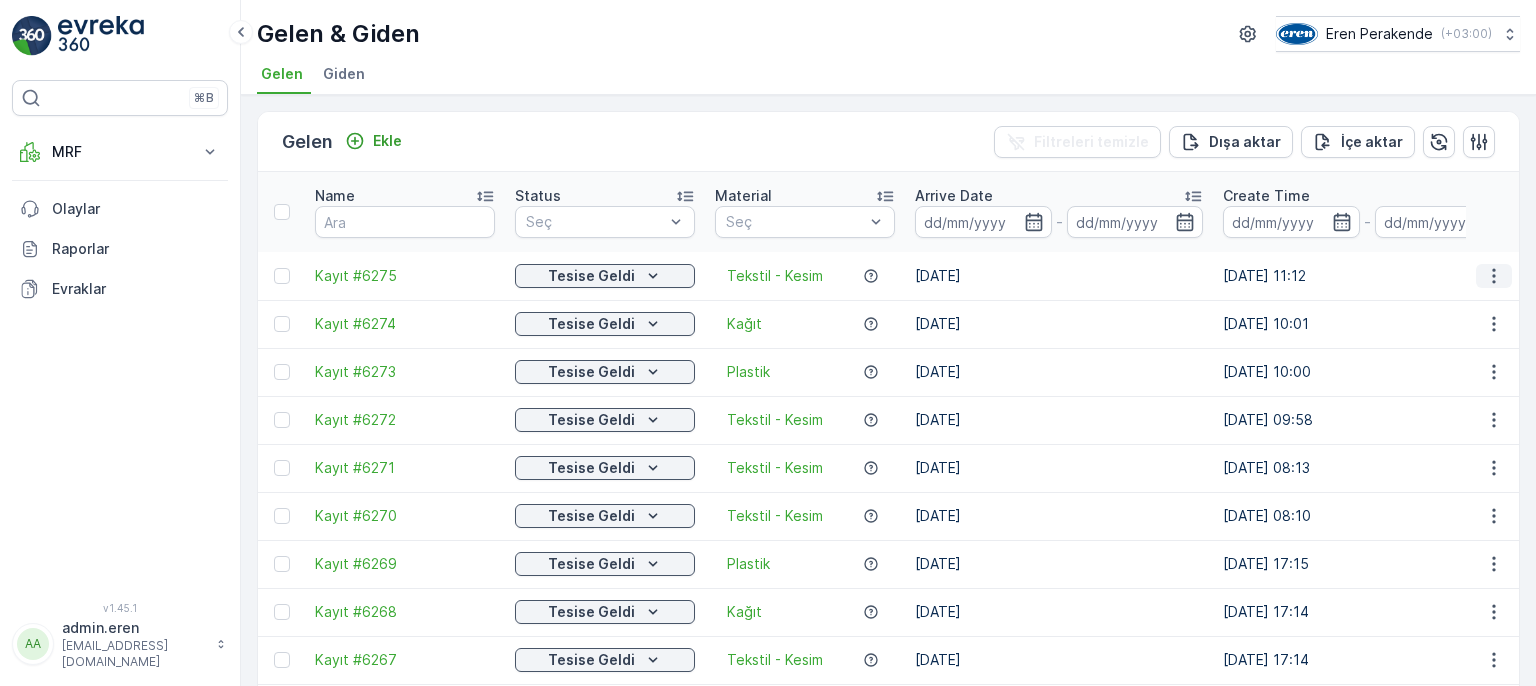 click 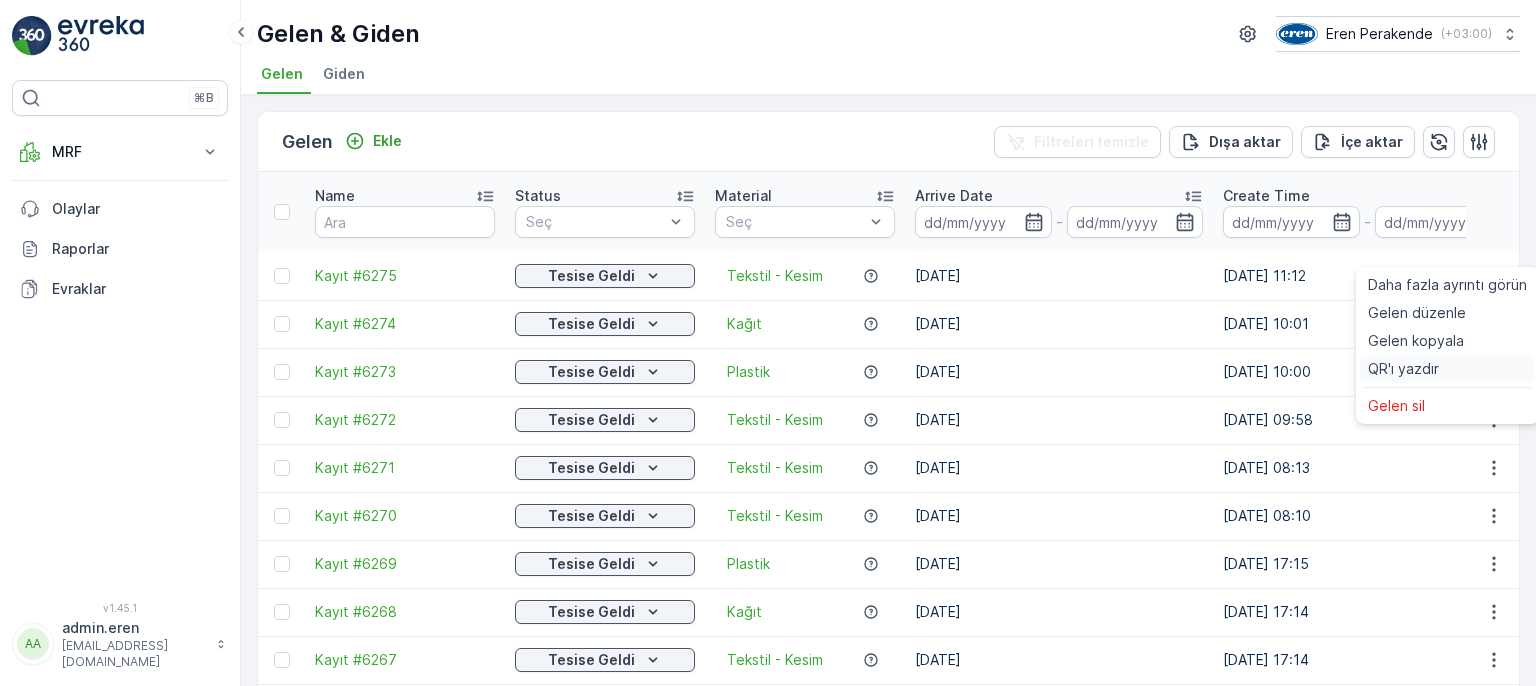 click on "QR'ı yazdır" at bounding box center [1447, 369] 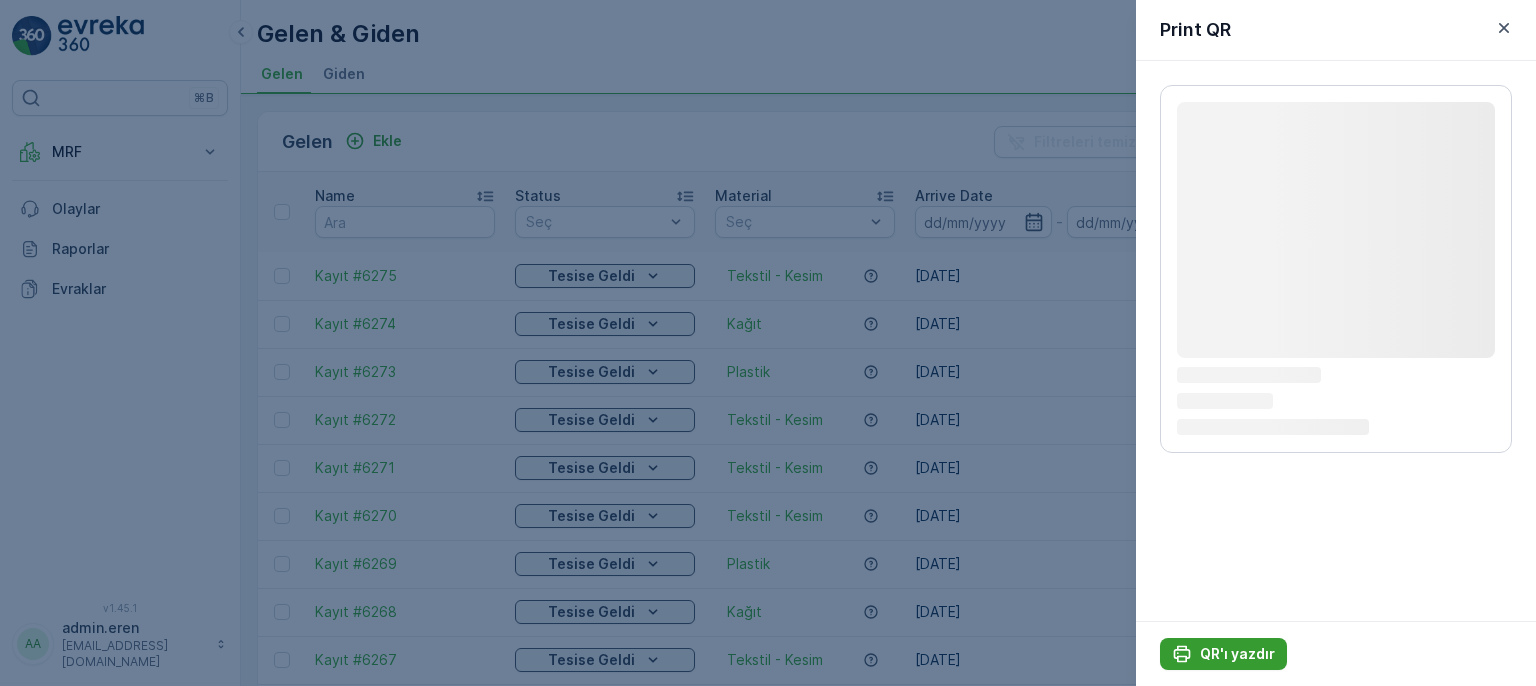 click on "QR'ı yazdır" at bounding box center [1237, 654] 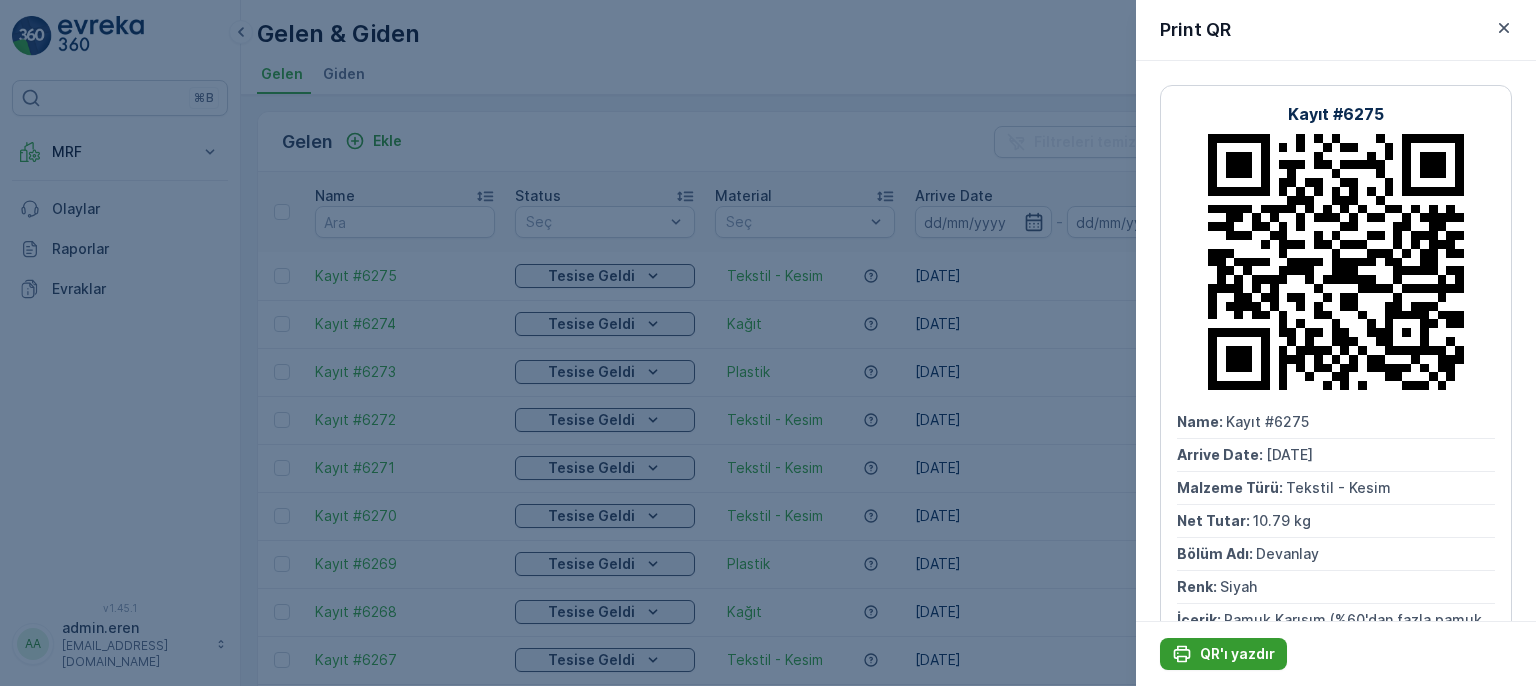click on "QR'ı yazdır" at bounding box center [1237, 654] 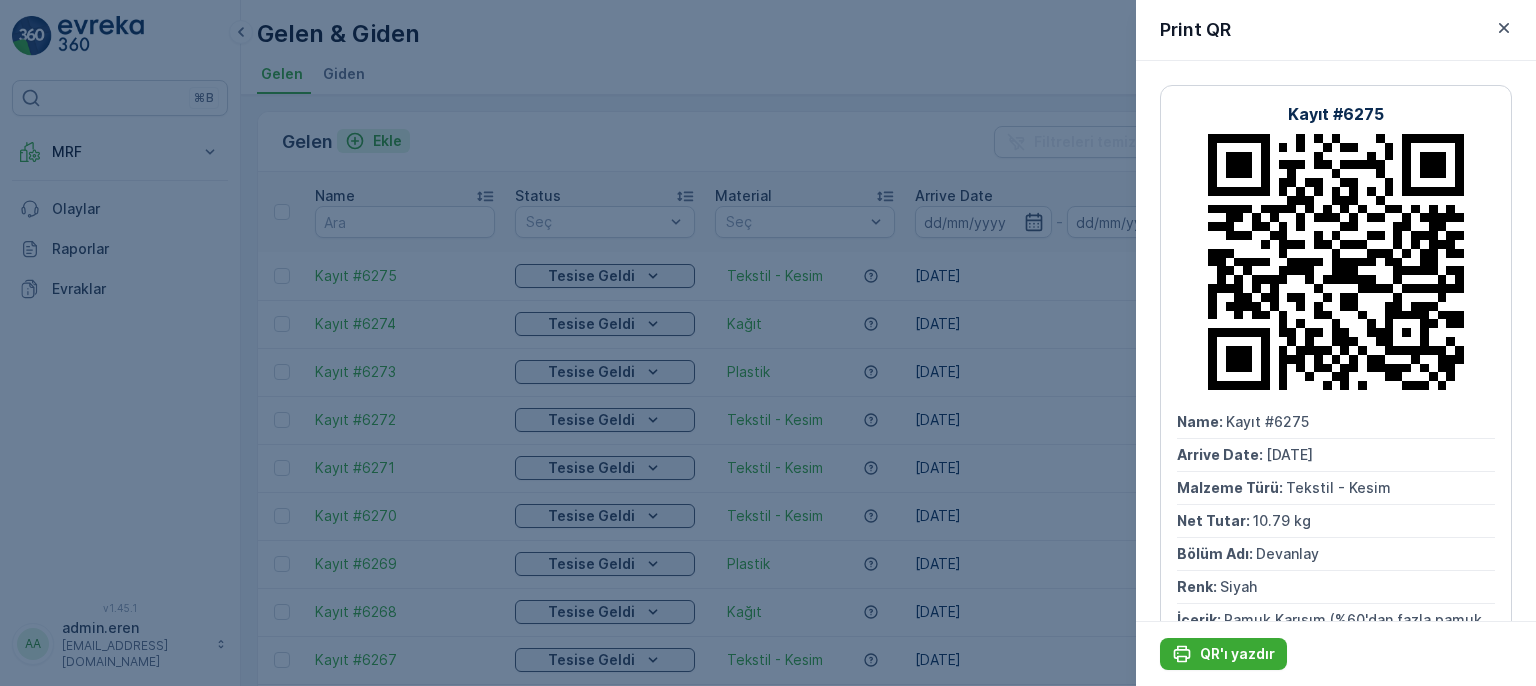 drag, startPoint x: 482, startPoint y: 102, endPoint x: 394, endPoint y: 141, distance: 96.25487 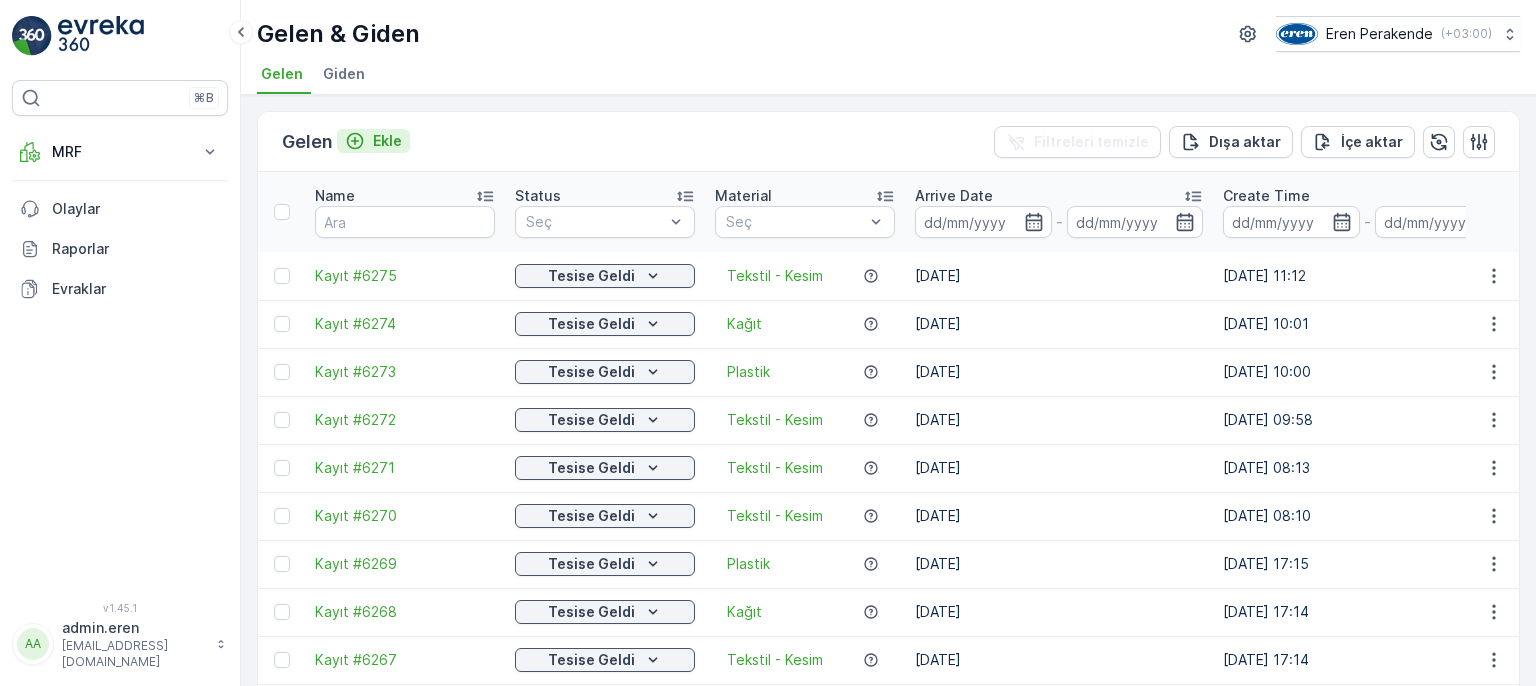 click on "Ekle" at bounding box center [387, 141] 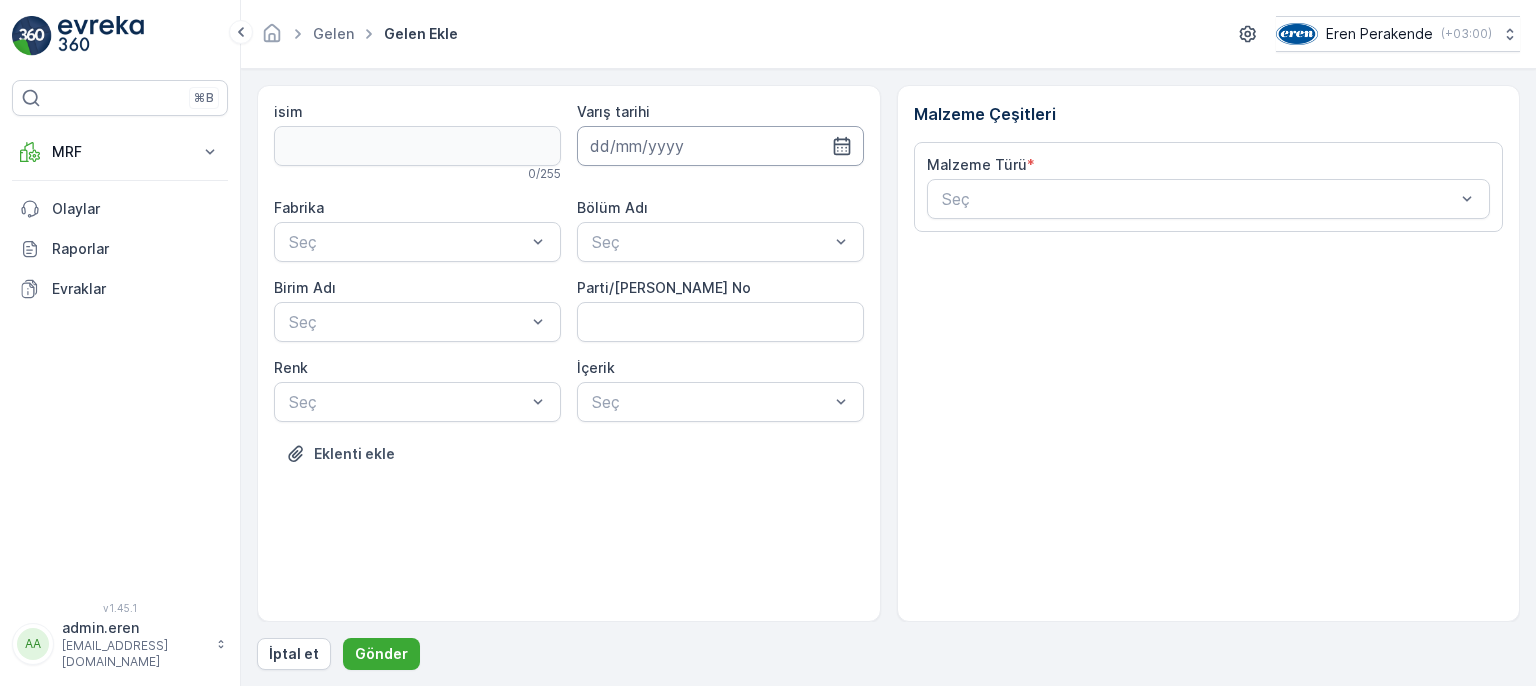 click at bounding box center [720, 146] 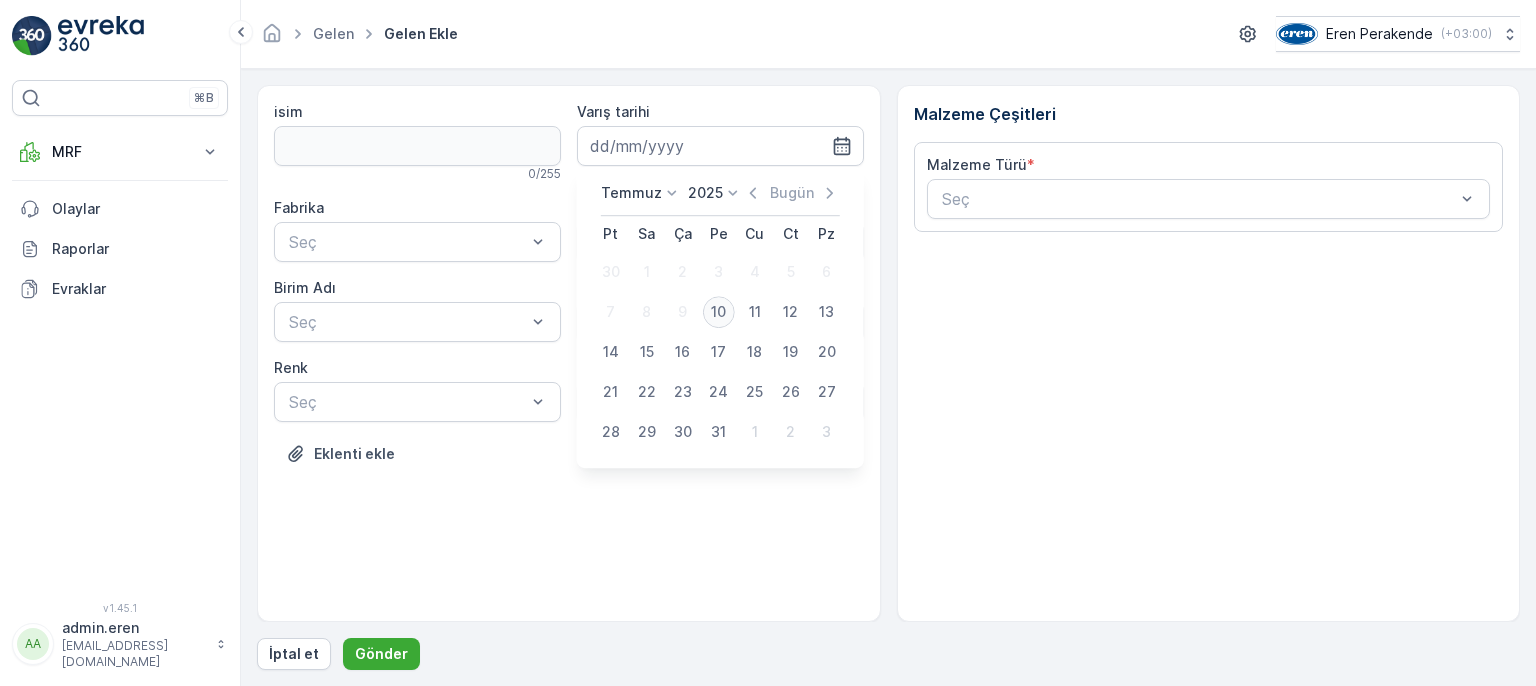 click on "10" at bounding box center (719, 312) 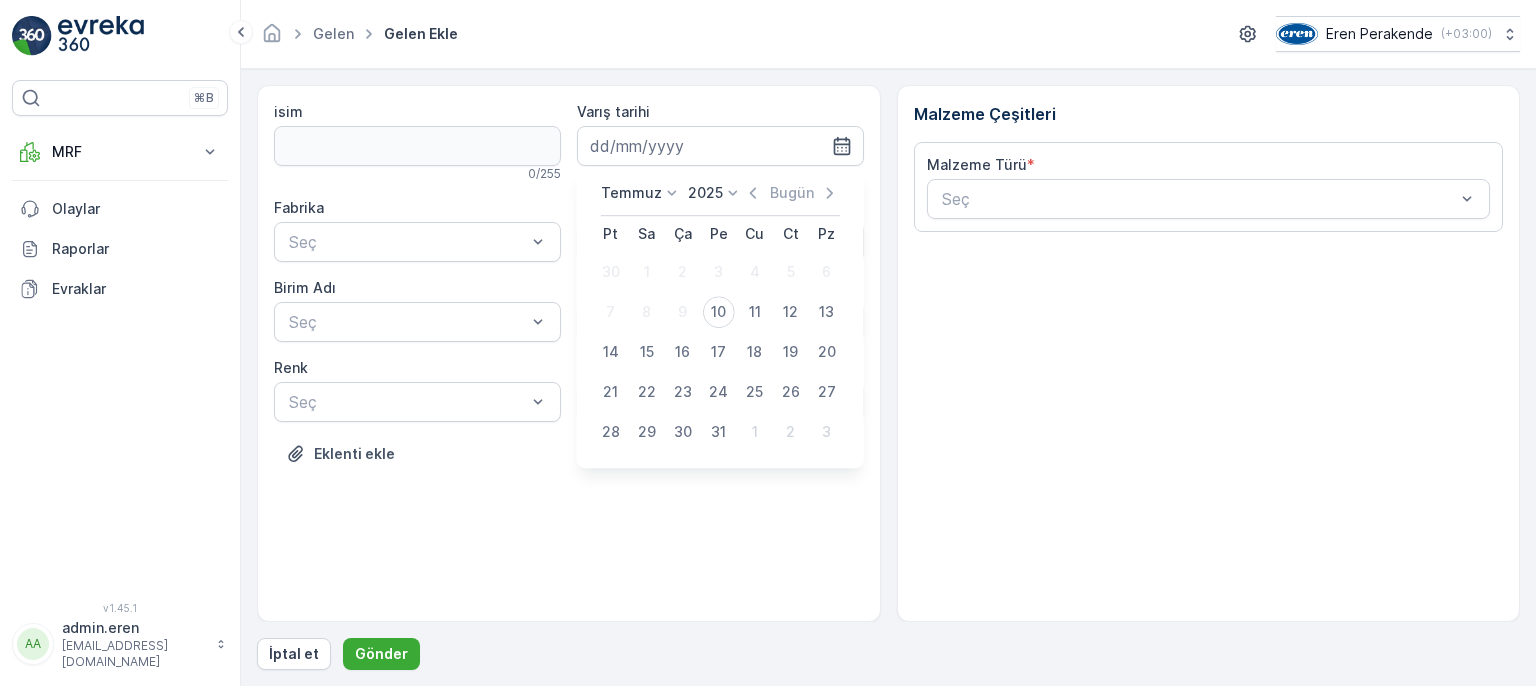 type on "[DATE]" 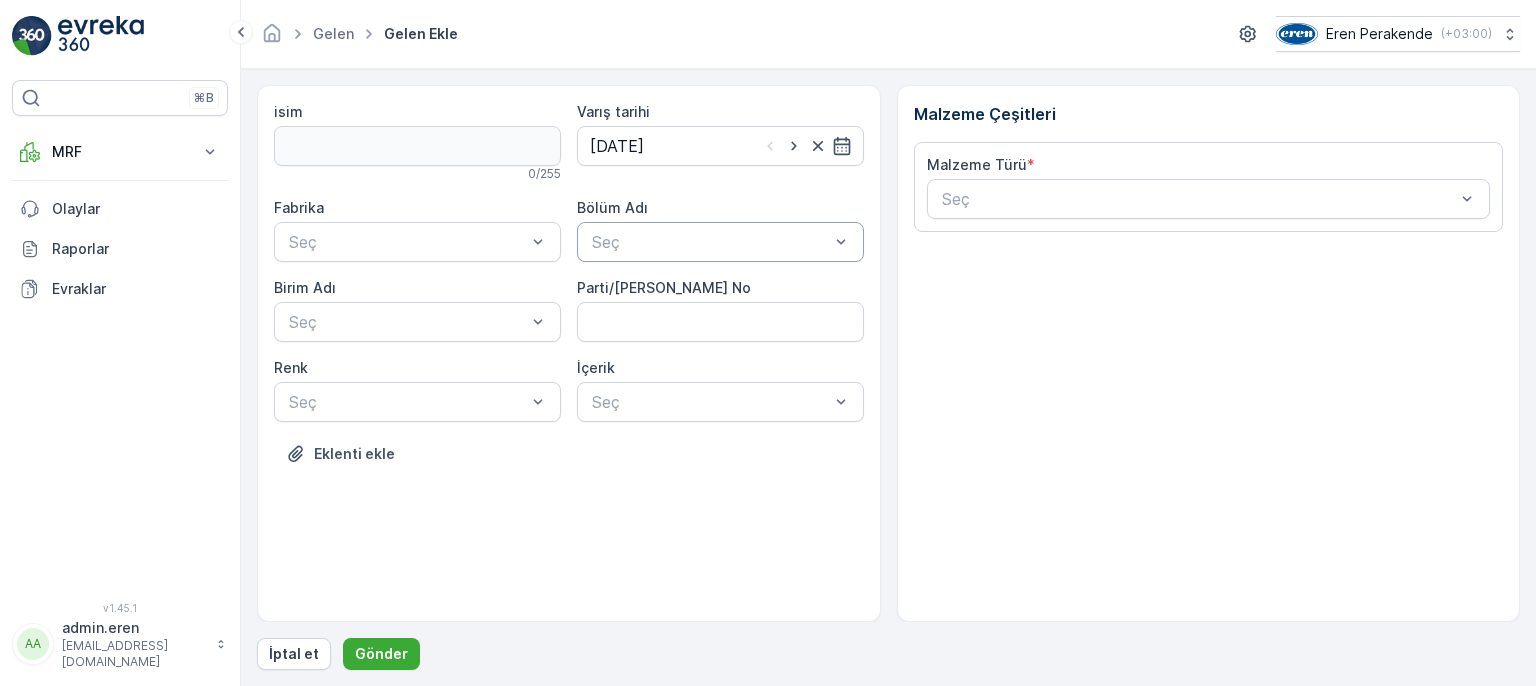 drag, startPoint x: 670, startPoint y: 237, endPoint x: 656, endPoint y: 257, distance: 24.41311 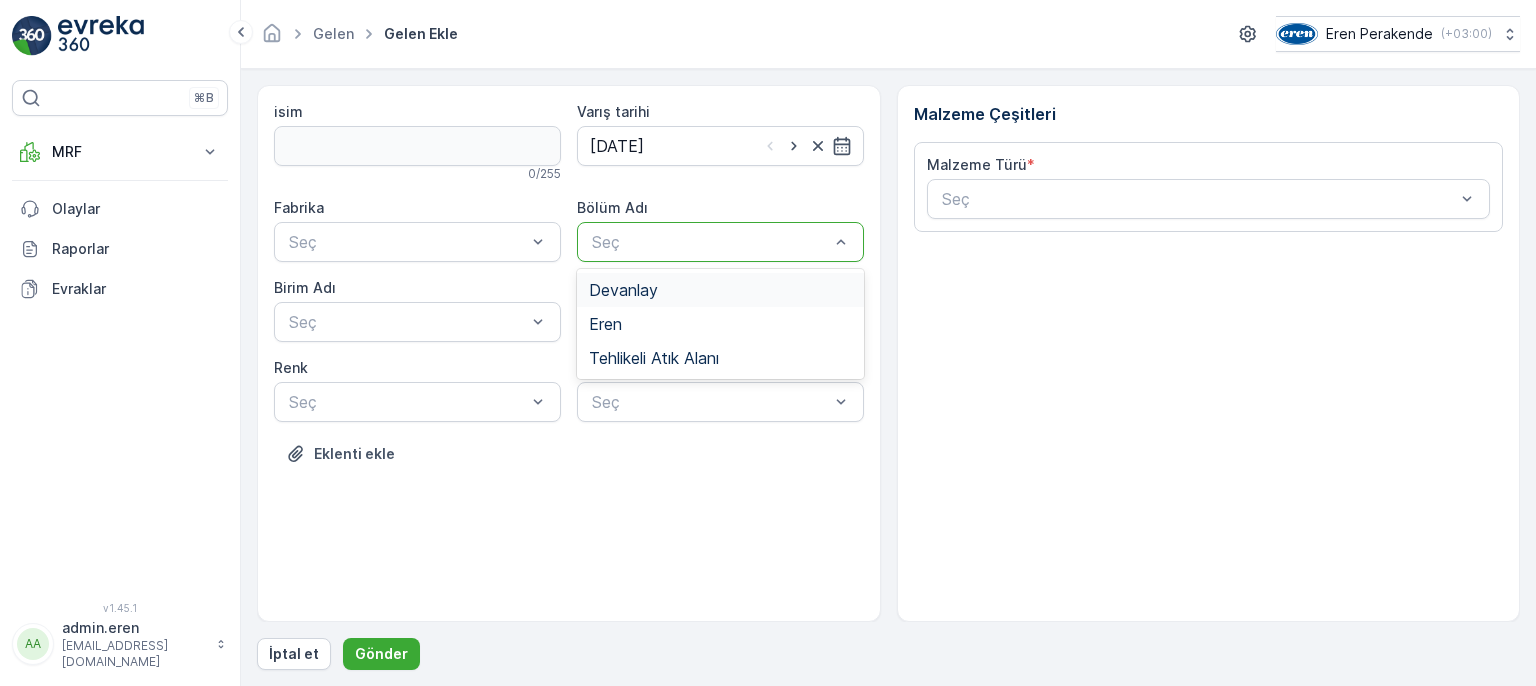 click on "Devanlay" at bounding box center [623, 290] 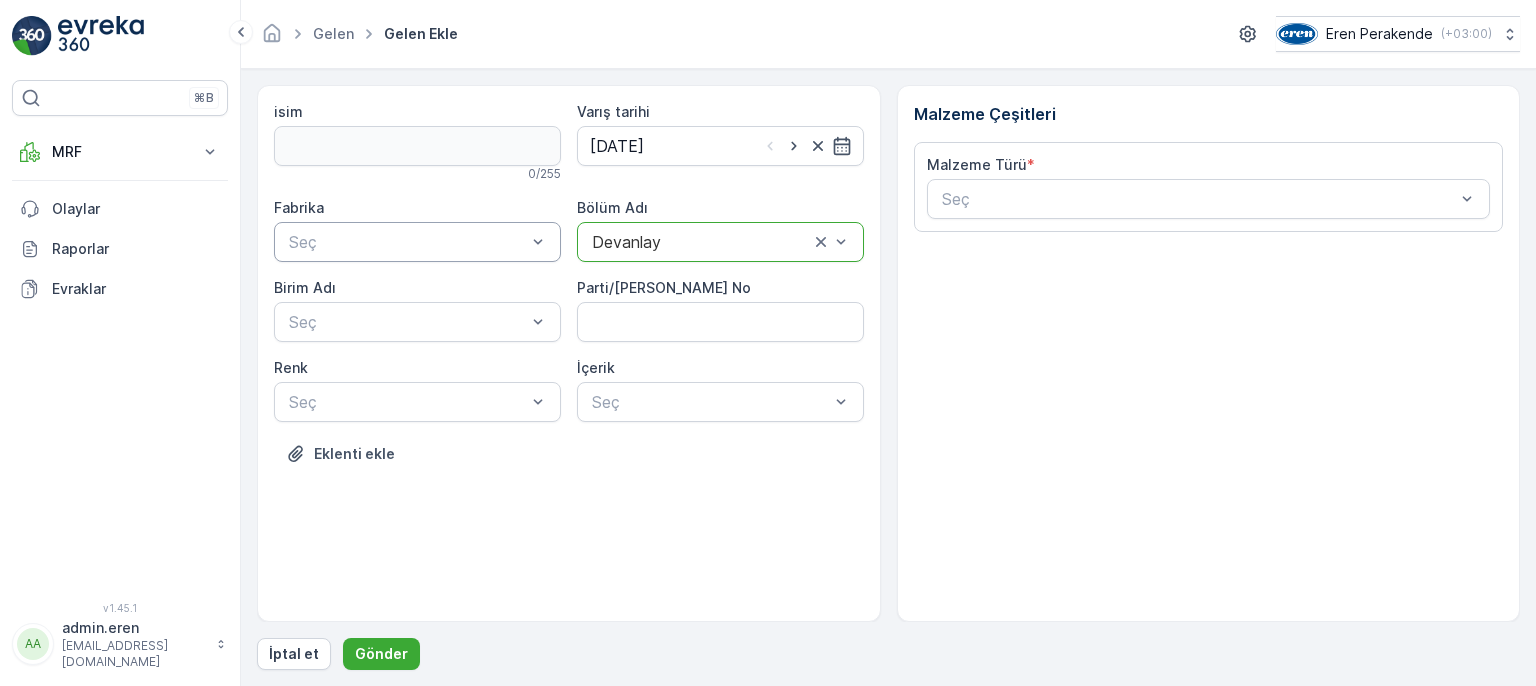 click at bounding box center [407, 242] 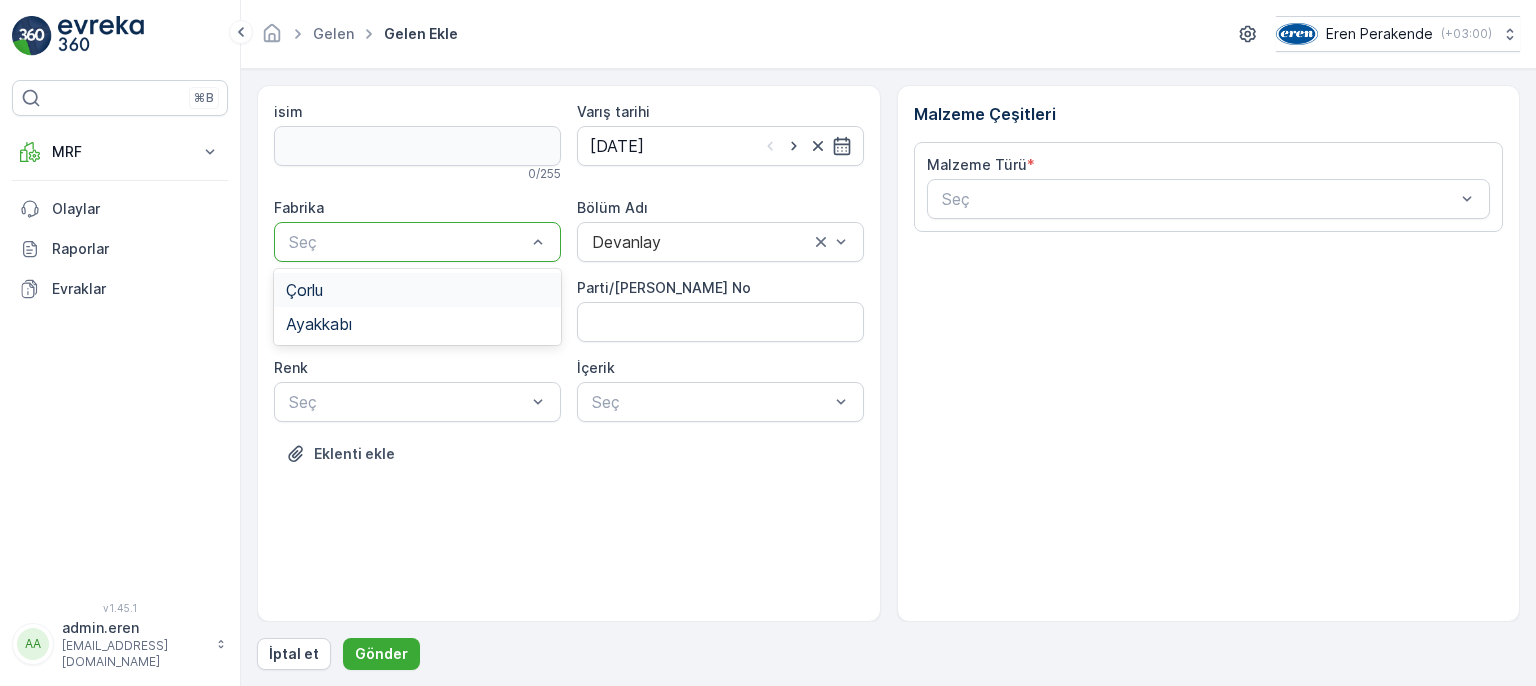 drag, startPoint x: 452, startPoint y: 293, endPoint x: 452, endPoint y: 313, distance: 20 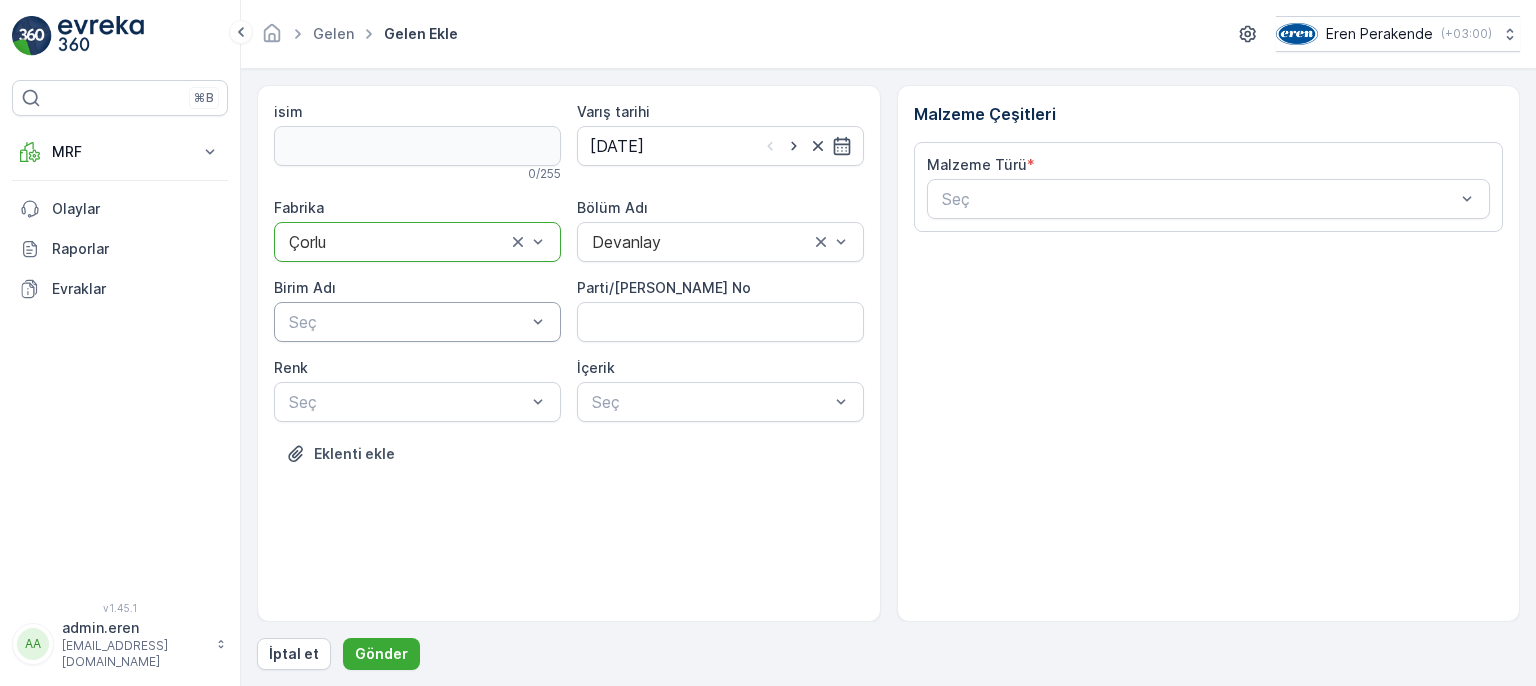 click at bounding box center (407, 322) 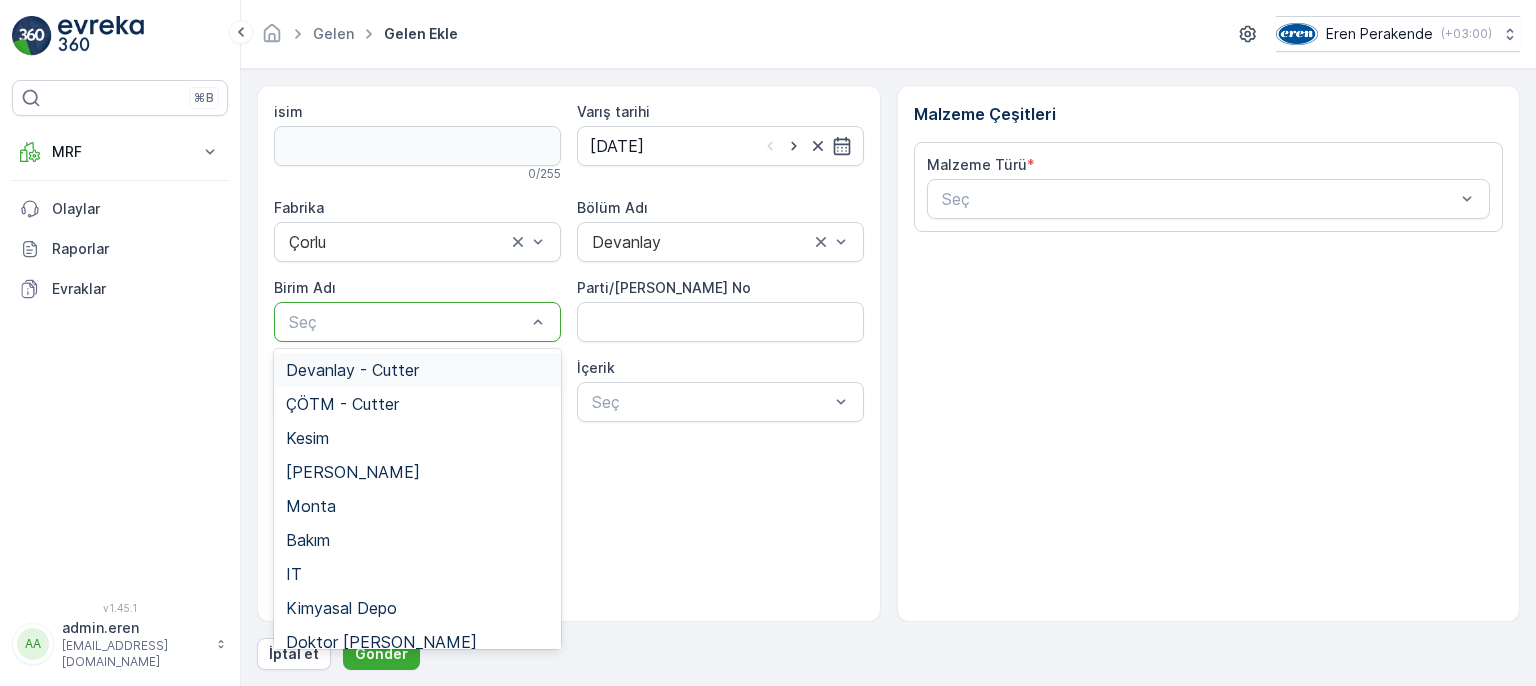 click on "Devanlay  - Cutter" at bounding box center [417, 370] 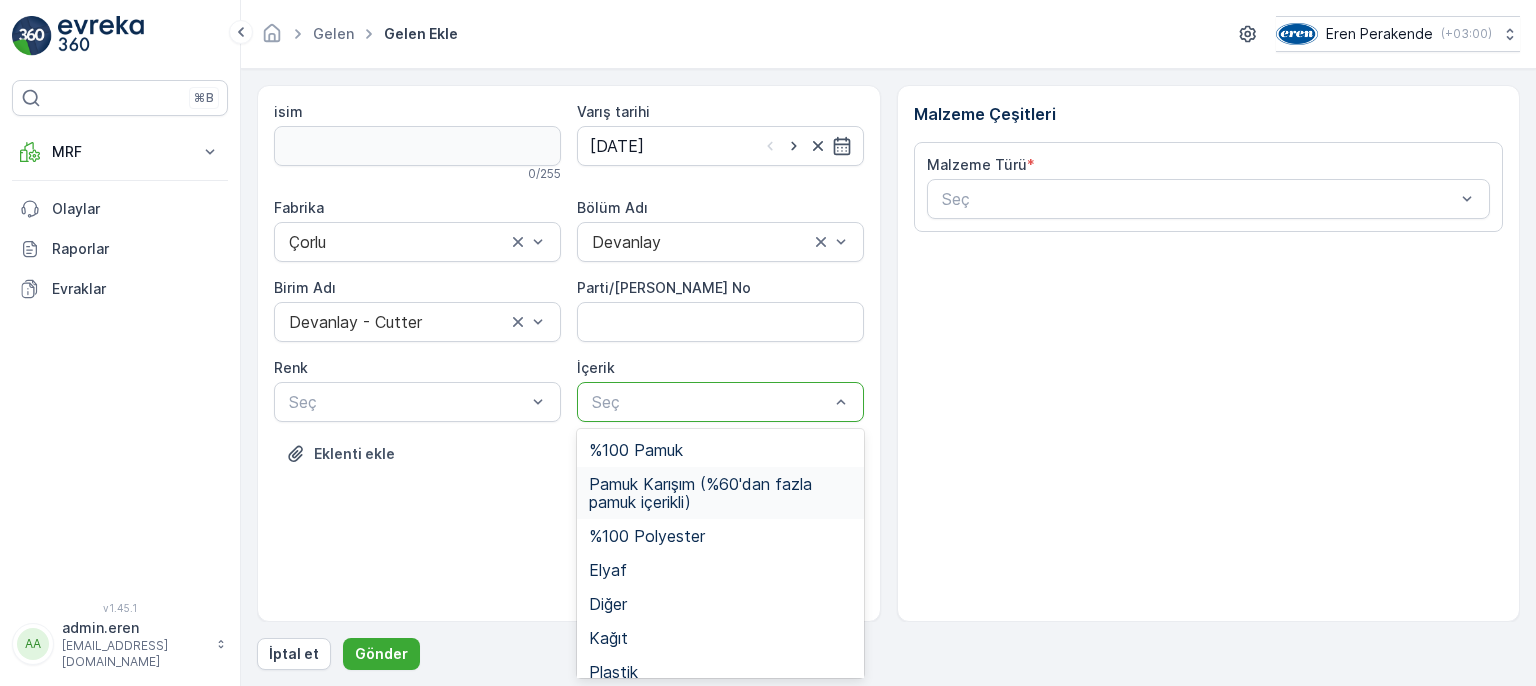 click on "Pamuk Karışım (%60'dan fazla pamuk içerikli)" at bounding box center (720, 493) 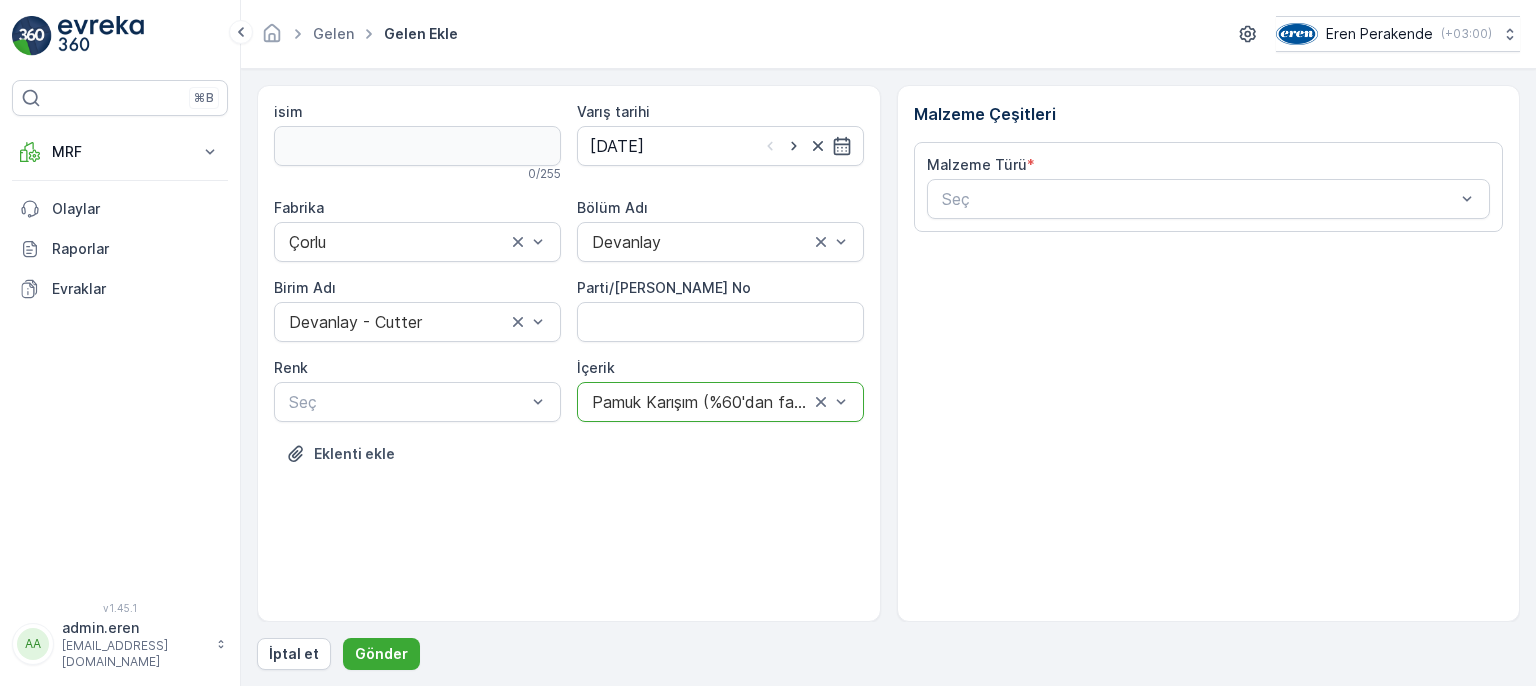 click on "isim 0  /  255 Varış tarihi [DATE] Fabrika Çorlu Bölüm Adı Devanlay [PERSON_NAME] Adı Devanlay  - Cutter Parti/Kesim Föyü No [PERSON_NAME] Seç İçerik option Pamuk Karışım (%60'[PERSON_NAME] fazla pamuk içerikli), selected. Pamuk Karışım (%60'[PERSON_NAME] fazla pamuk içerikli) Eklenti ekle" at bounding box center (569, 298) 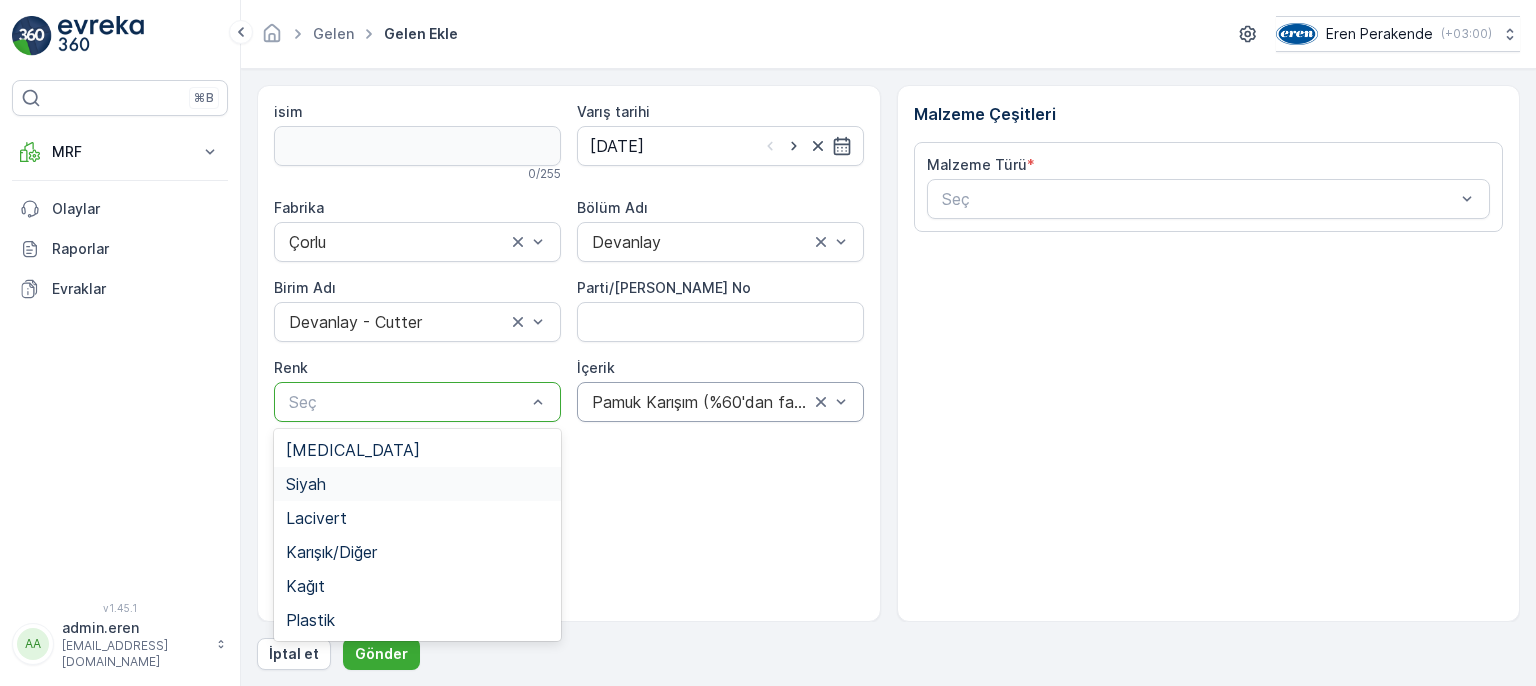 drag, startPoint x: 336, startPoint y: 482, endPoint x: 538, endPoint y: 365, distance: 233.43736 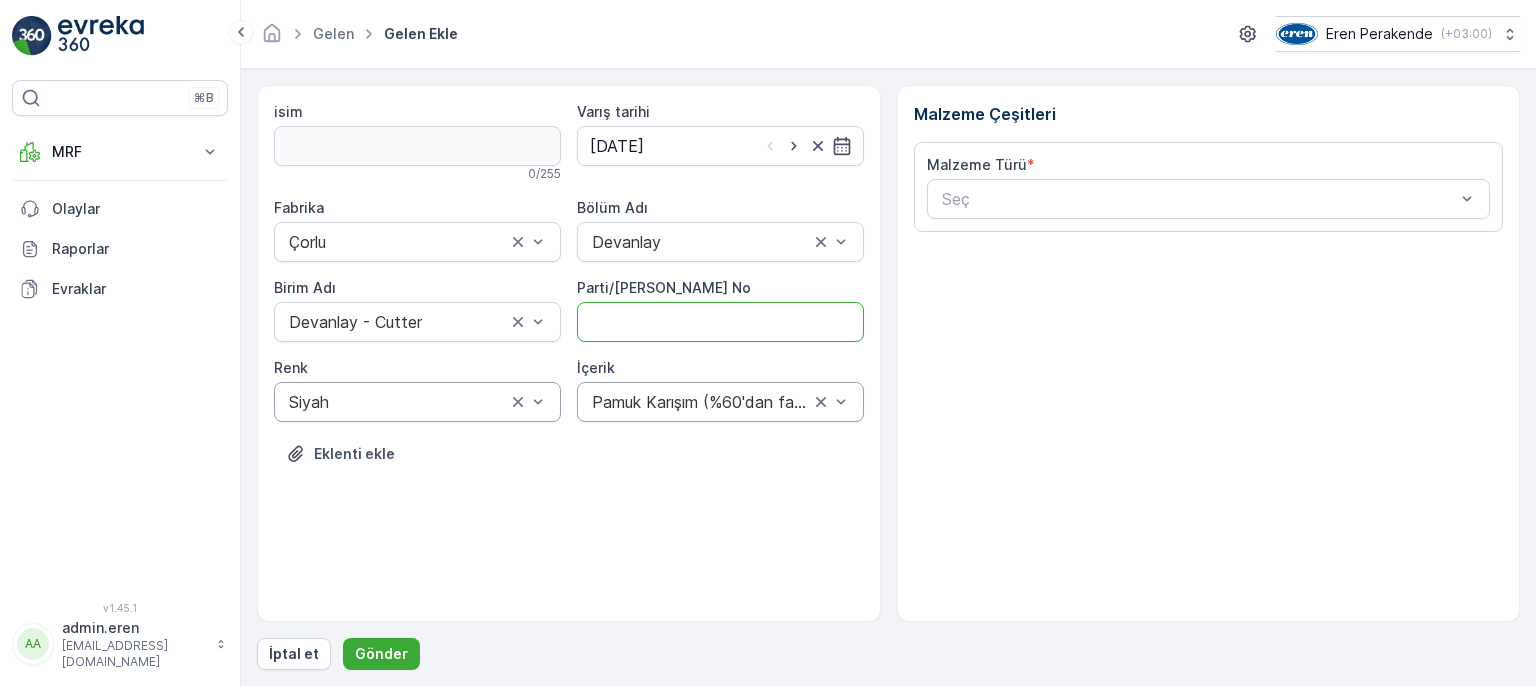 click on "Parti/[PERSON_NAME] No" at bounding box center (720, 322) 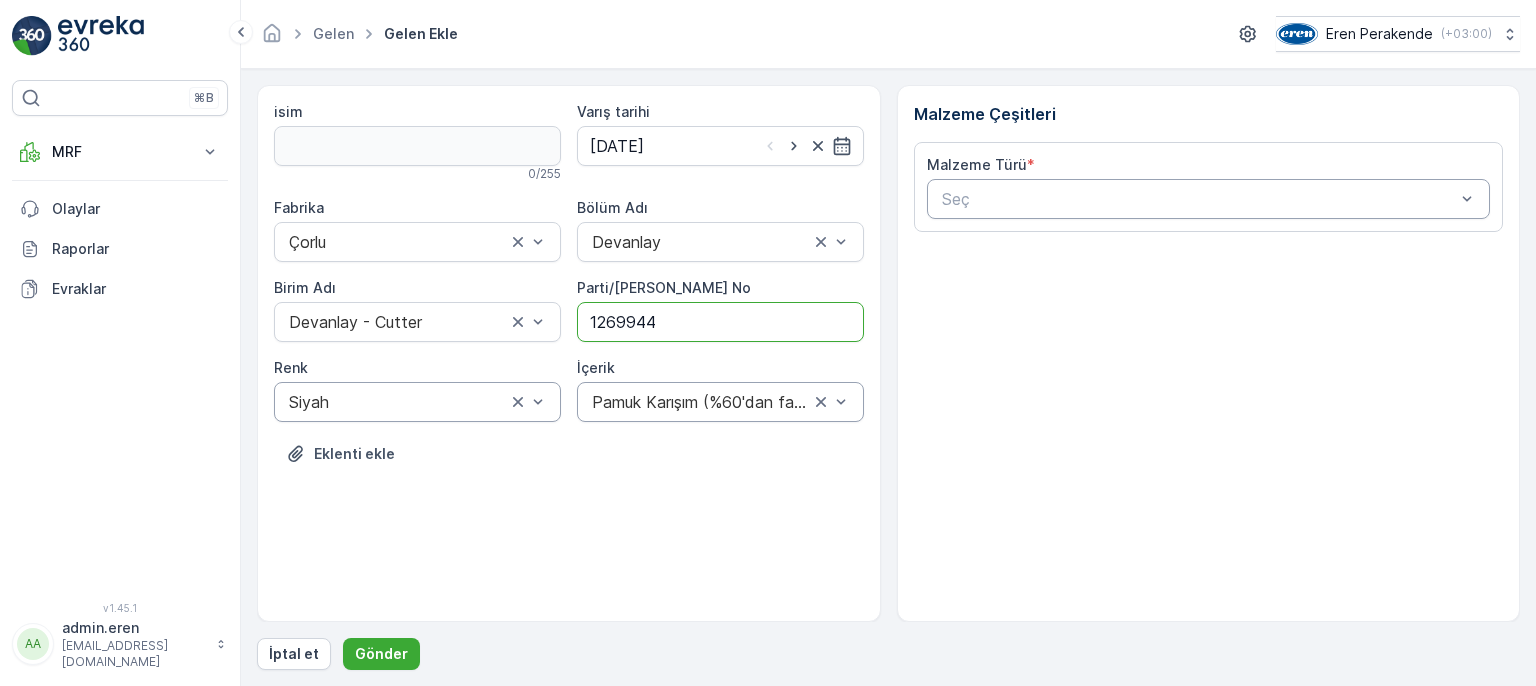 type on "1269944" 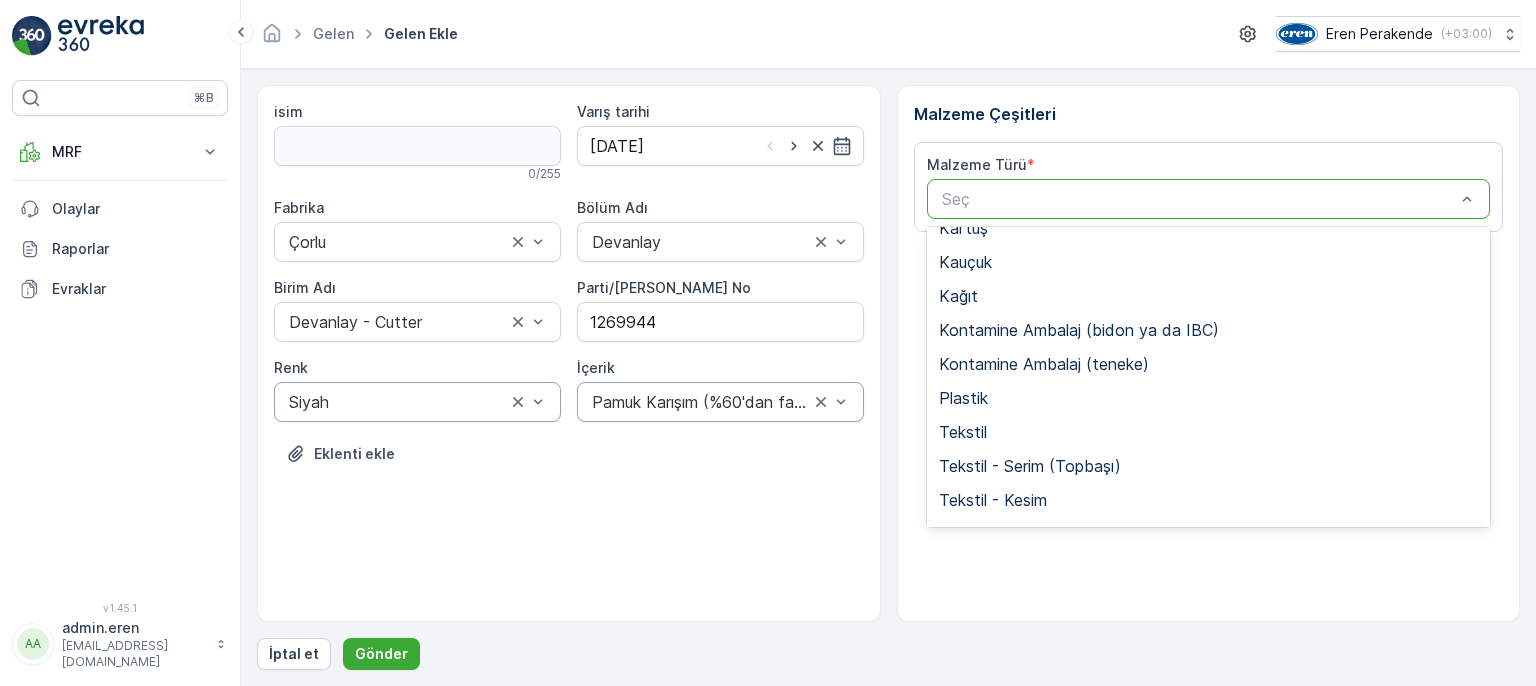 scroll, scrollTop: 388, scrollLeft: 0, axis: vertical 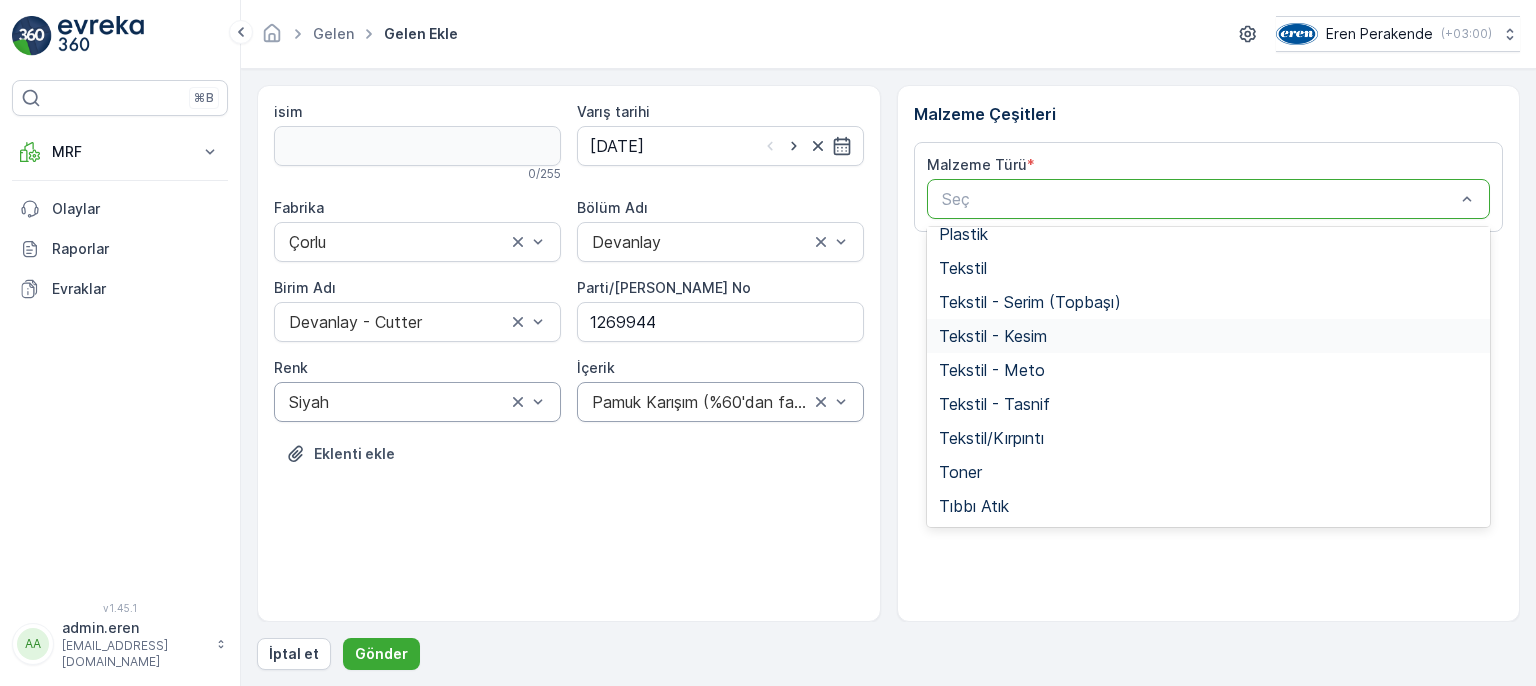 click on "Tekstil - Kesim" at bounding box center [993, 336] 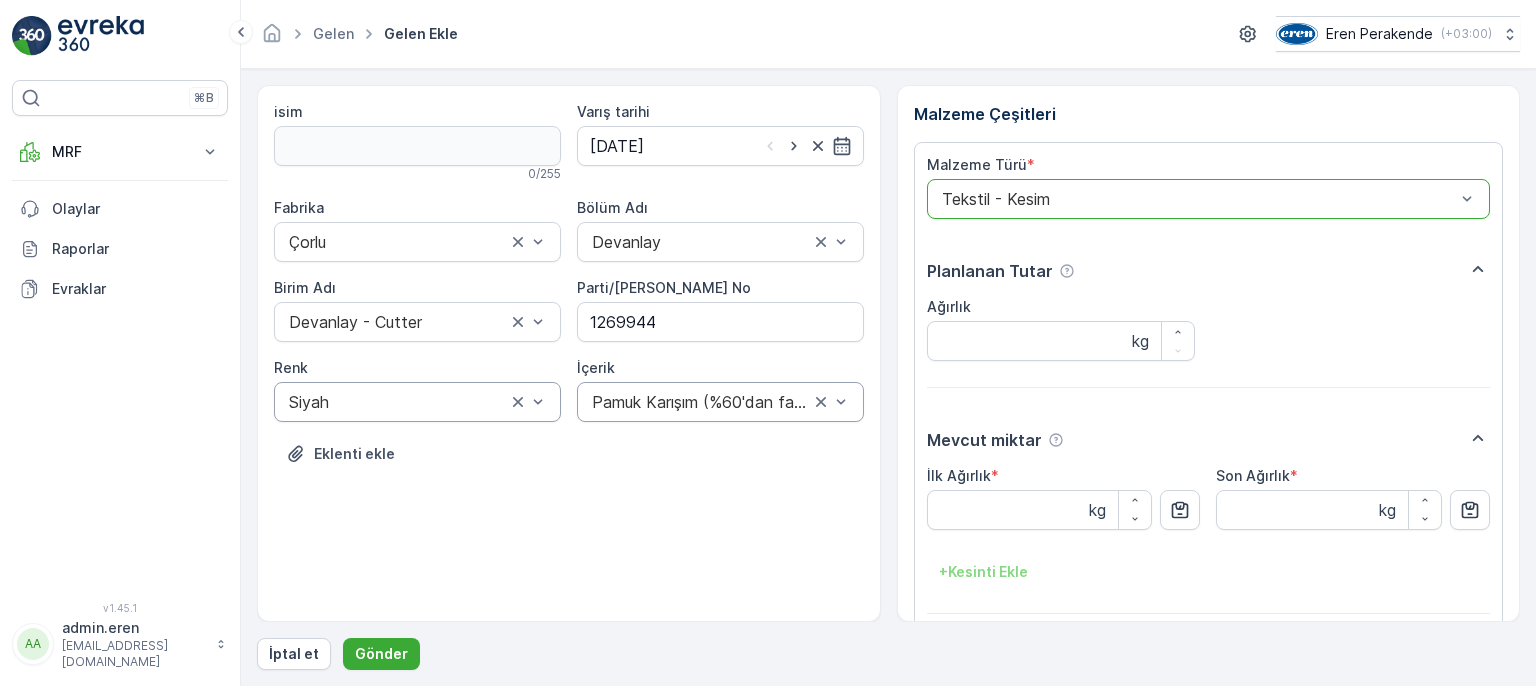 drag, startPoint x: 1178, startPoint y: 509, endPoint x: 862, endPoint y: 596, distance: 327.75754 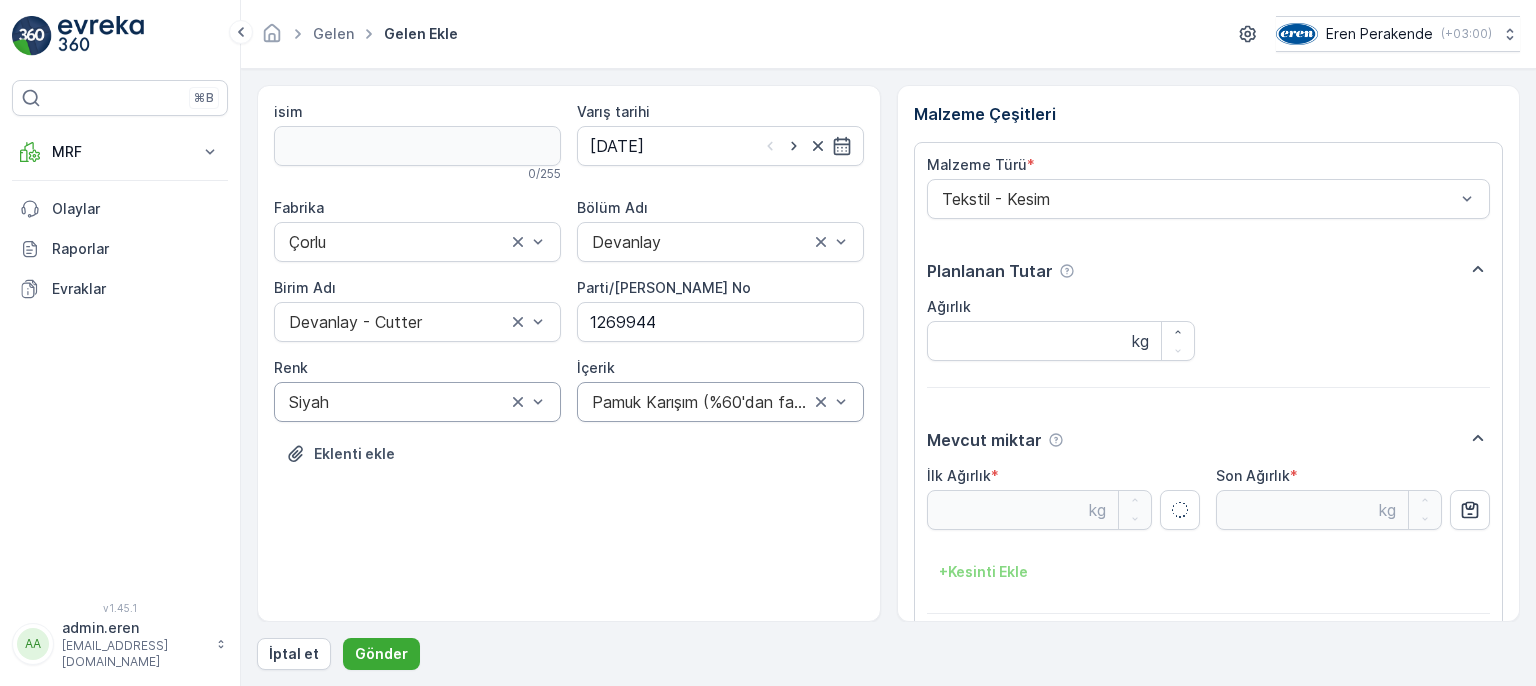 type on "14.51" 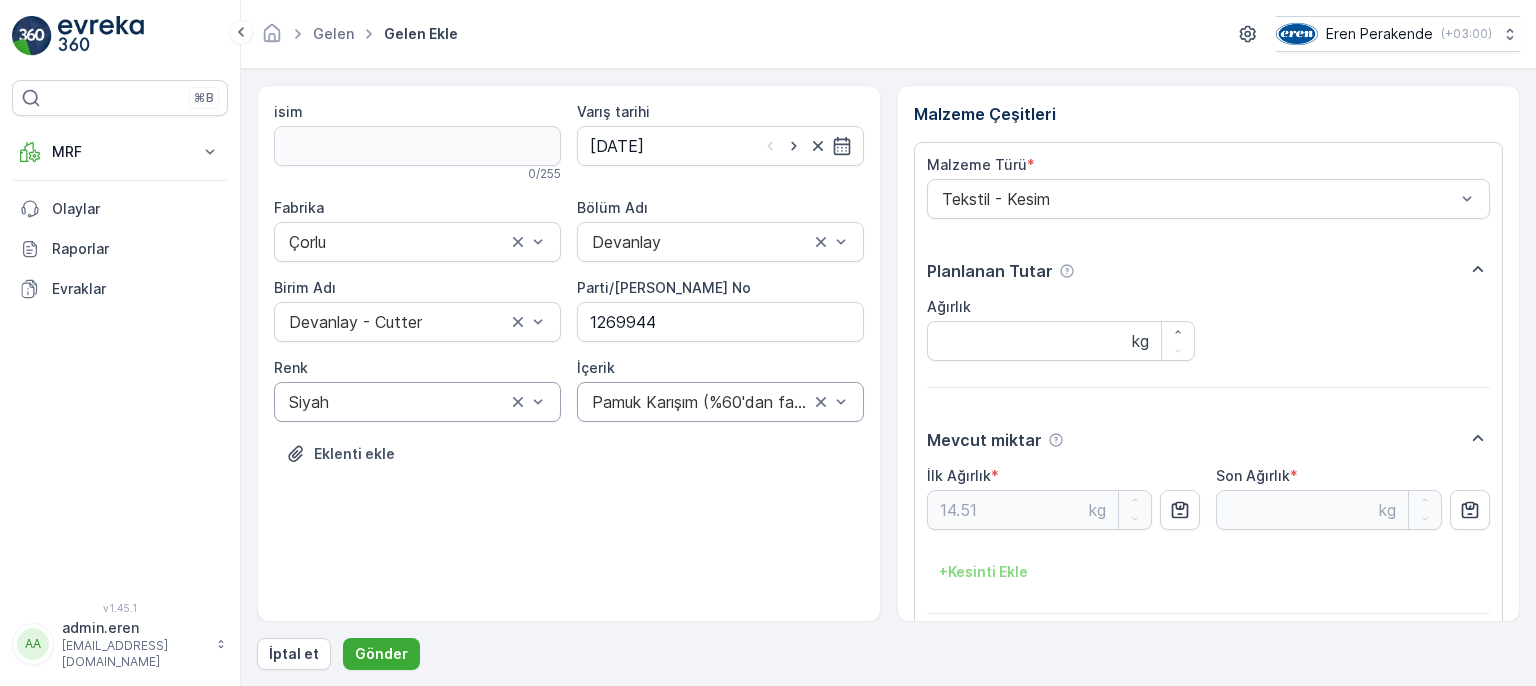 drag, startPoint x: 524, startPoint y: 557, endPoint x: 510, endPoint y: 584, distance: 30.413813 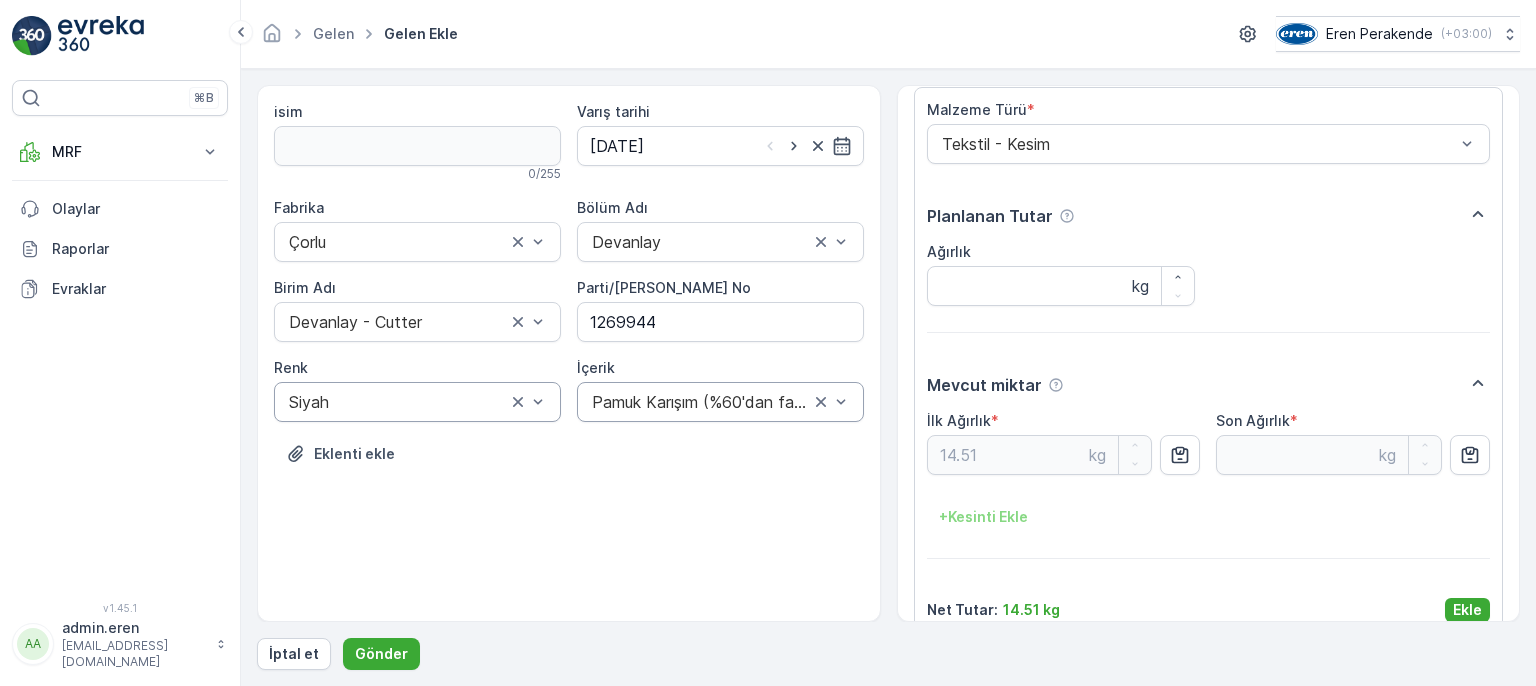 scroll, scrollTop: 84, scrollLeft: 0, axis: vertical 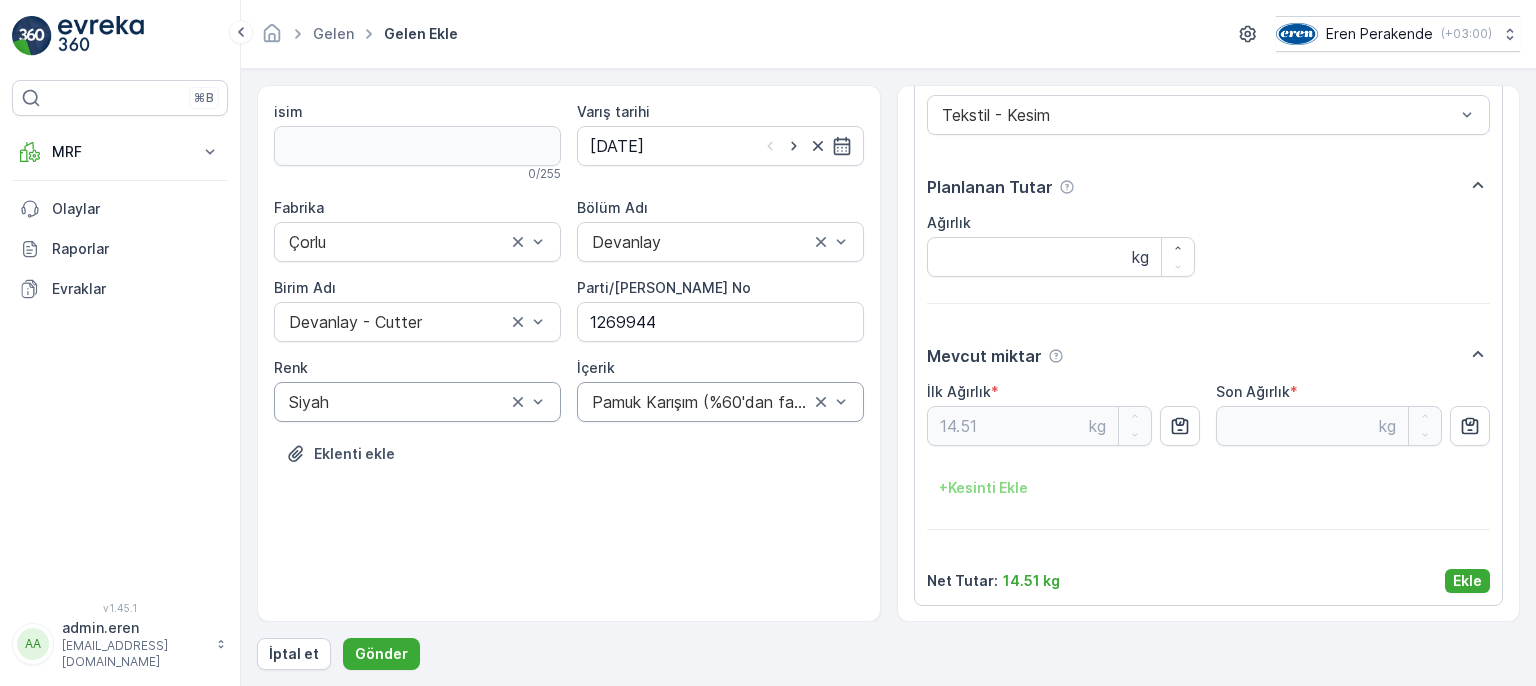 click on "Ekle" at bounding box center [1467, 581] 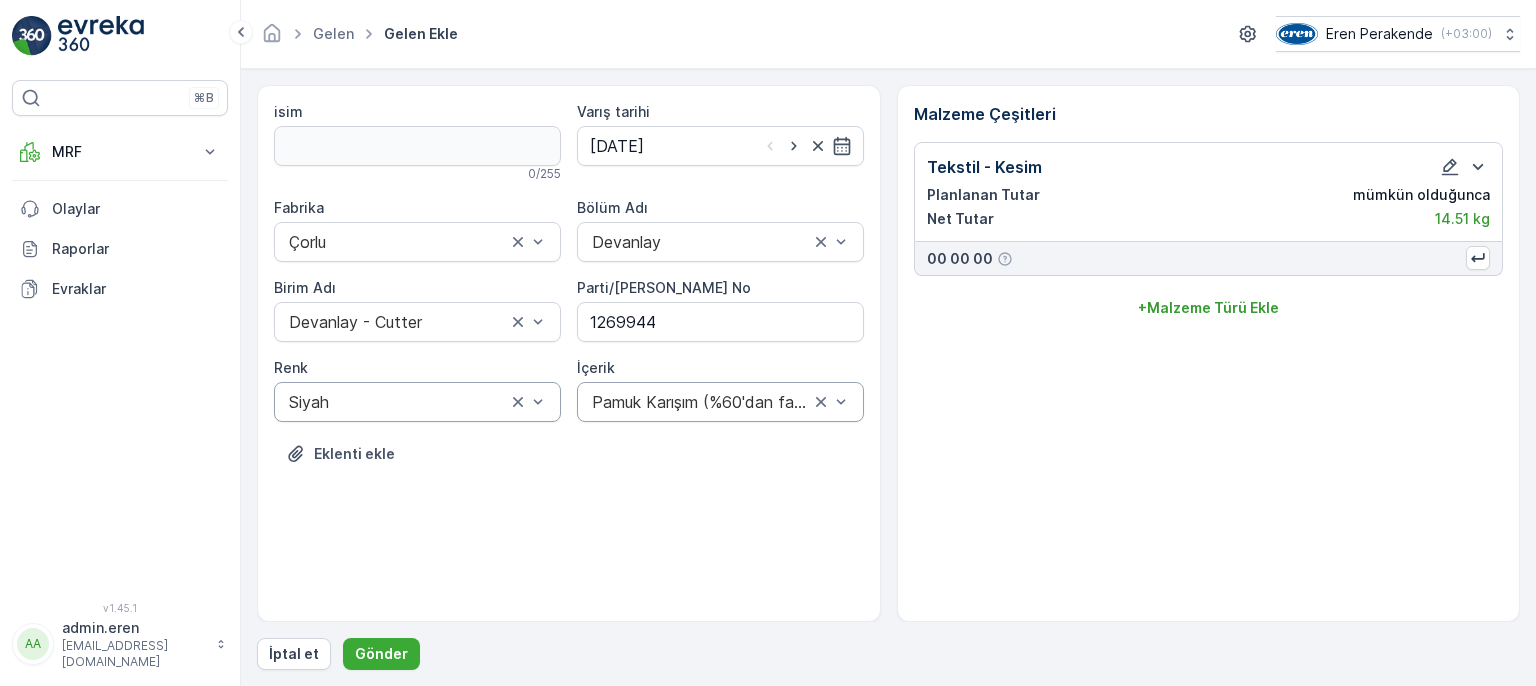 scroll, scrollTop: 0, scrollLeft: 0, axis: both 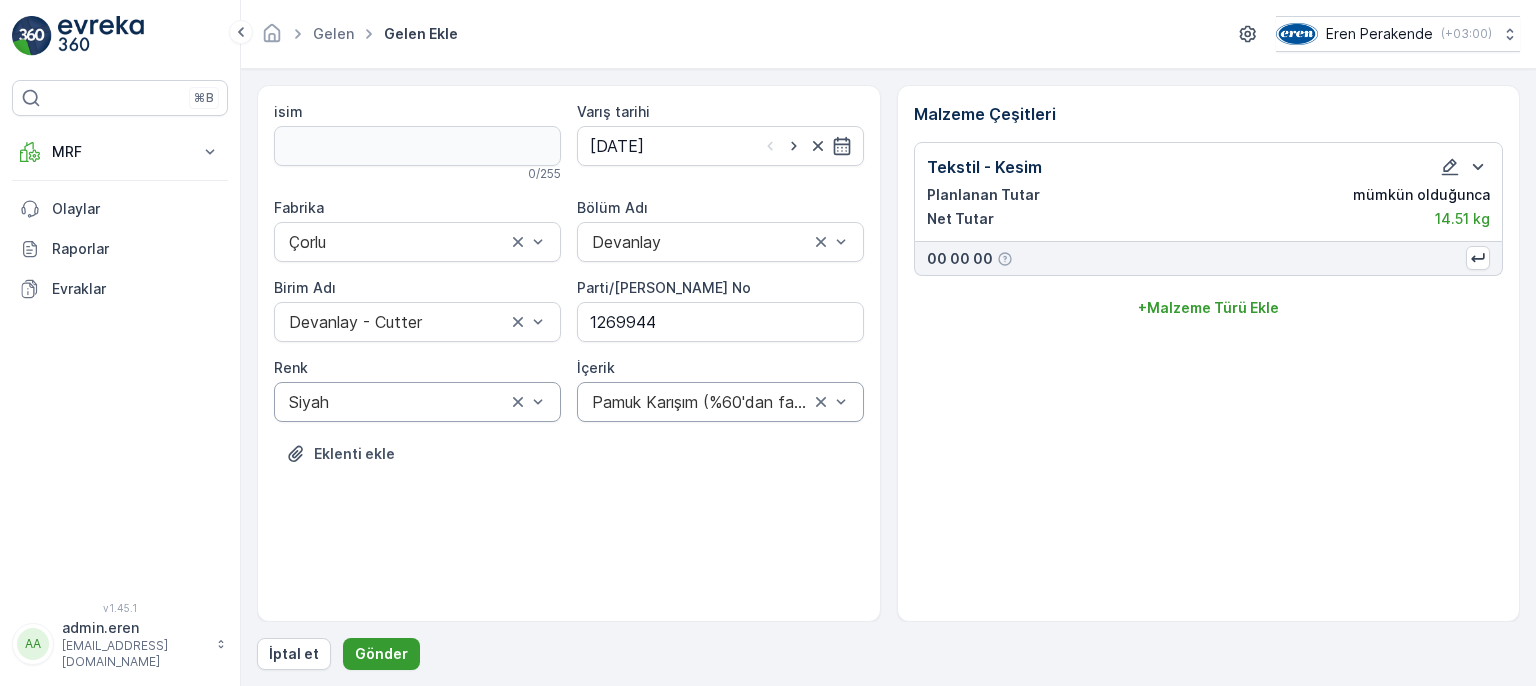 click on "Gönder" at bounding box center (381, 654) 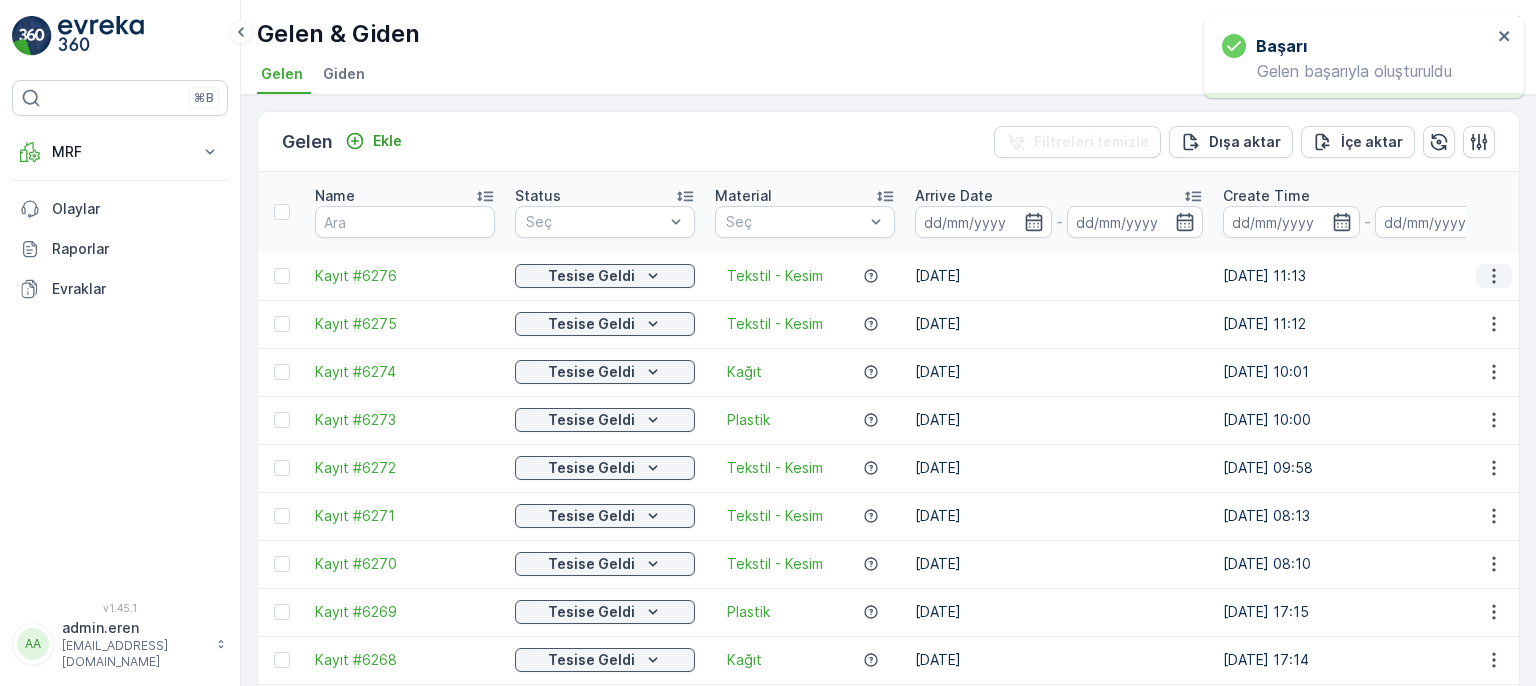 click 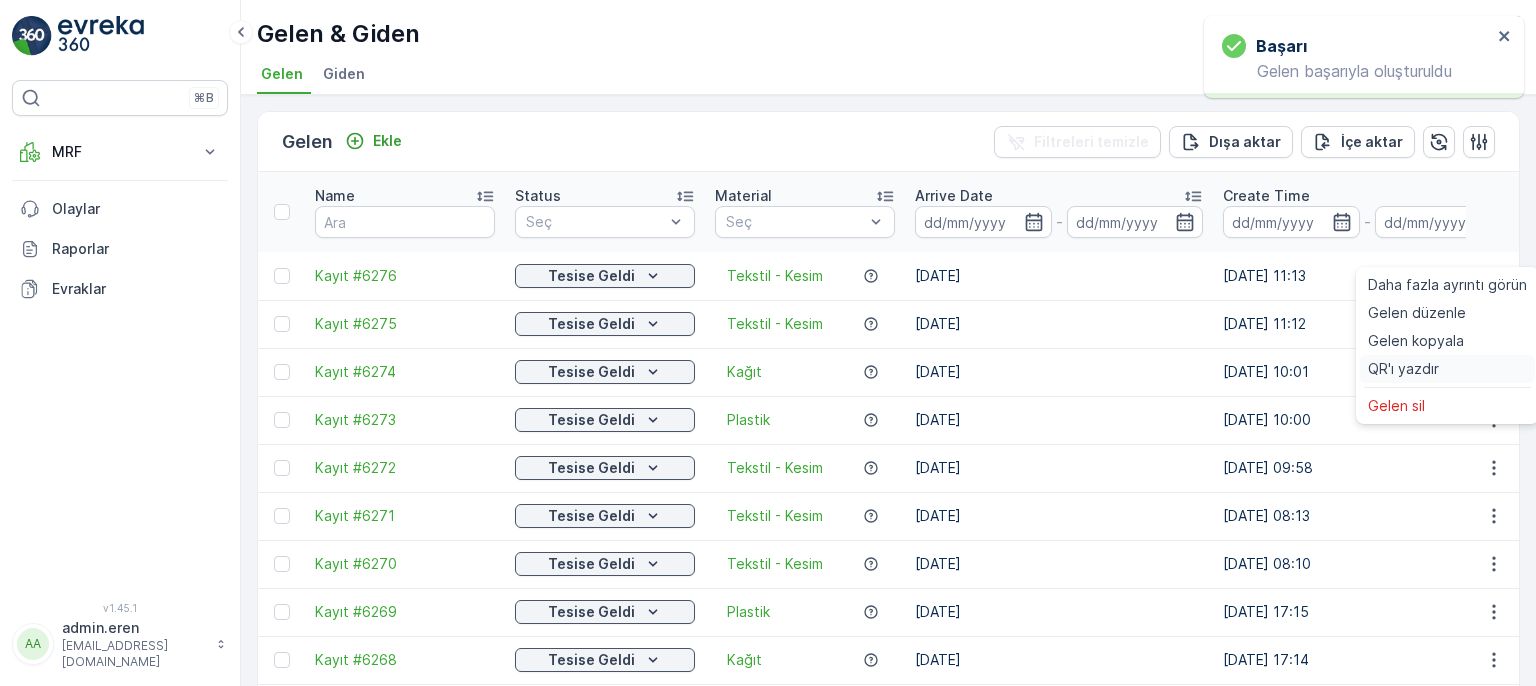 click on "QR'ı yazdır" at bounding box center (1447, 369) 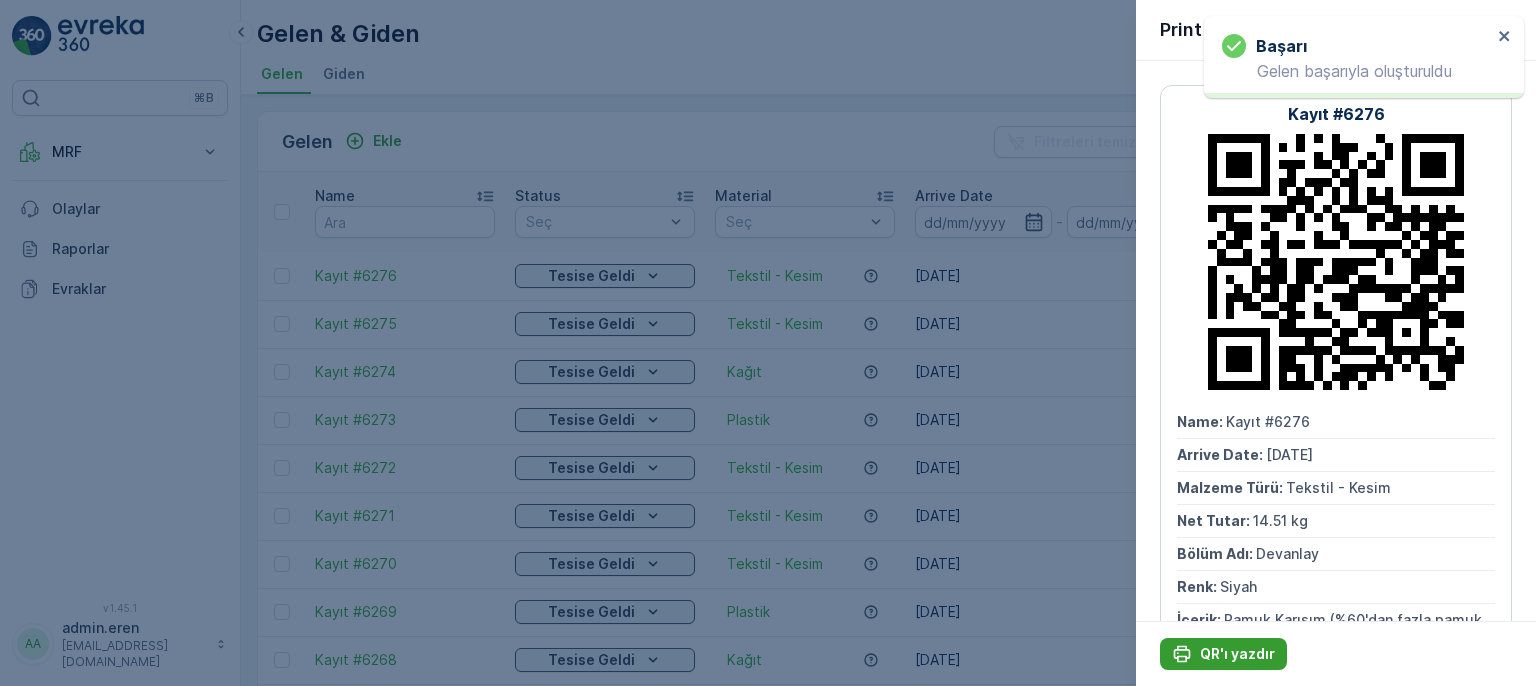 click on "QR'ı yazdır" at bounding box center (1223, 654) 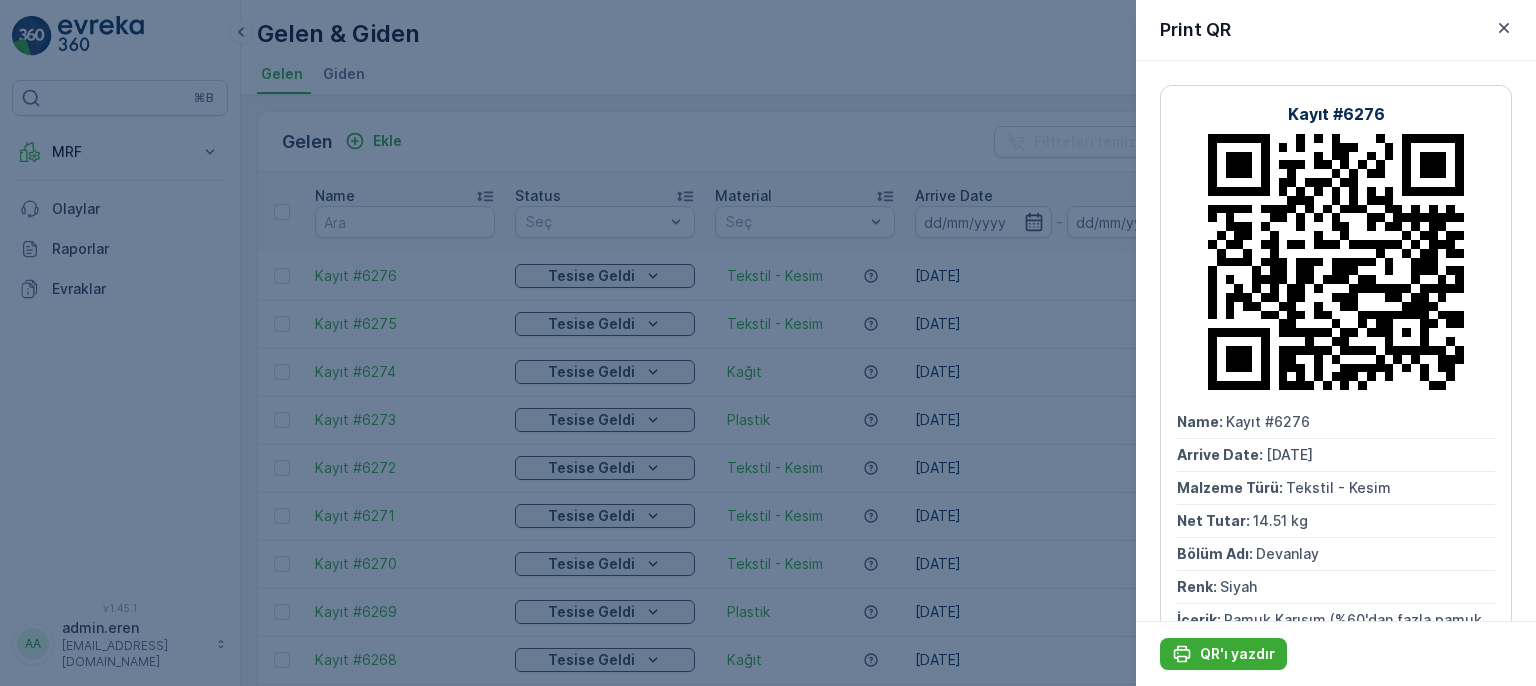 click at bounding box center [768, 343] 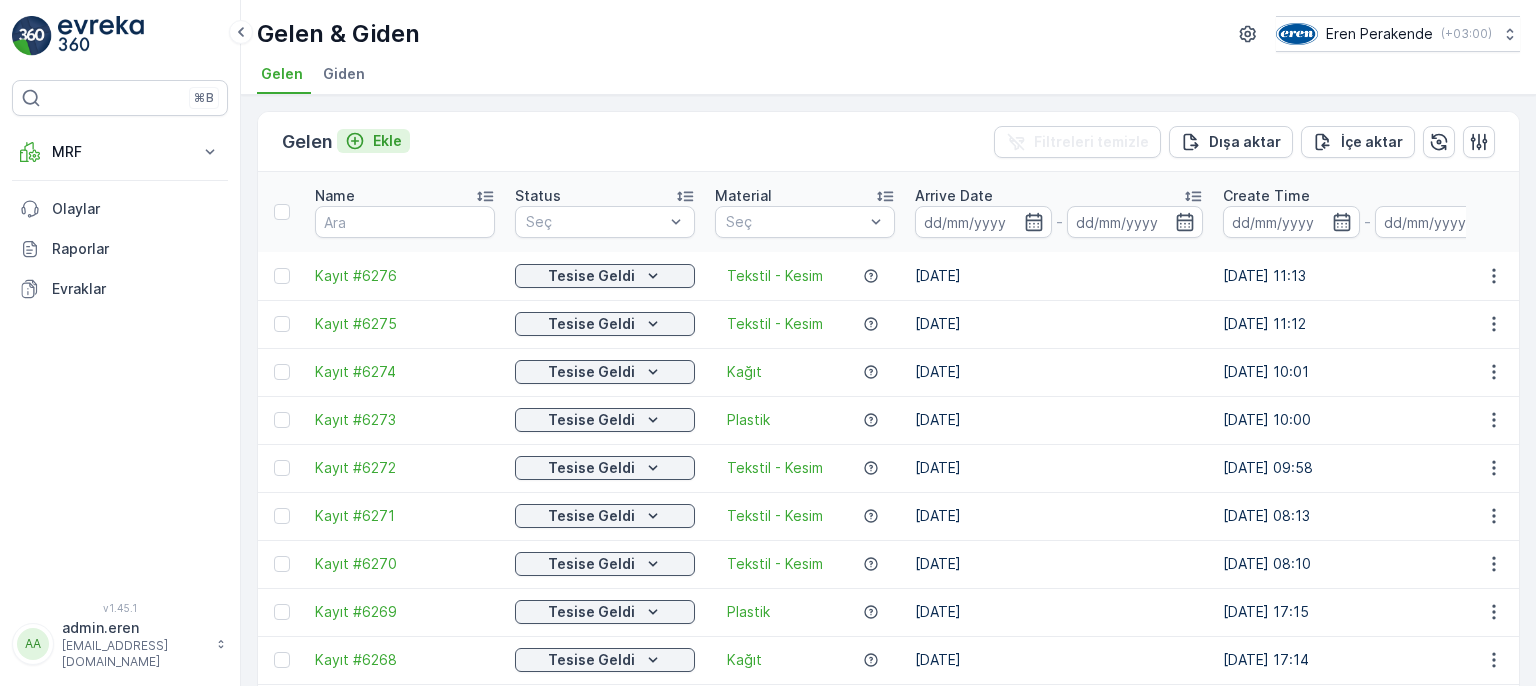 click on "Ekle" at bounding box center [387, 141] 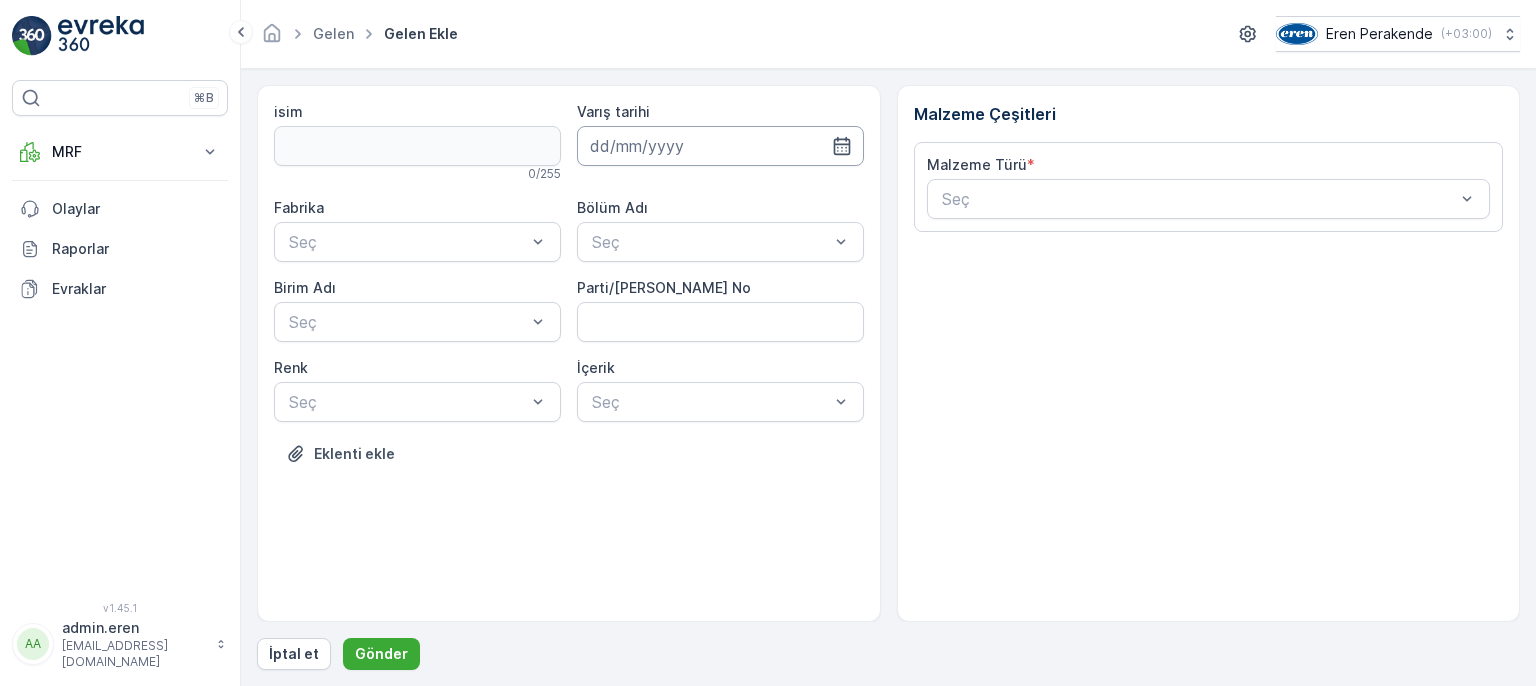click at bounding box center (720, 146) 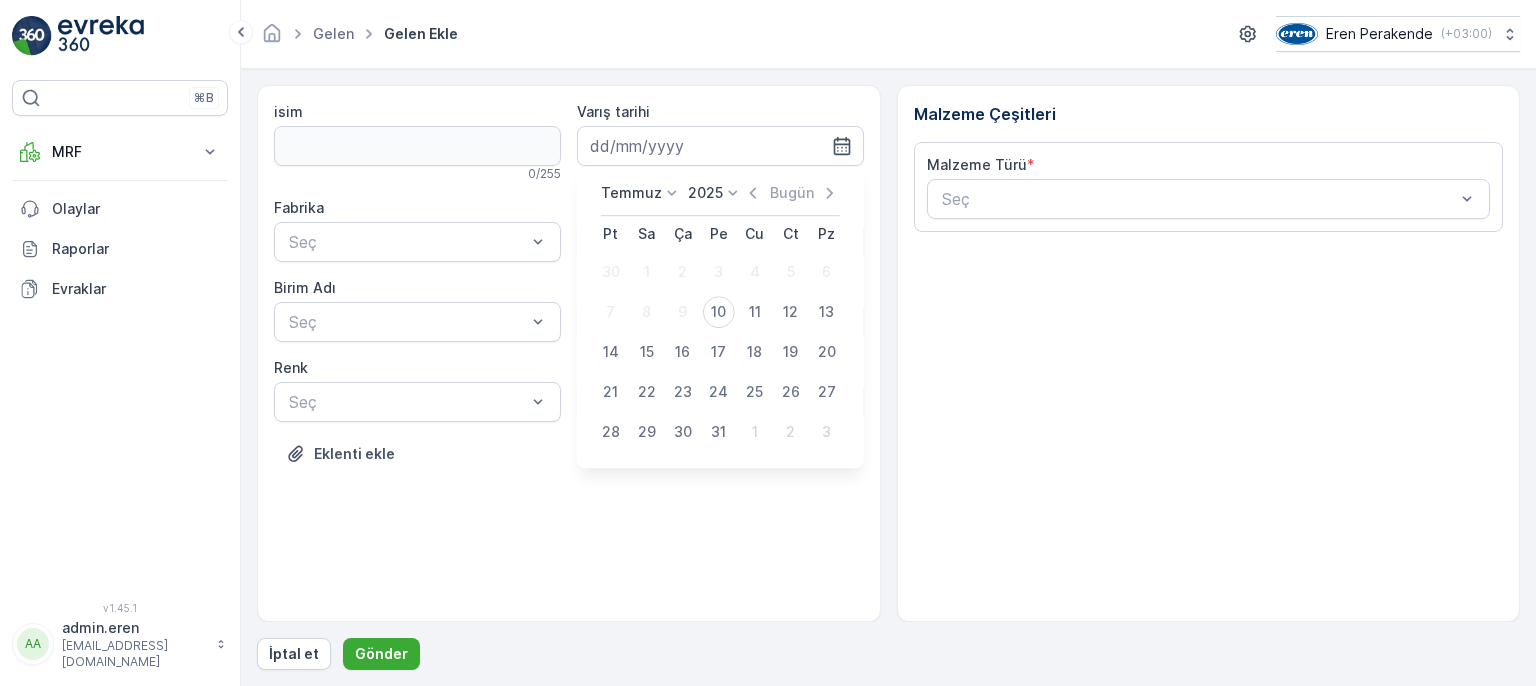 drag, startPoint x: 732, startPoint y: 309, endPoint x: 715, endPoint y: 313, distance: 17.464249 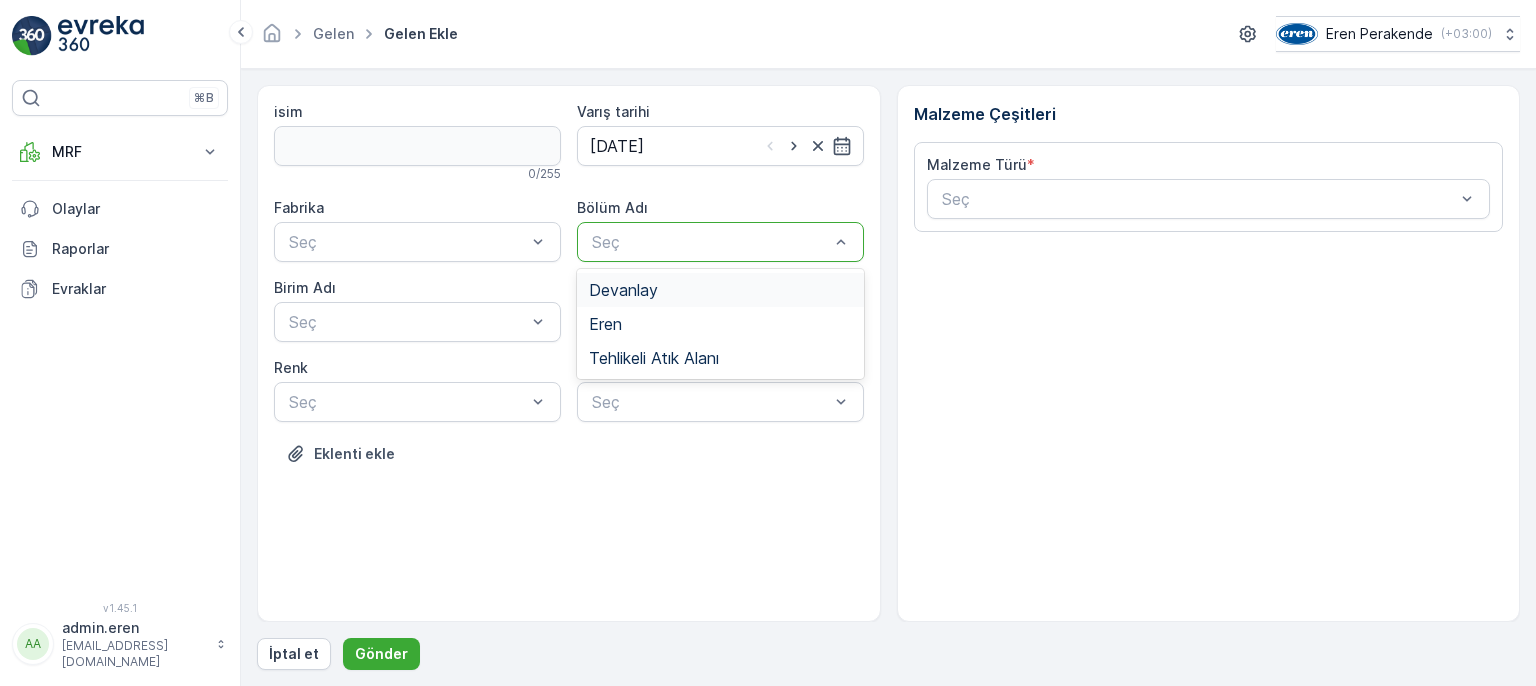 click at bounding box center [710, 242] 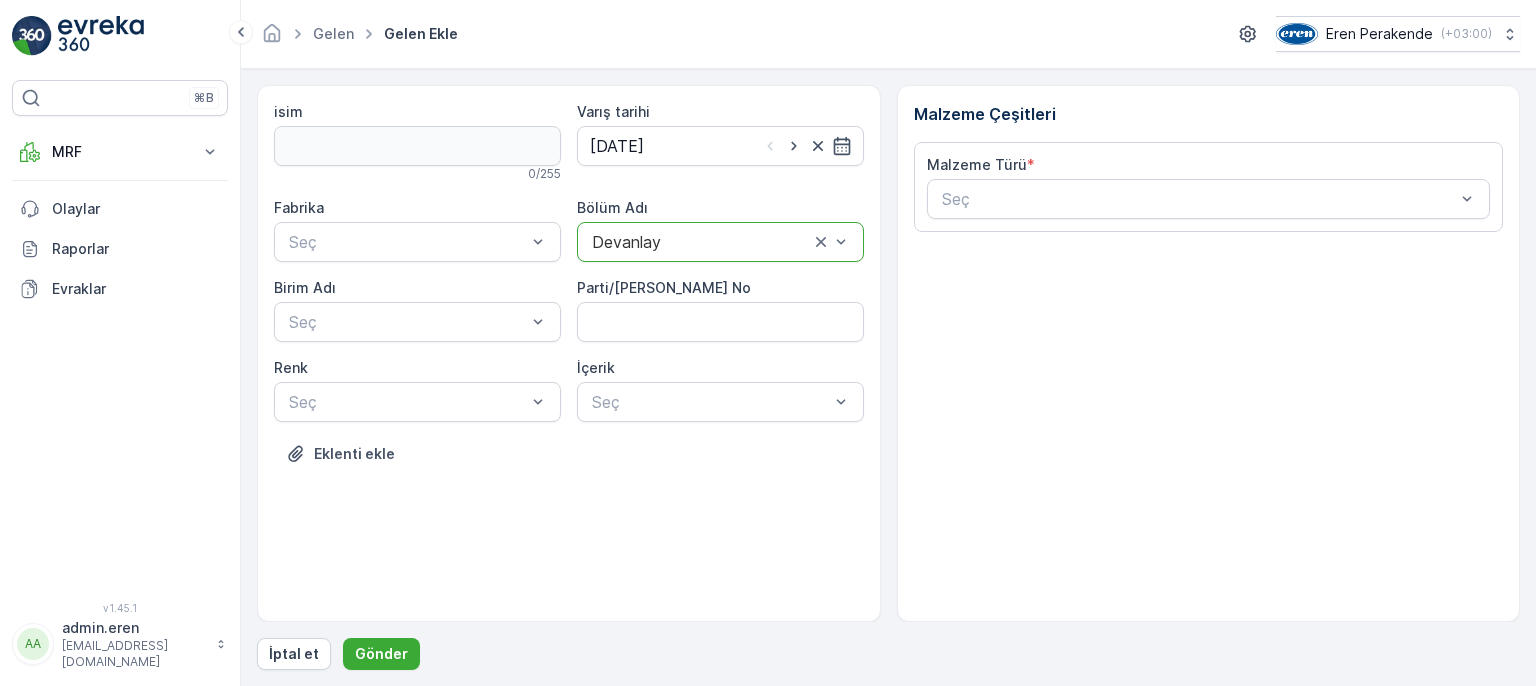 click on "Fabrika Seç Bölüm Adı option Devanlay, selected. Devanlay [PERSON_NAME] Adı Seç Parti/Kesim Föyü No [PERSON_NAME] Seç İçerik Seç" at bounding box center [569, 310] 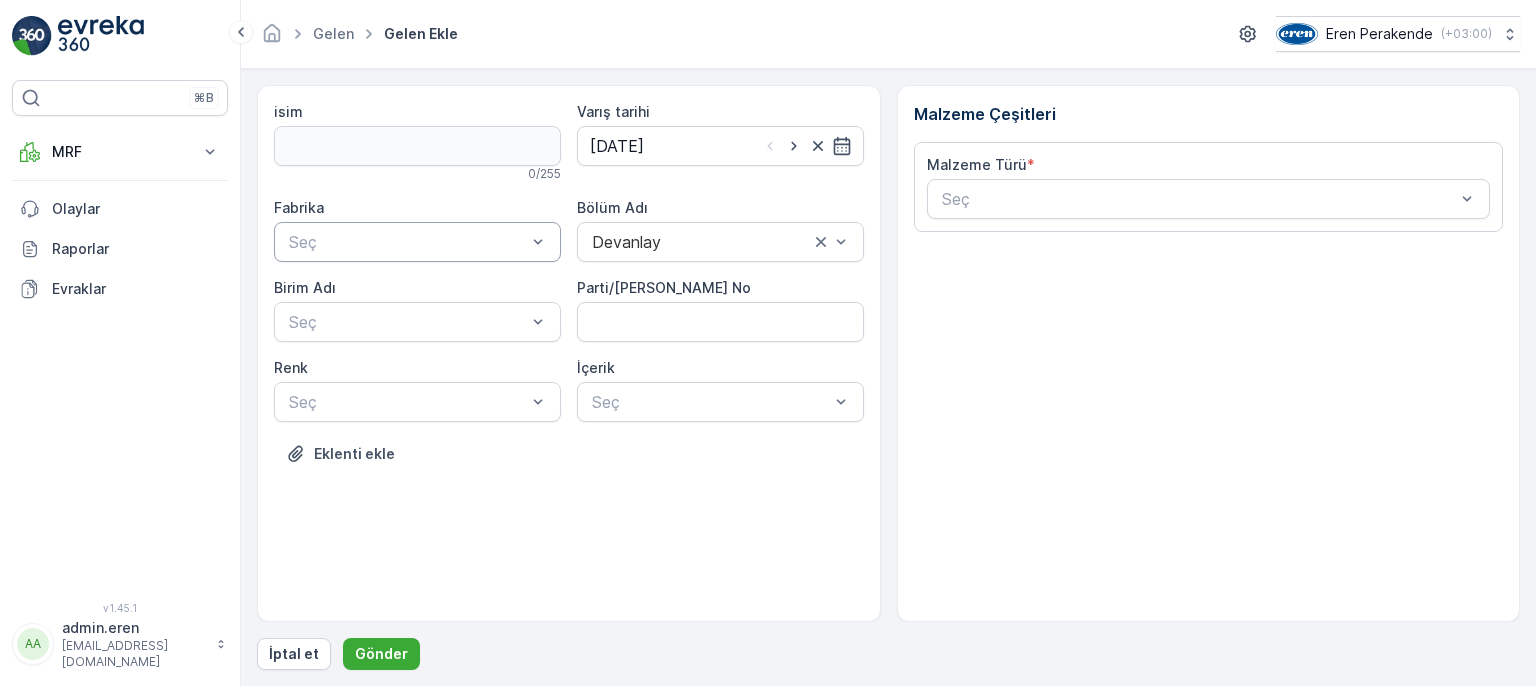 click at bounding box center [407, 242] 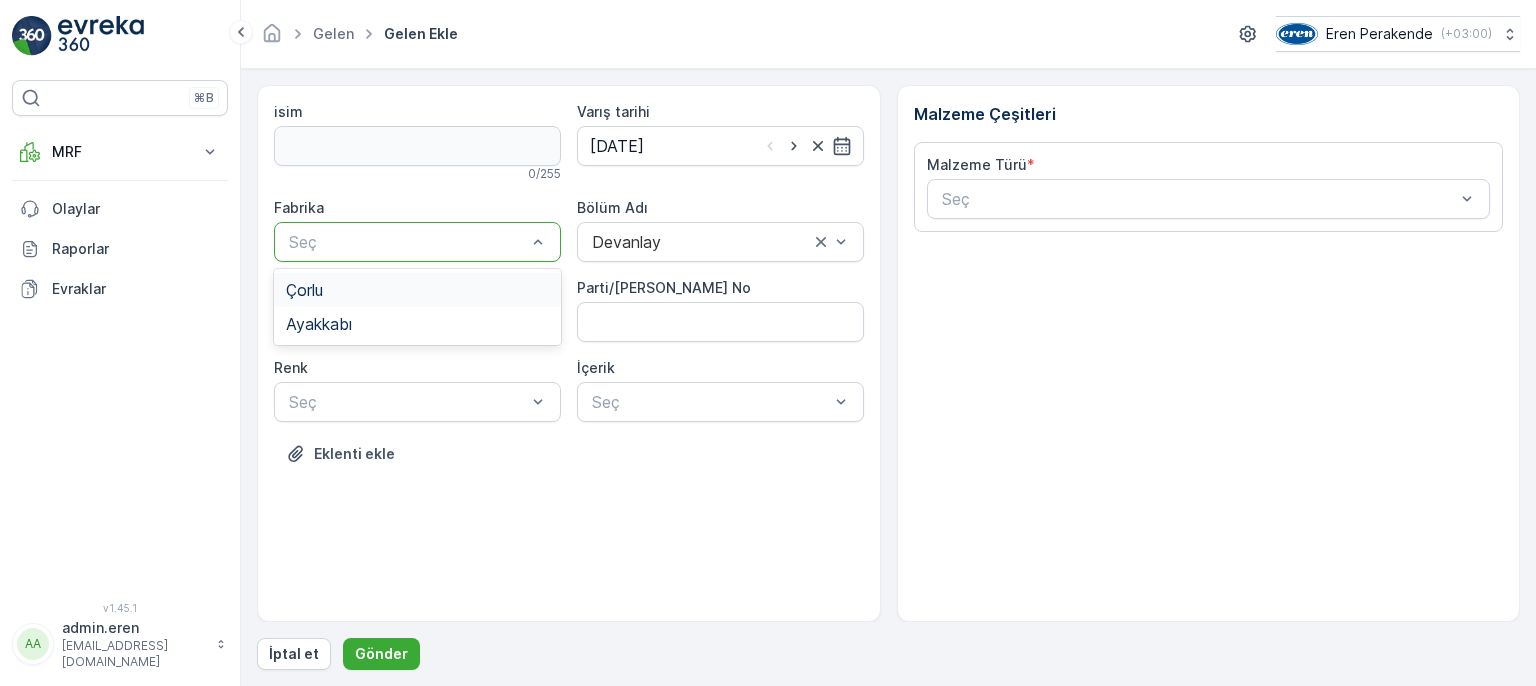 drag, startPoint x: 365, startPoint y: 288, endPoint x: 372, endPoint y: 317, distance: 29.832869 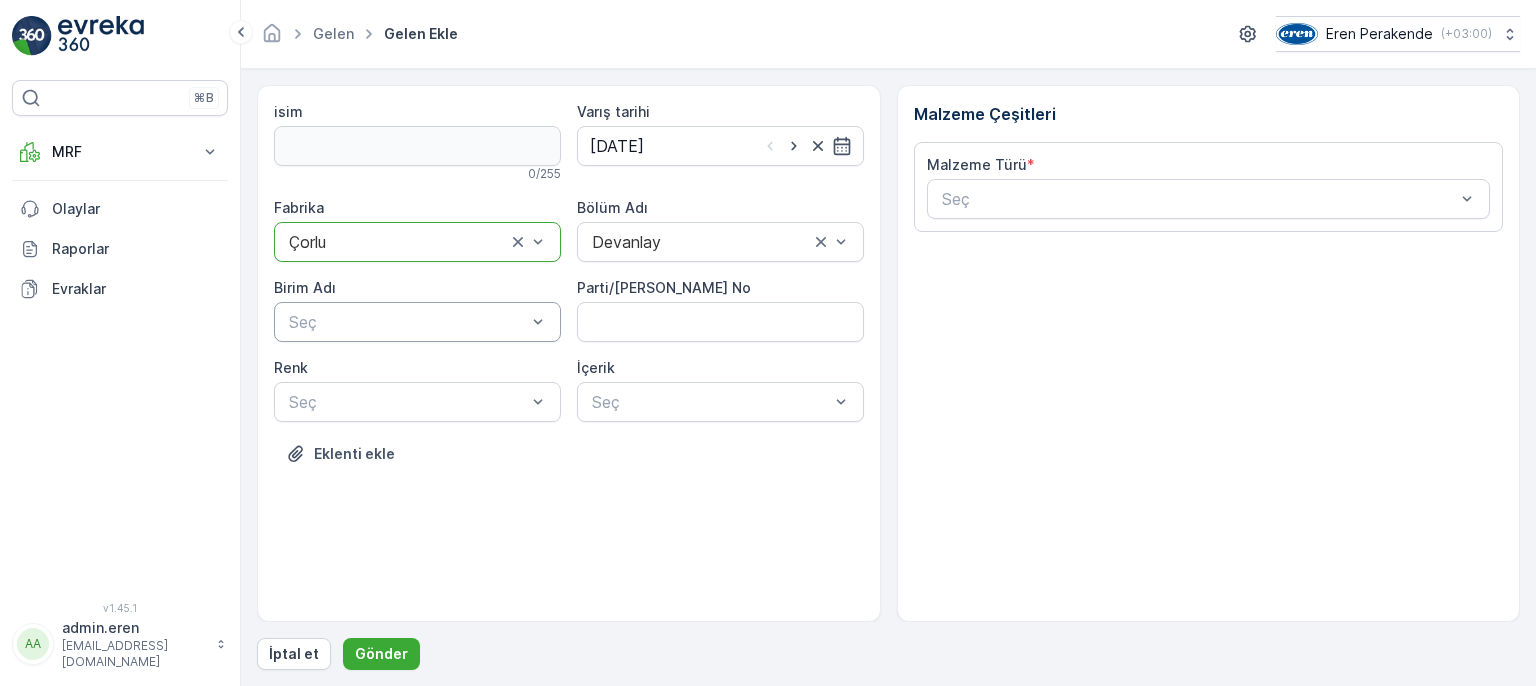 click at bounding box center [407, 322] 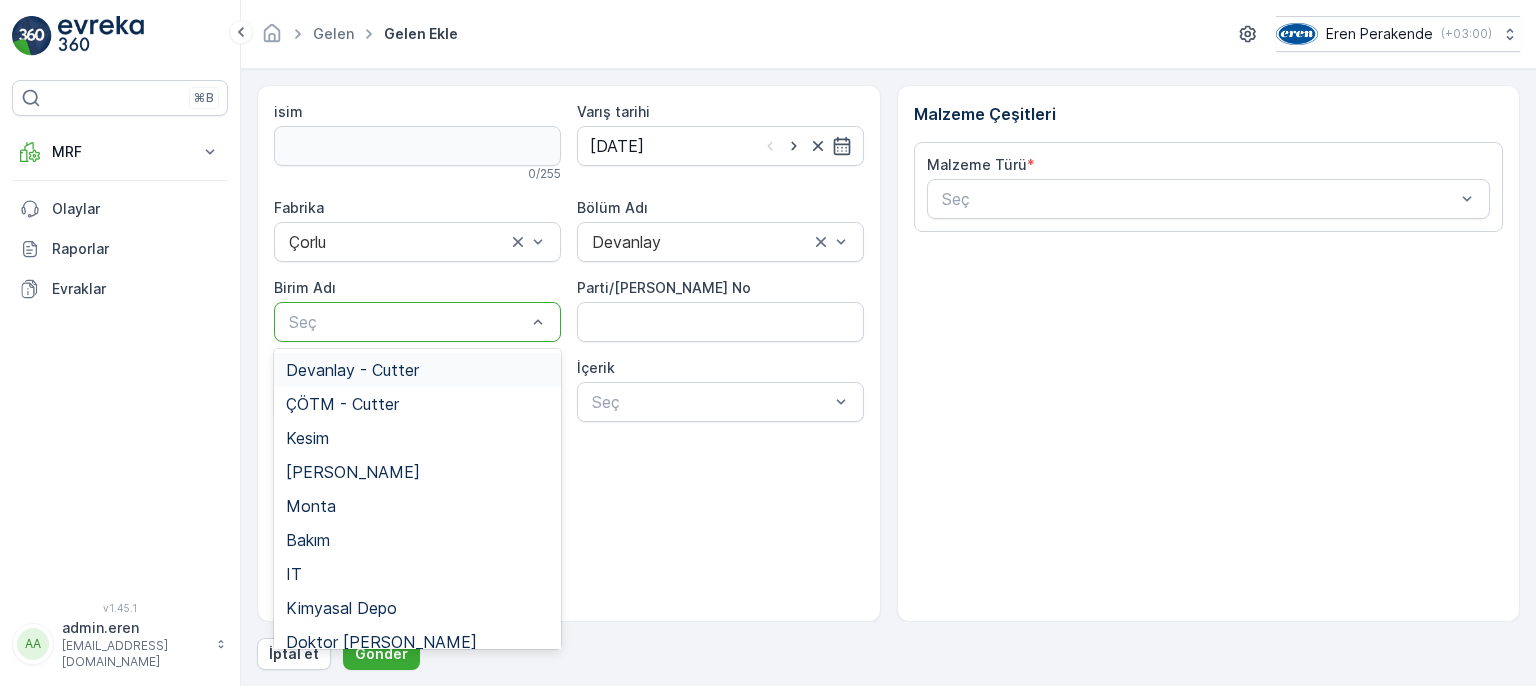 drag, startPoint x: 399, startPoint y: 362, endPoint x: 411, endPoint y: 384, distance: 25.059929 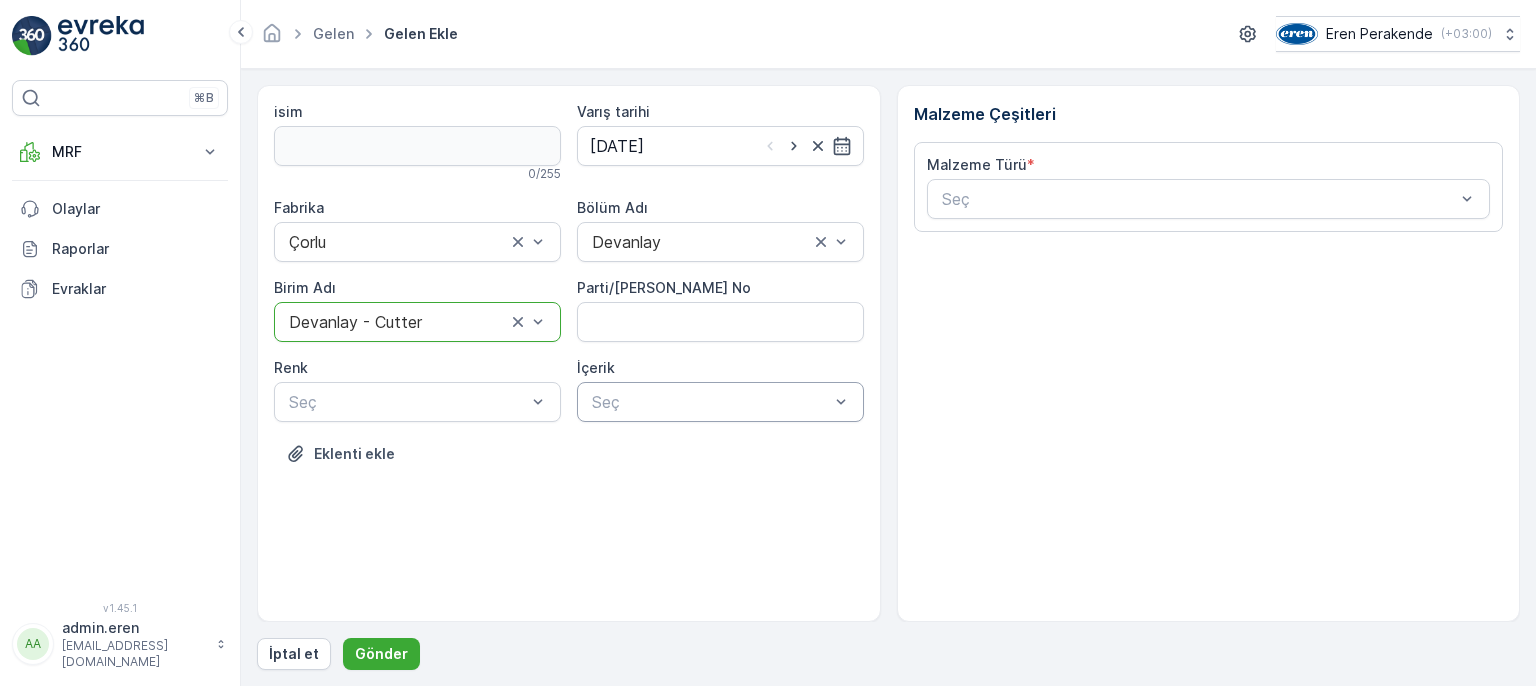 click on "Seç" at bounding box center [720, 402] 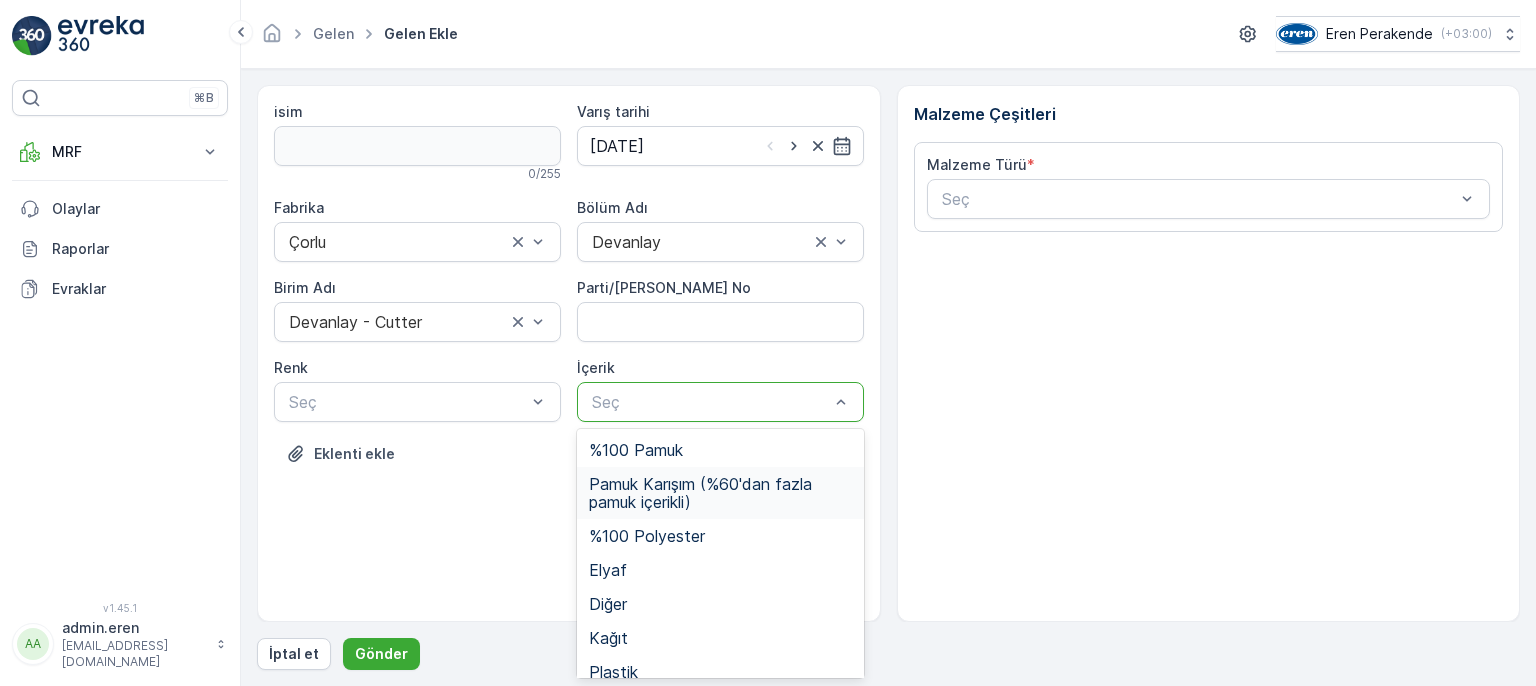 drag, startPoint x: 676, startPoint y: 492, endPoint x: 552, endPoint y: 467, distance: 126.495056 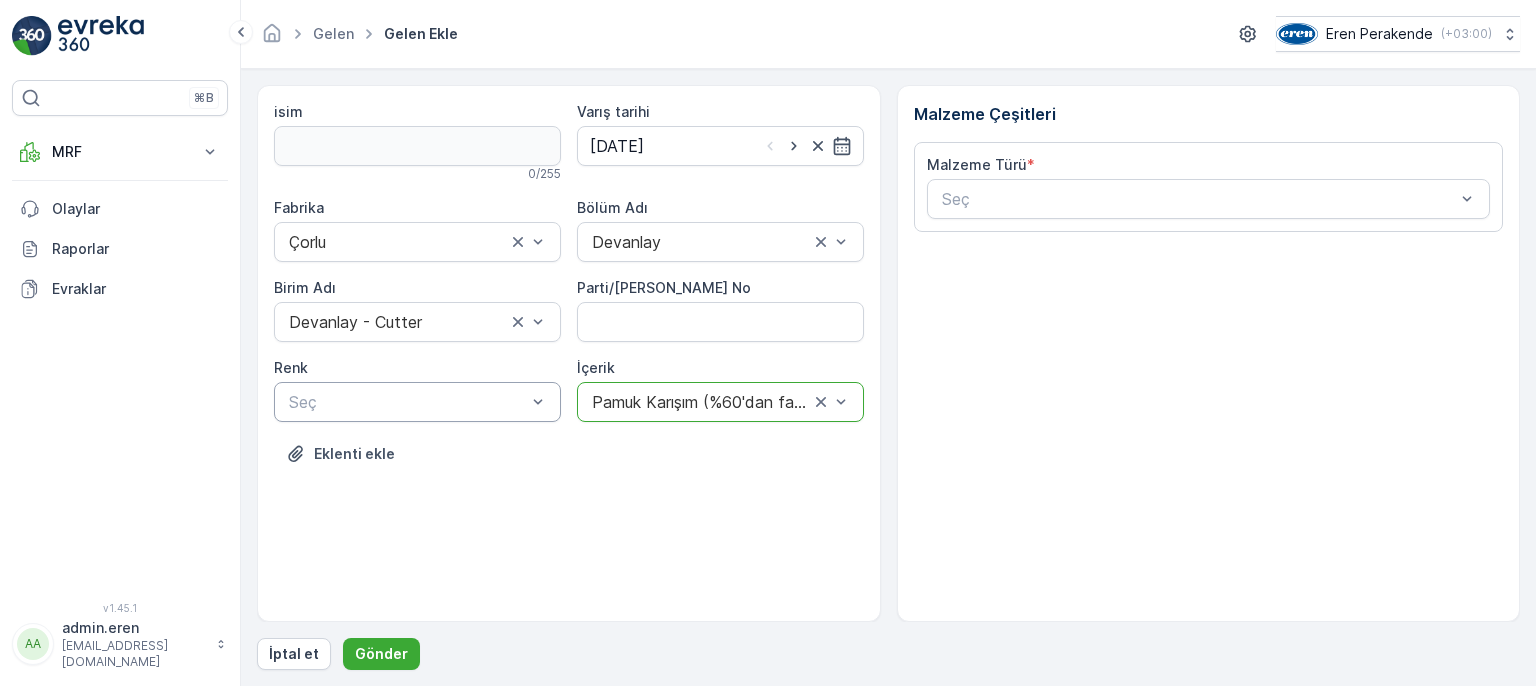 click at bounding box center (407, 402) 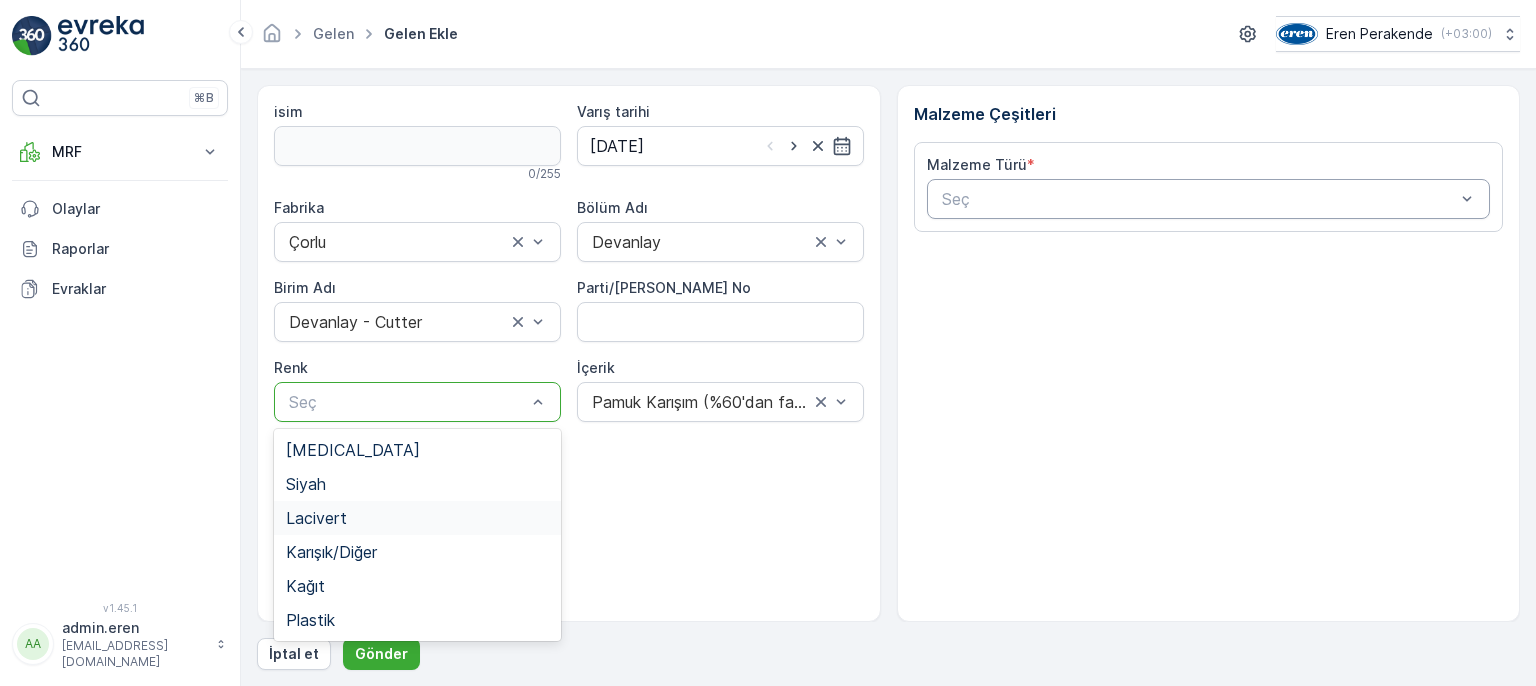 click at bounding box center (1199, 199) 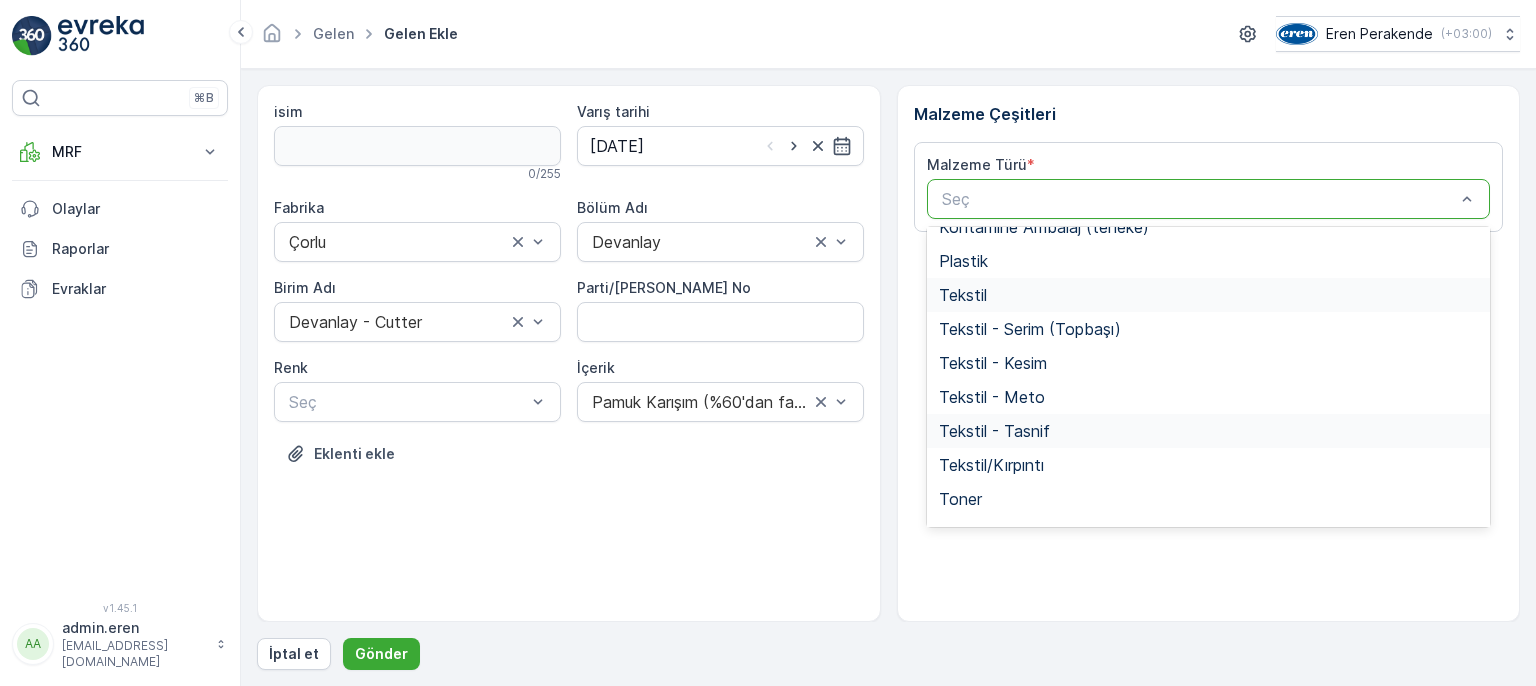 scroll, scrollTop: 388, scrollLeft: 0, axis: vertical 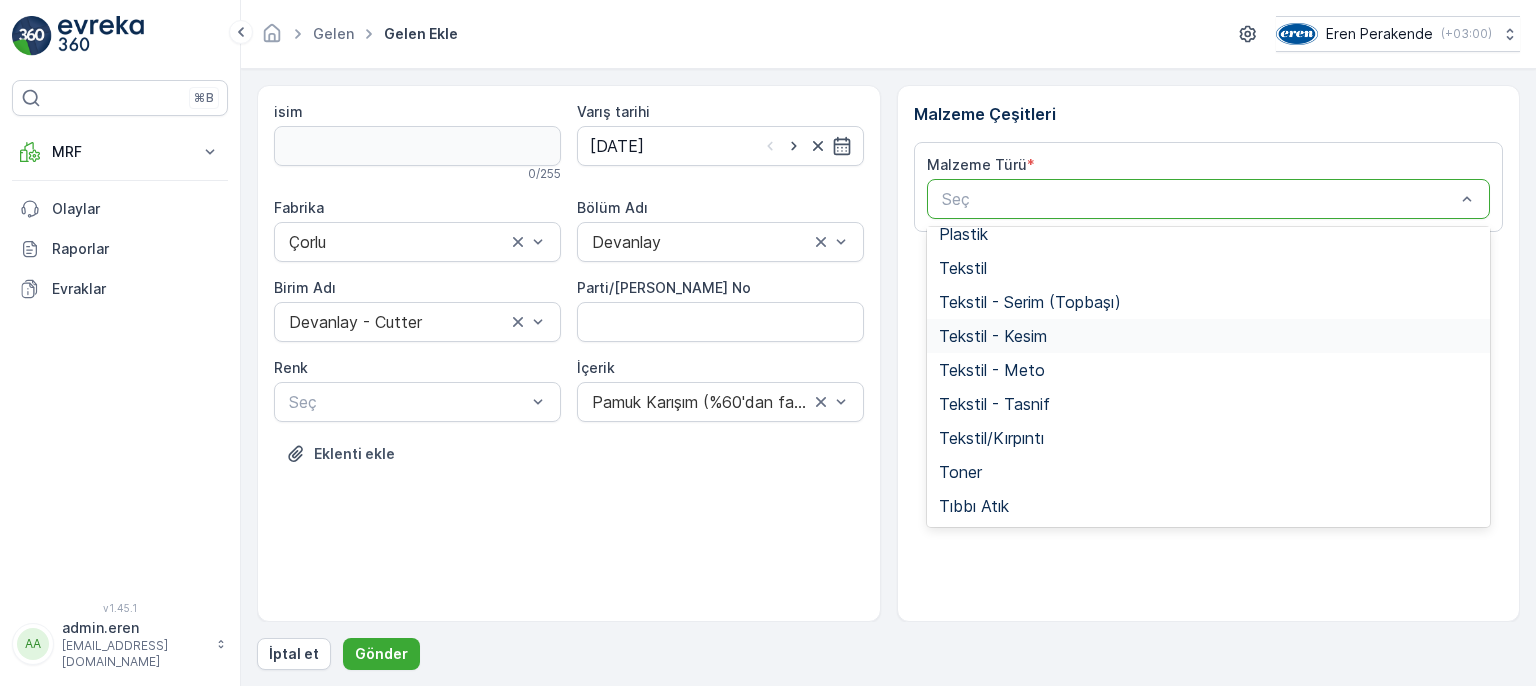 click on "Tekstil - Kesim" at bounding box center (1209, 336) 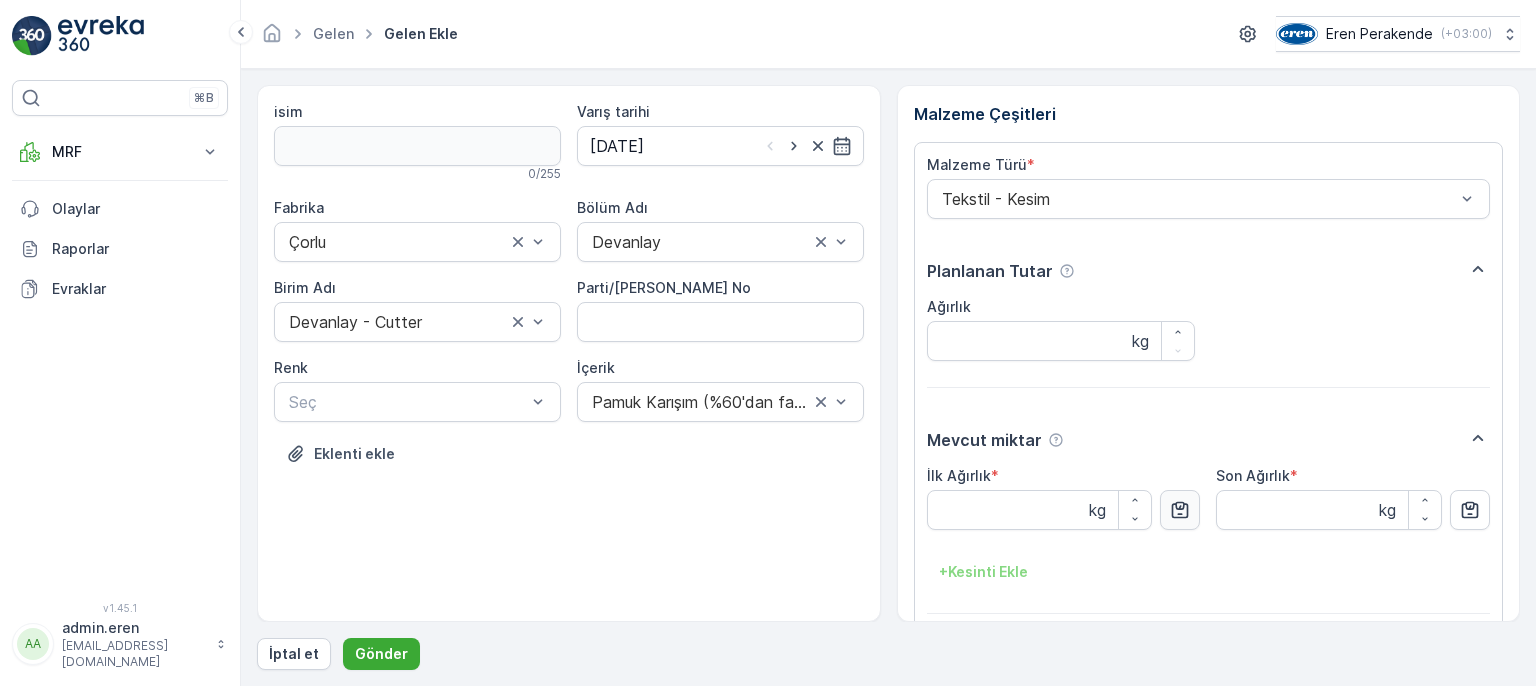 click 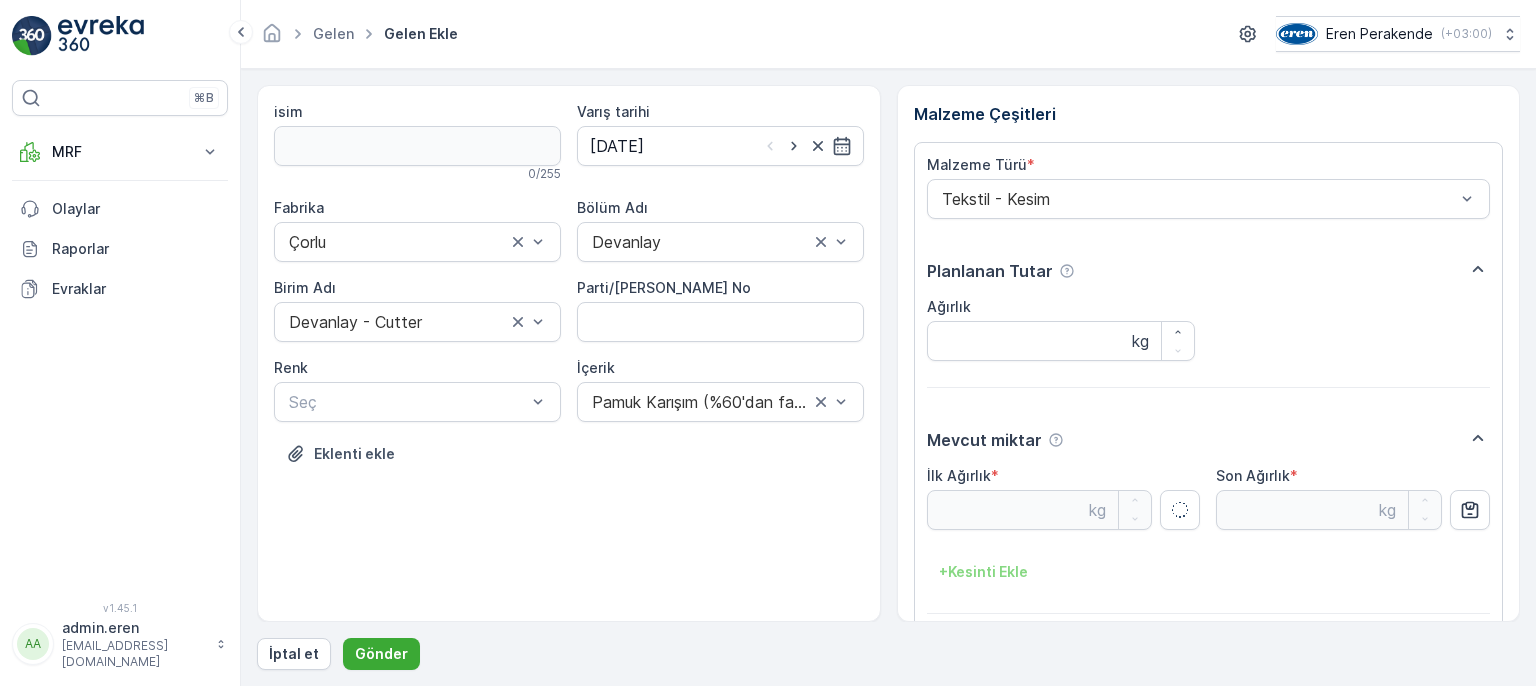type on "8.86" 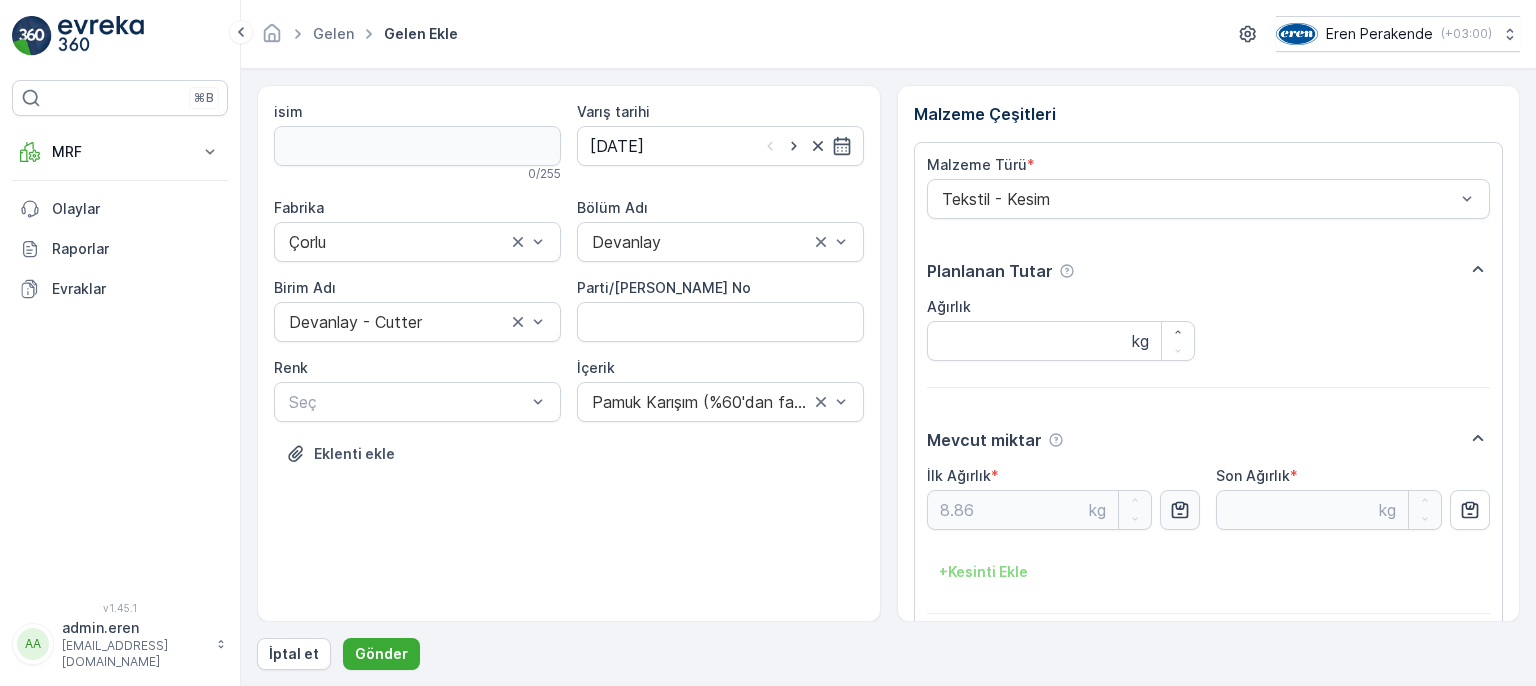drag, startPoint x: 309, startPoint y: 402, endPoint x: 321, endPoint y: 423, distance: 24.186773 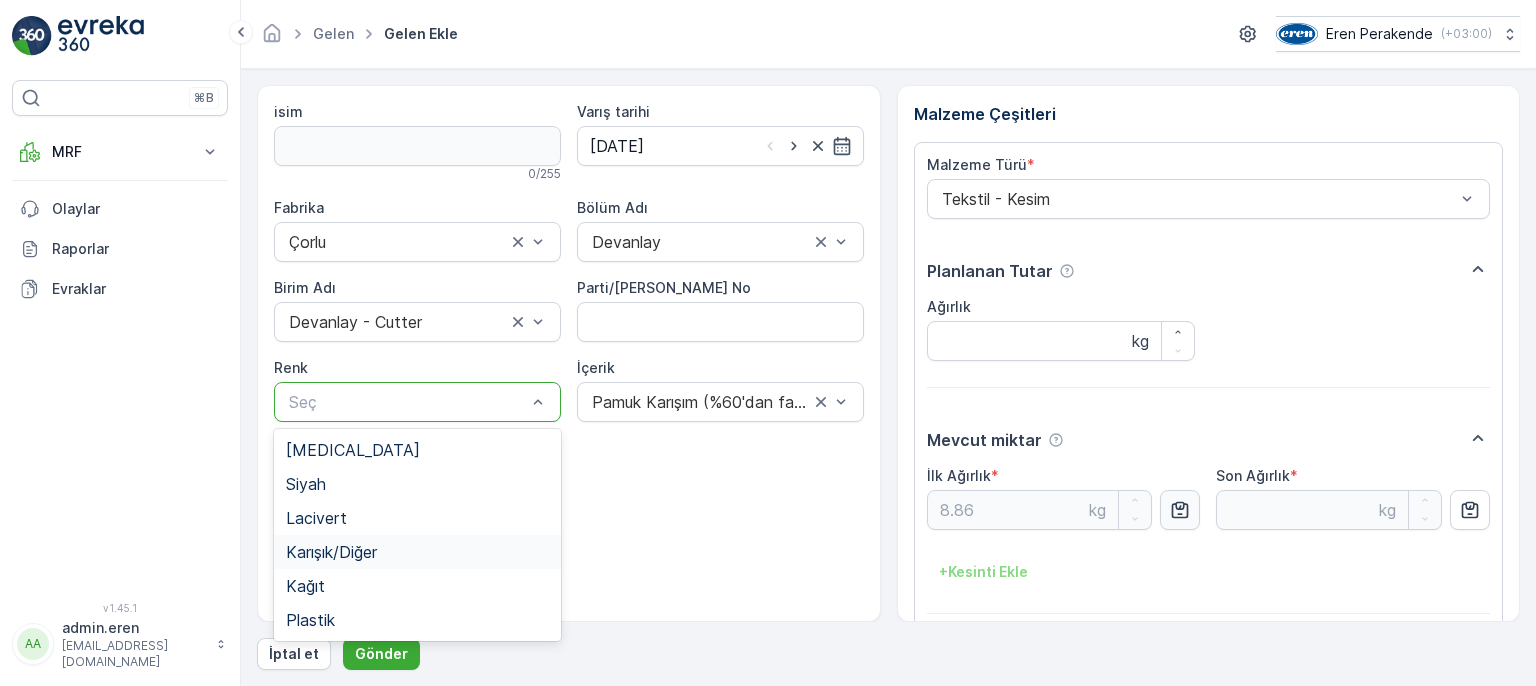 click on "Karışık/Diğer" at bounding box center (417, 552) 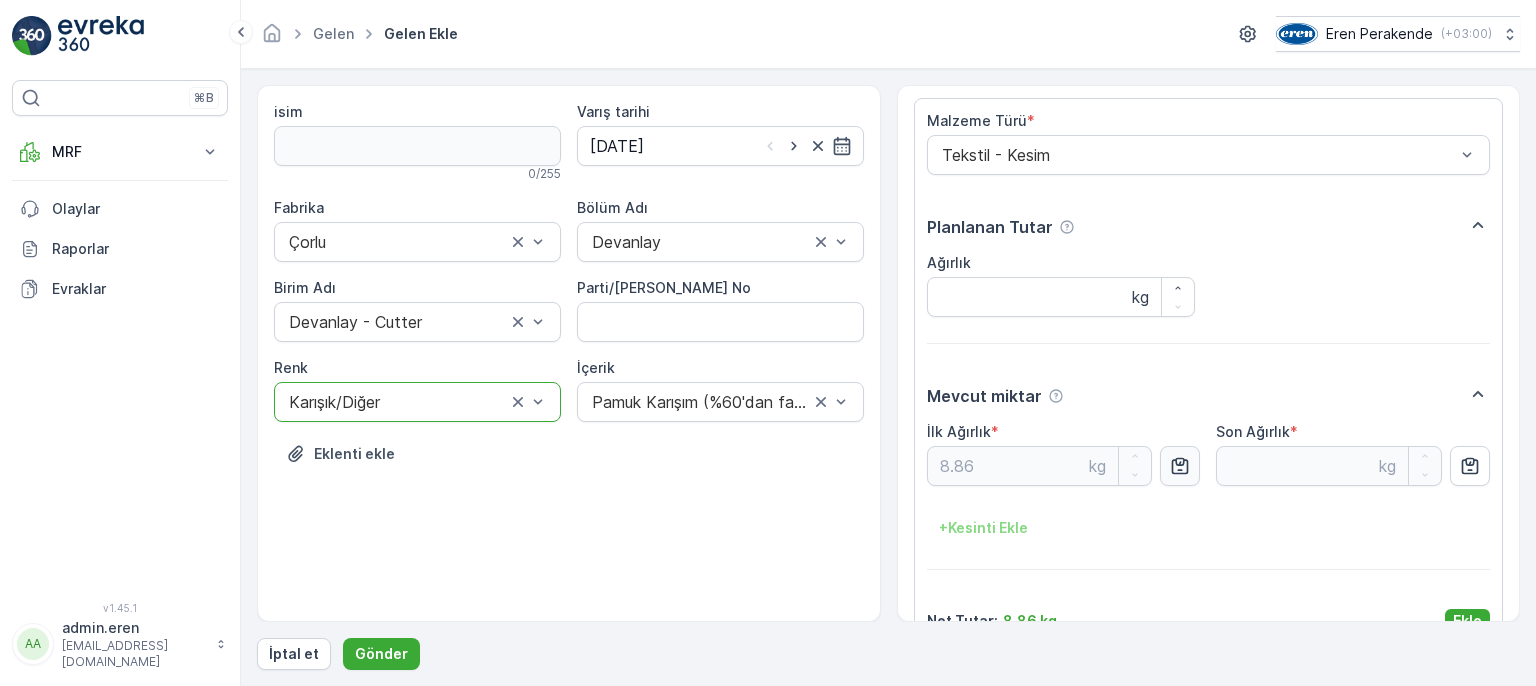 scroll, scrollTop: 84, scrollLeft: 0, axis: vertical 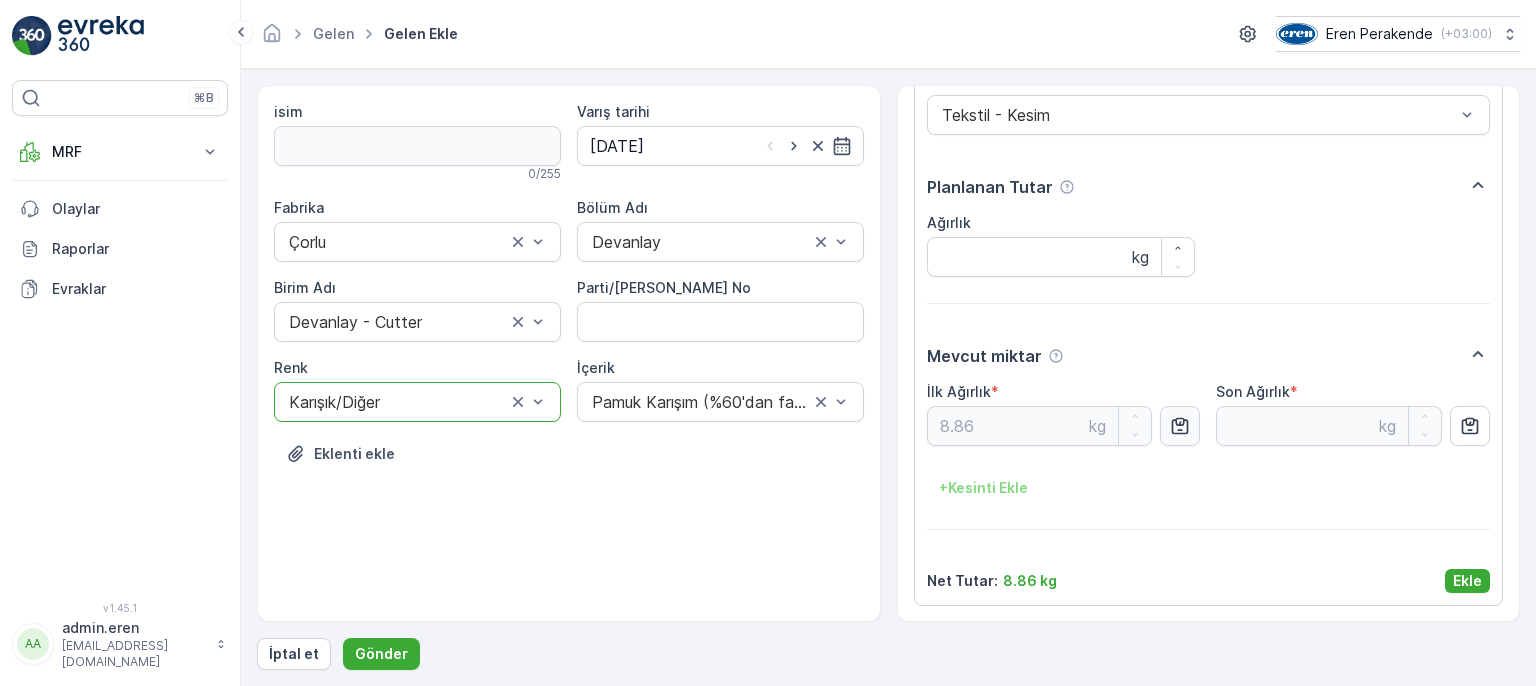 click on "Ekle" at bounding box center (1467, 581) 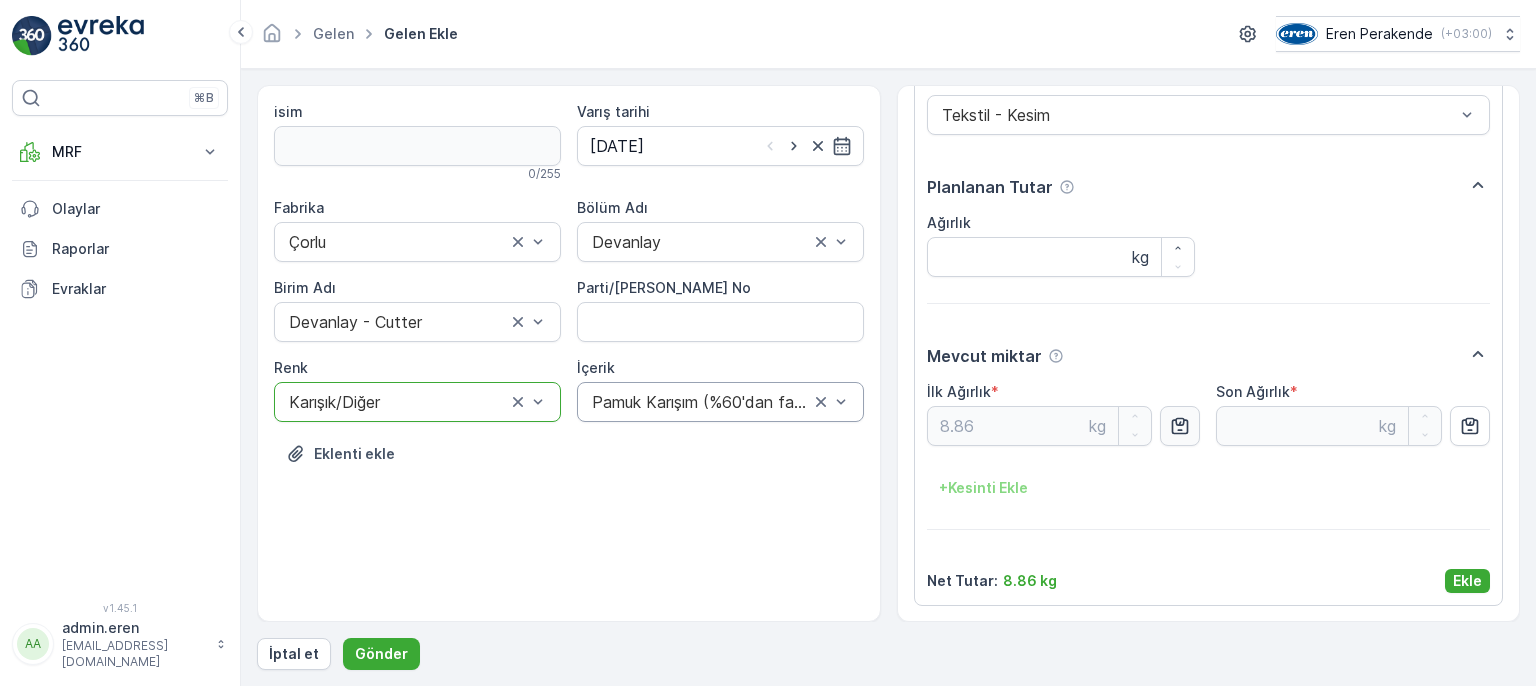 scroll, scrollTop: 0, scrollLeft: 0, axis: both 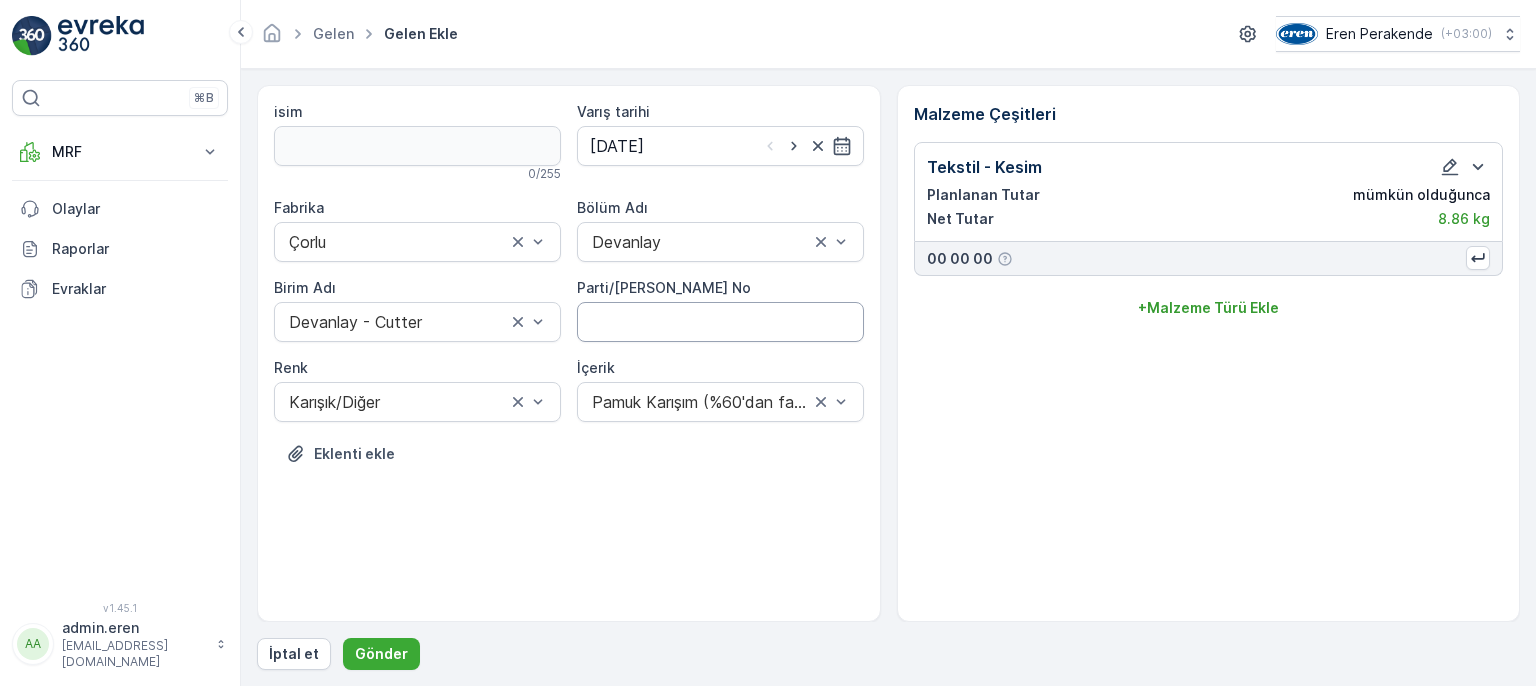 drag, startPoint x: 620, startPoint y: 316, endPoint x: 623, endPoint y: 327, distance: 11.401754 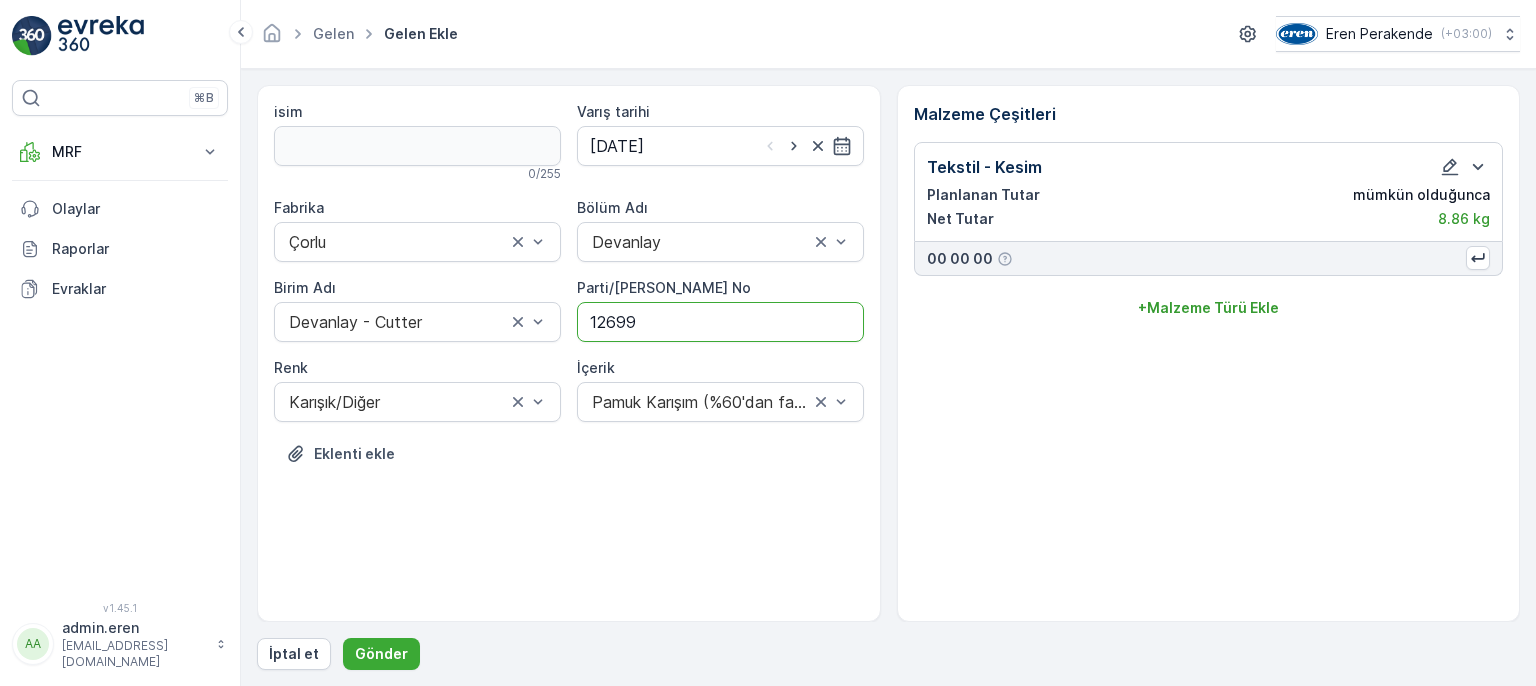 type on "1269944" 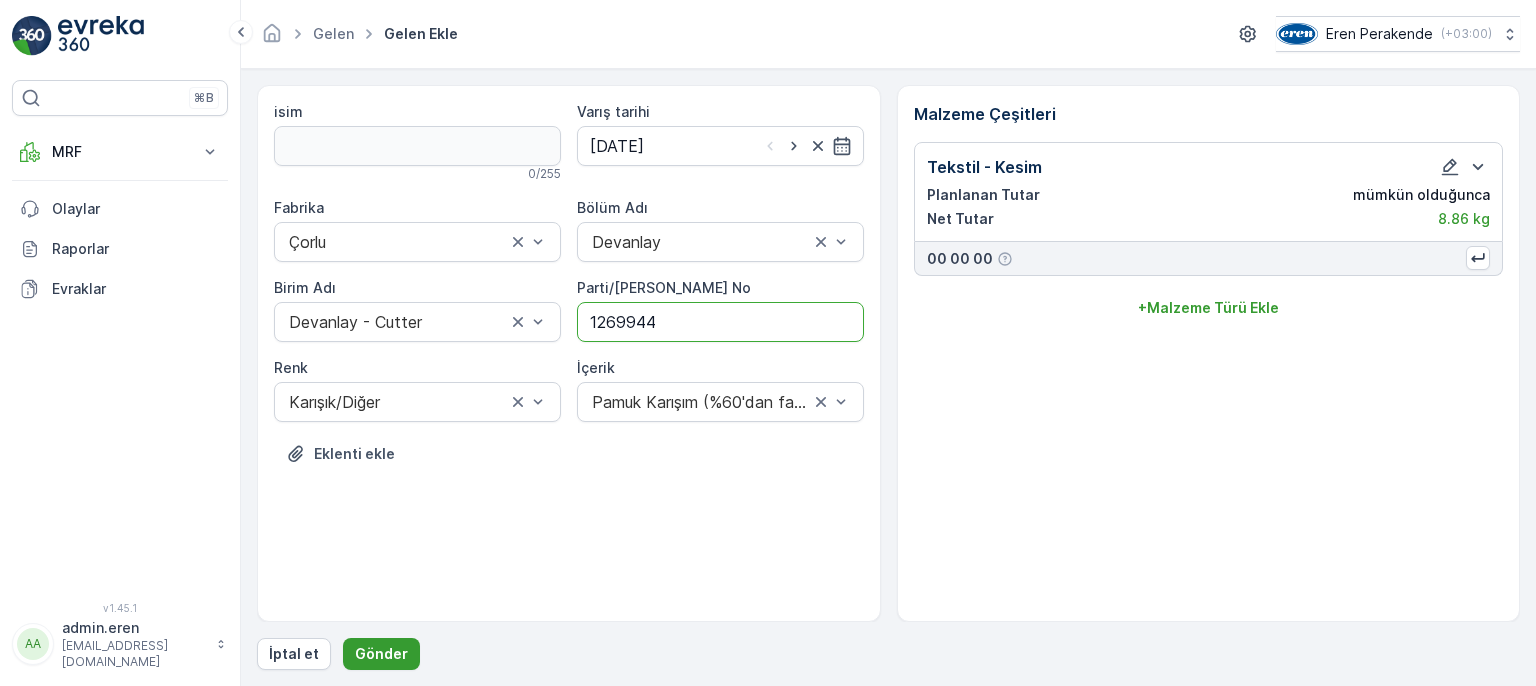 click on "Gönder" at bounding box center (381, 654) 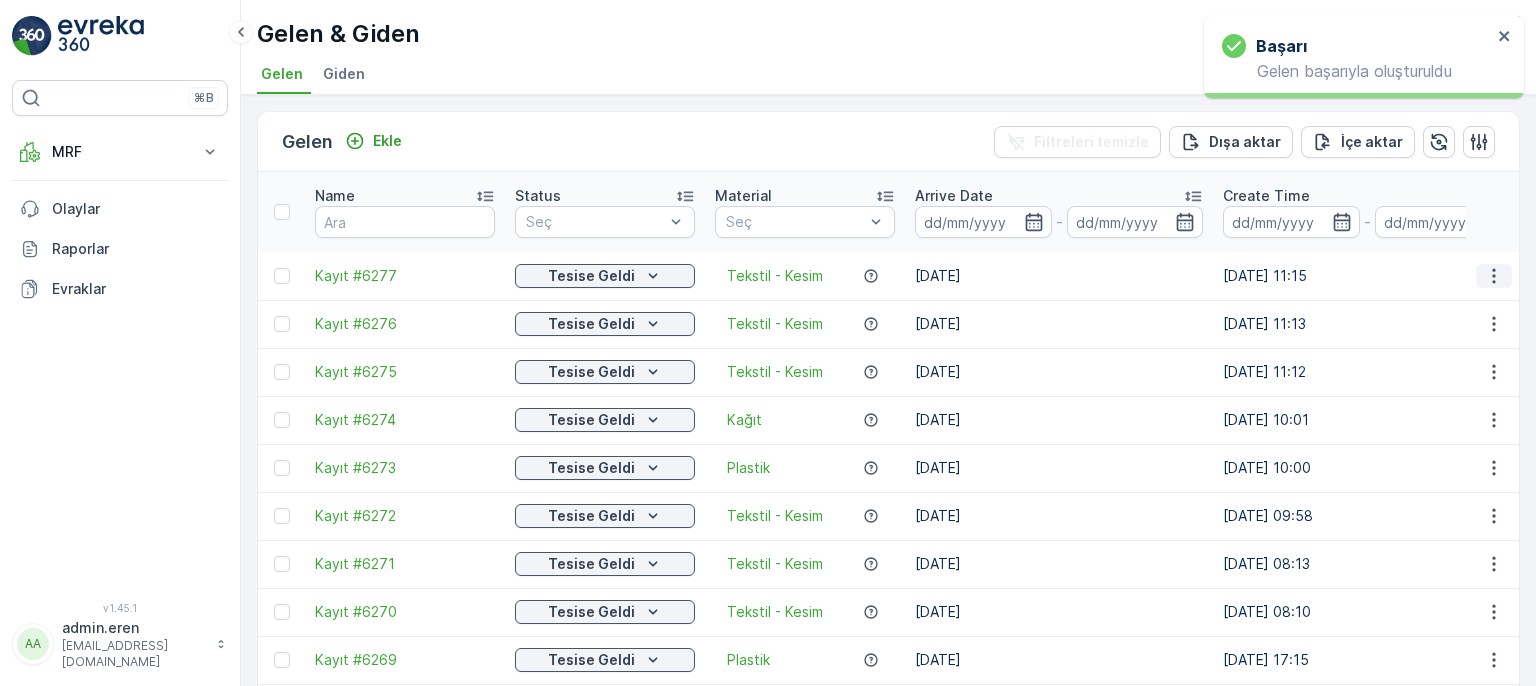 click 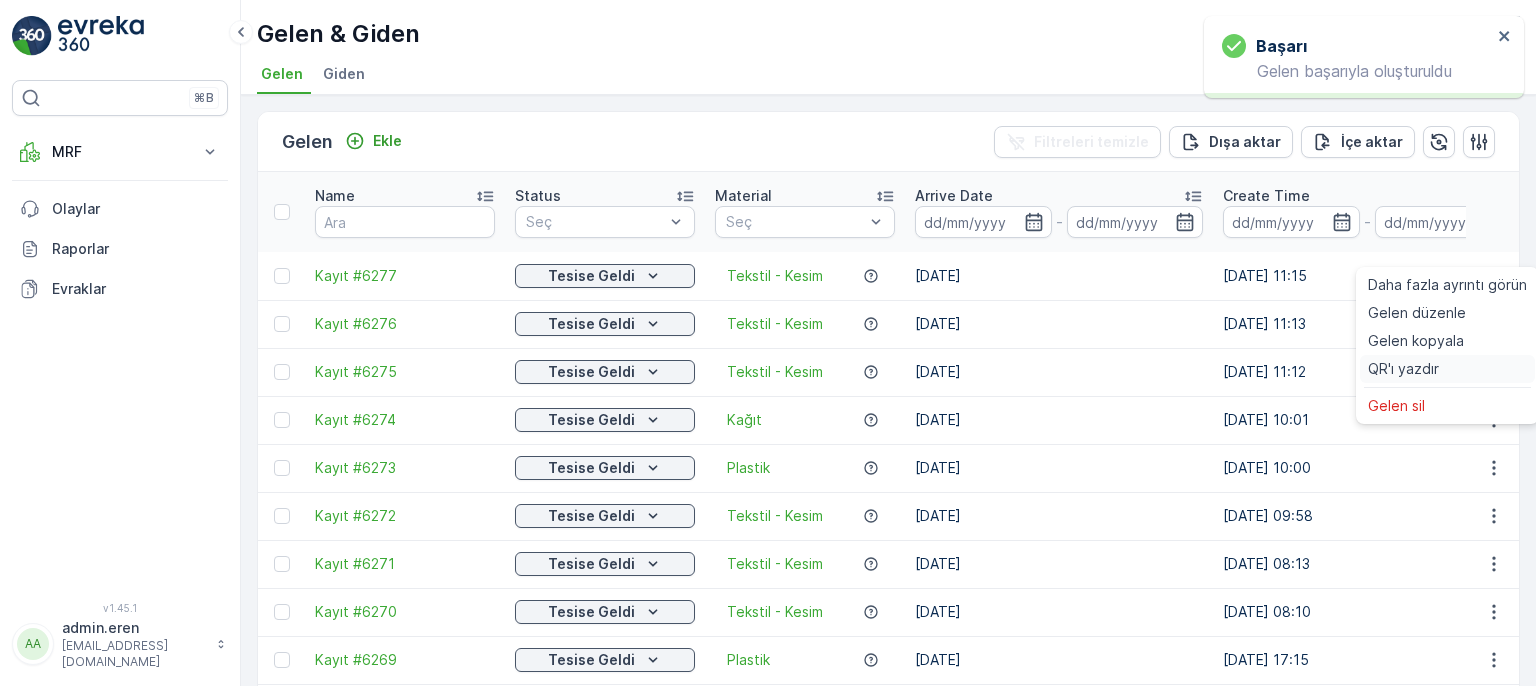 click on "QR'ı yazdır" at bounding box center (1403, 369) 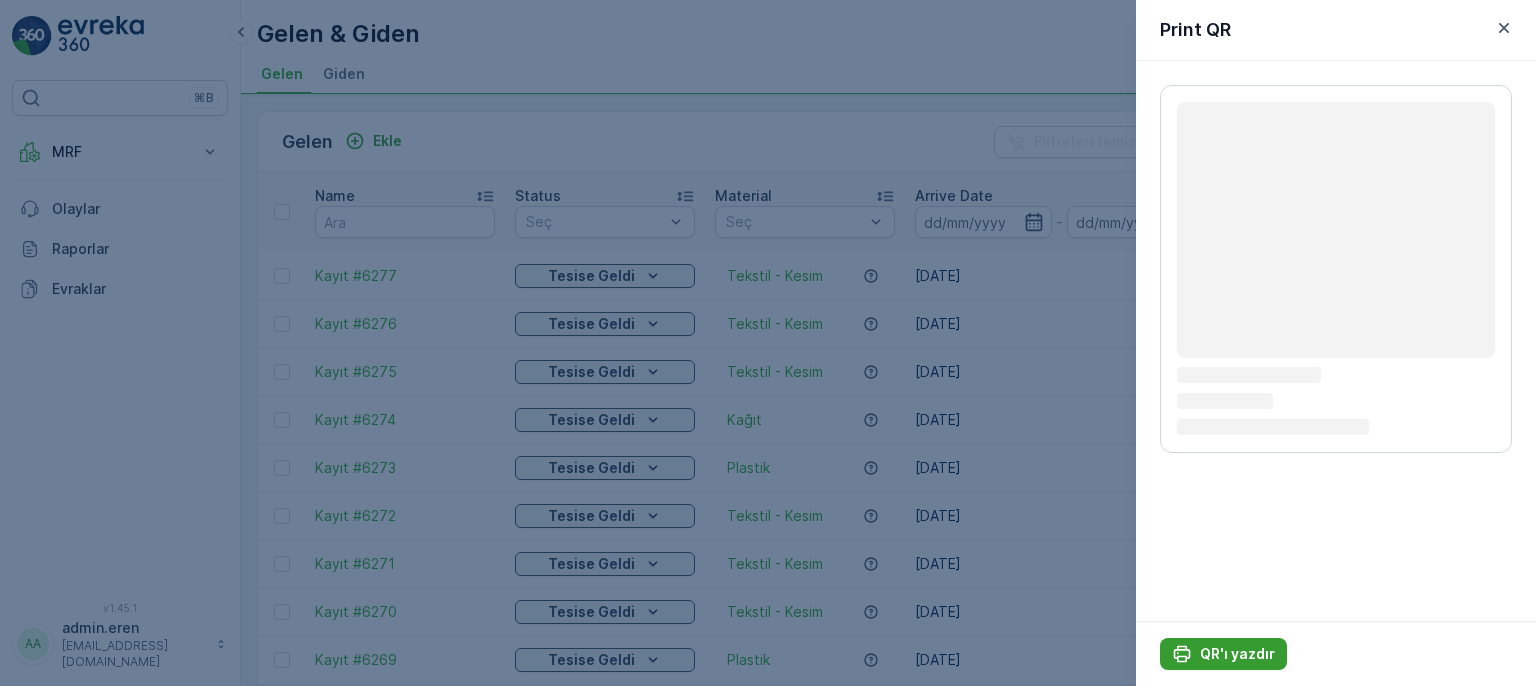 click on "QR'ı yazdır" at bounding box center [1237, 654] 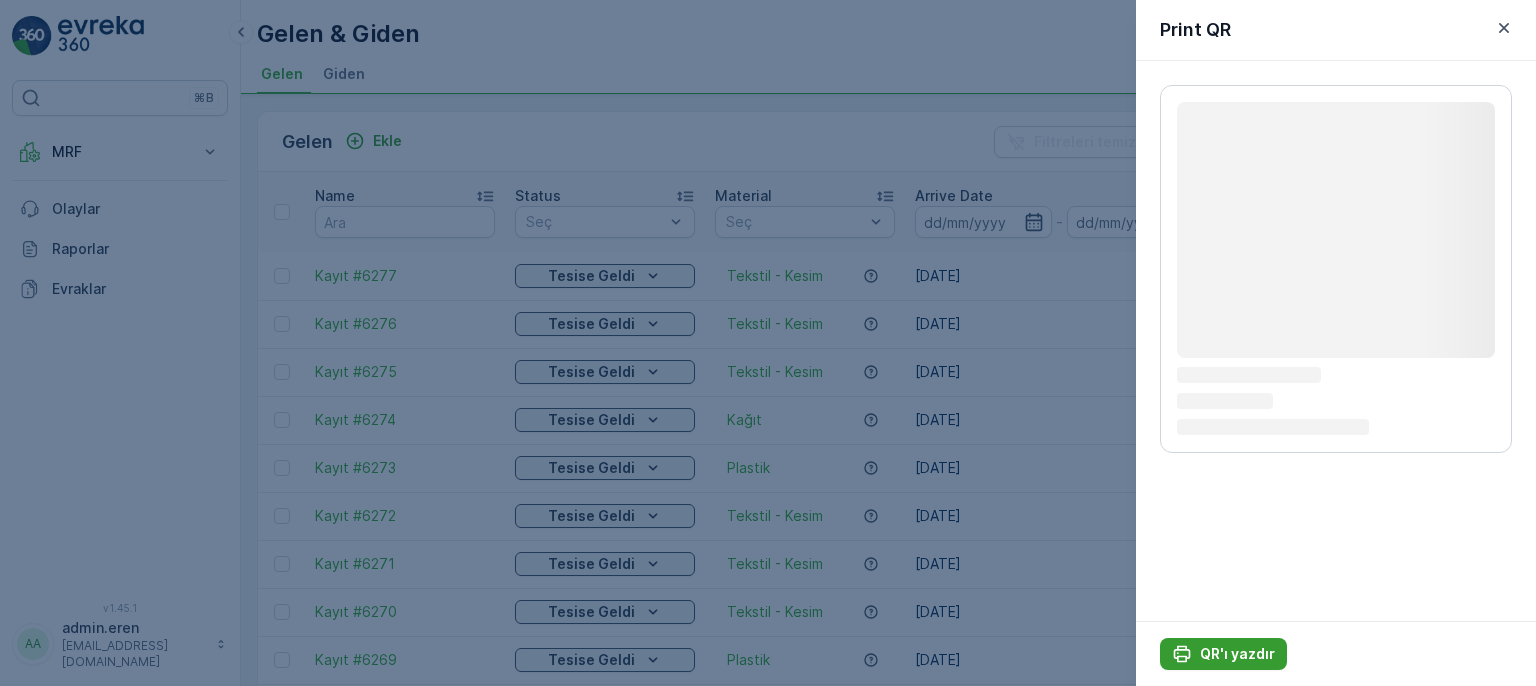 click on "QR'ı yazdır" at bounding box center [1237, 654] 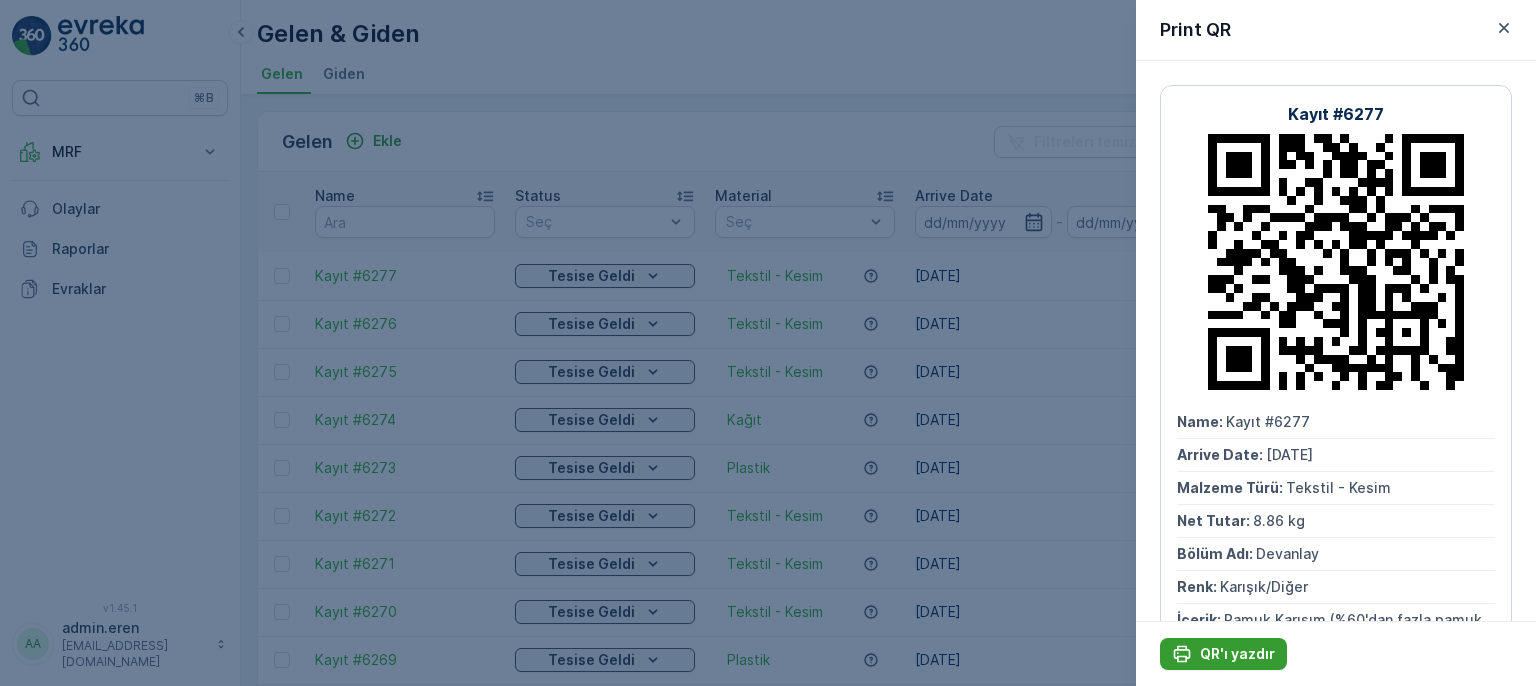 click on "QR'ı yazdır" at bounding box center (1237, 654) 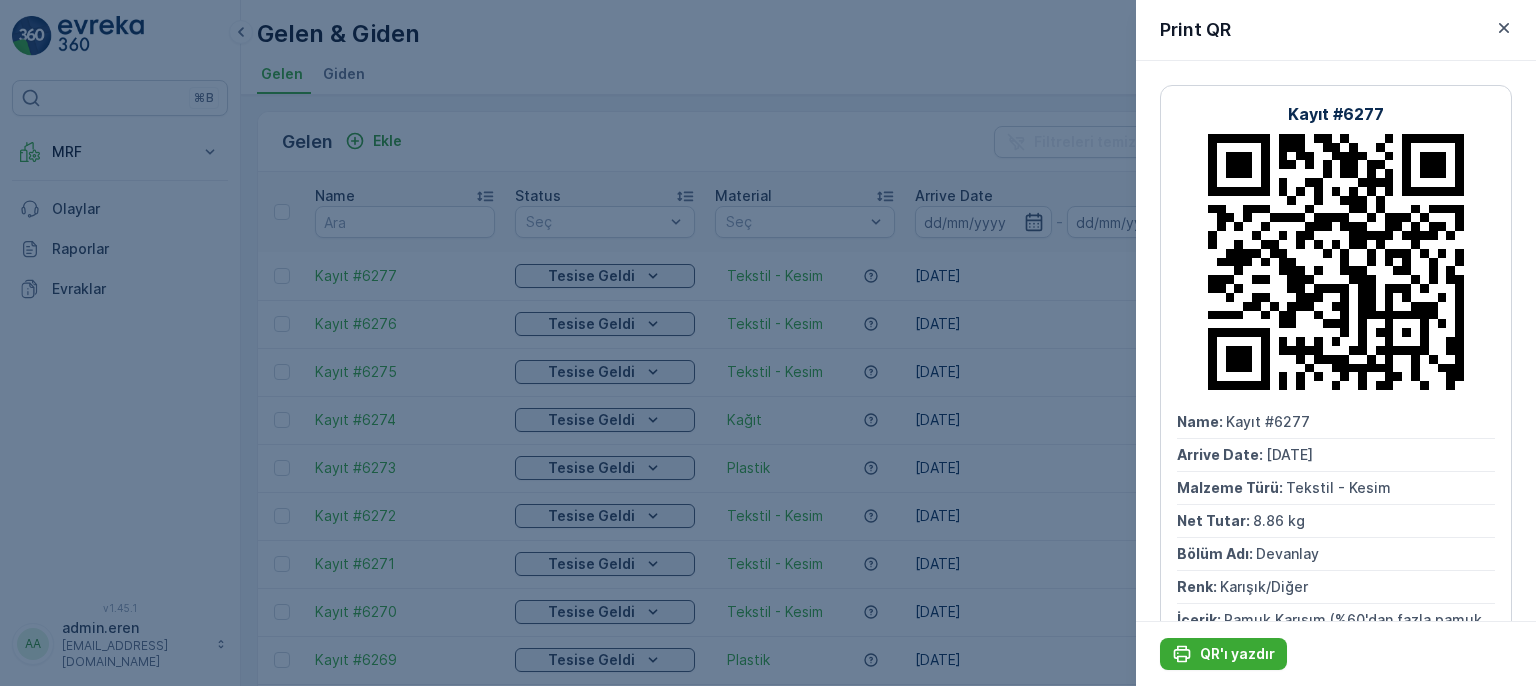 click at bounding box center (768, 343) 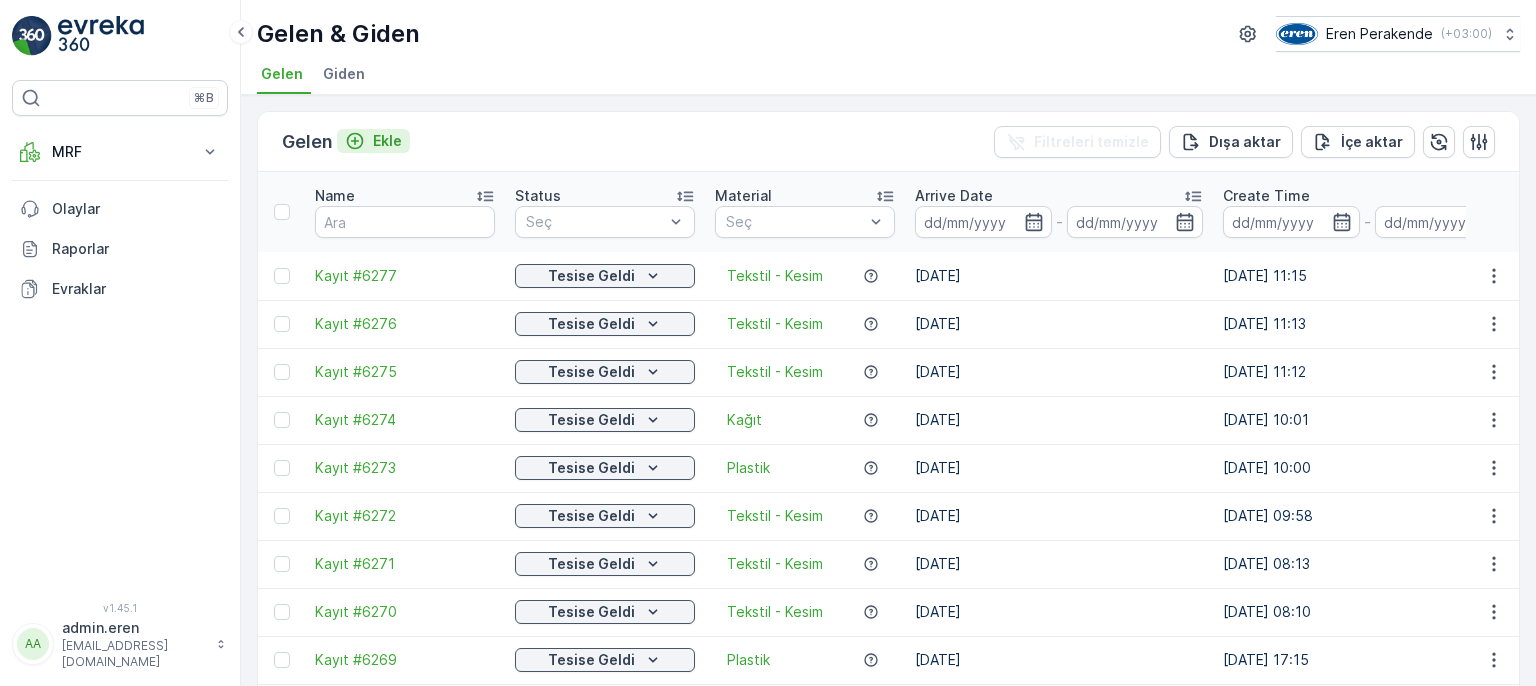 click on "Ekle" at bounding box center [373, 141] 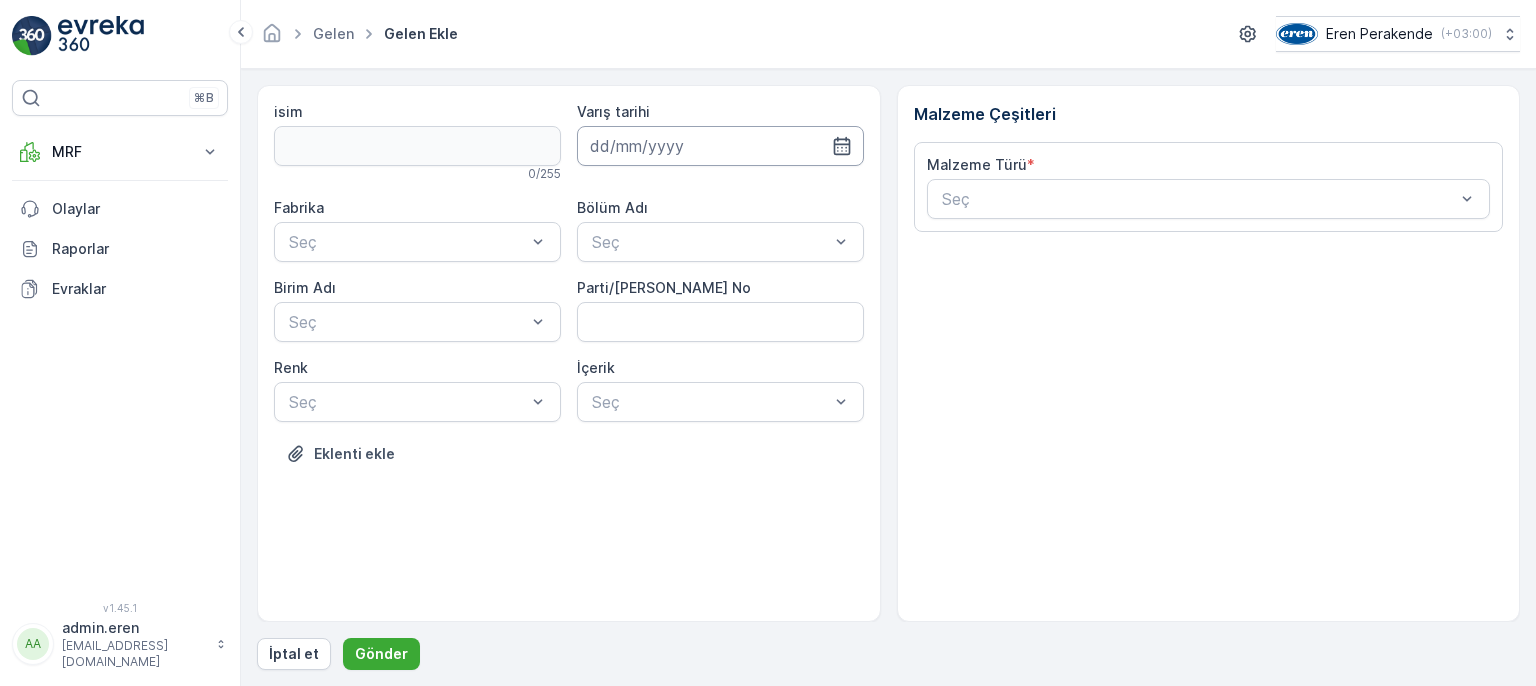 click at bounding box center (720, 146) 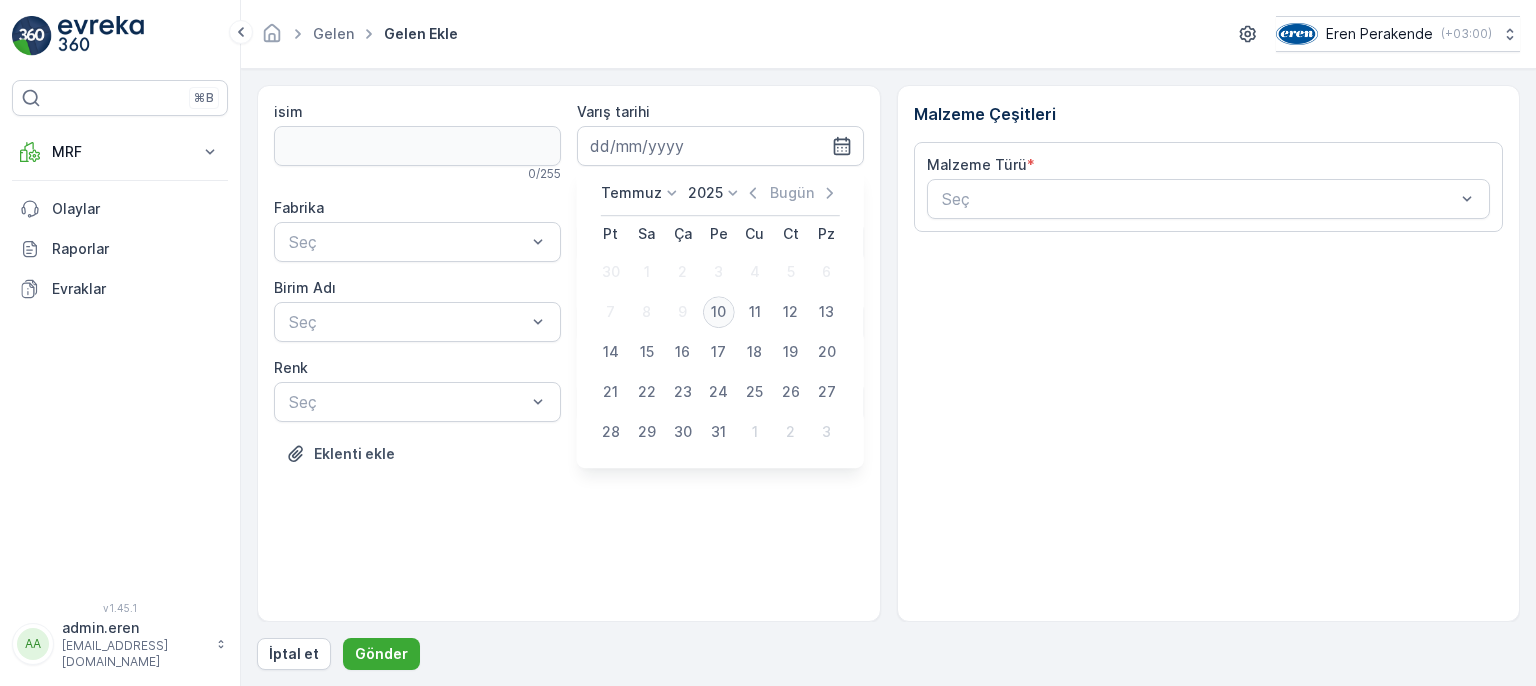 click on "10" at bounding box center (719, 312) 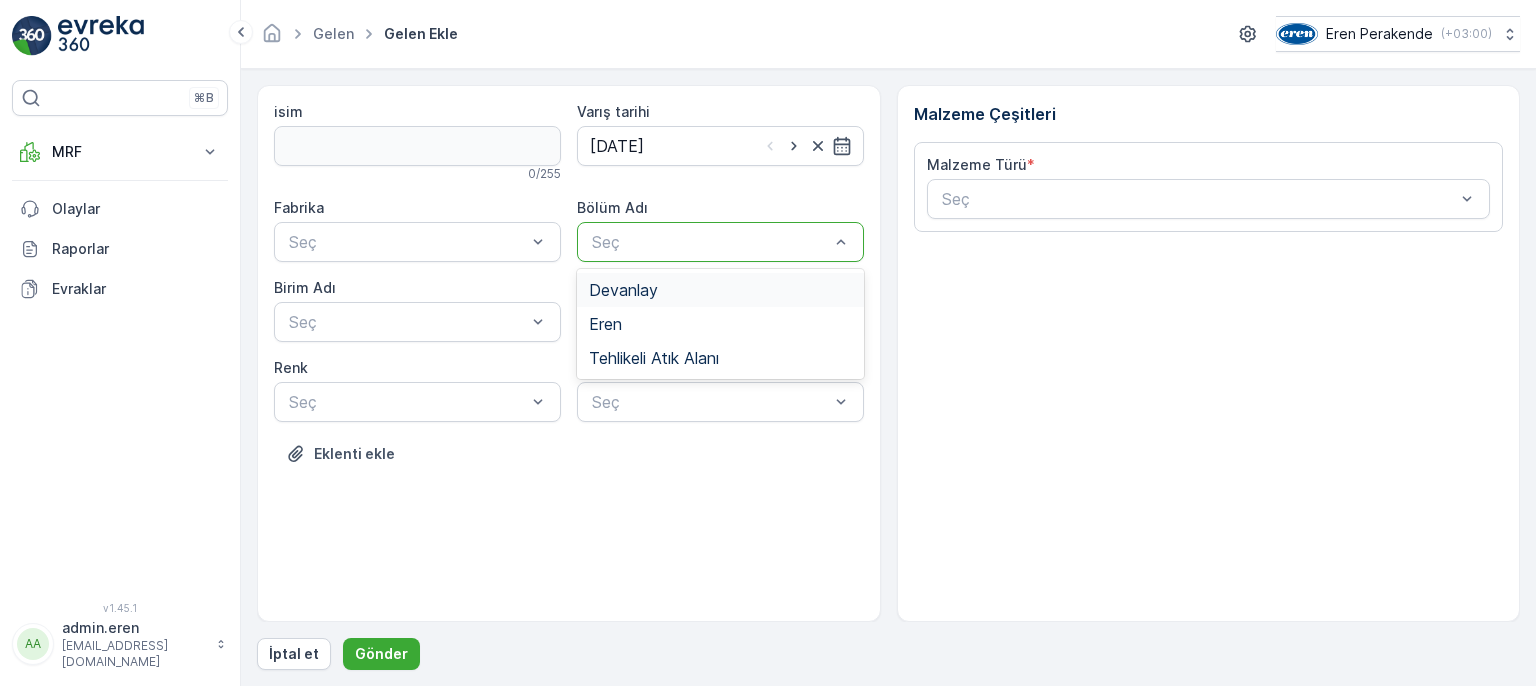 drag, startPoint x: 636, startPoint y: 288, endPoint x: 596, endPoint y: 288, distance: 40 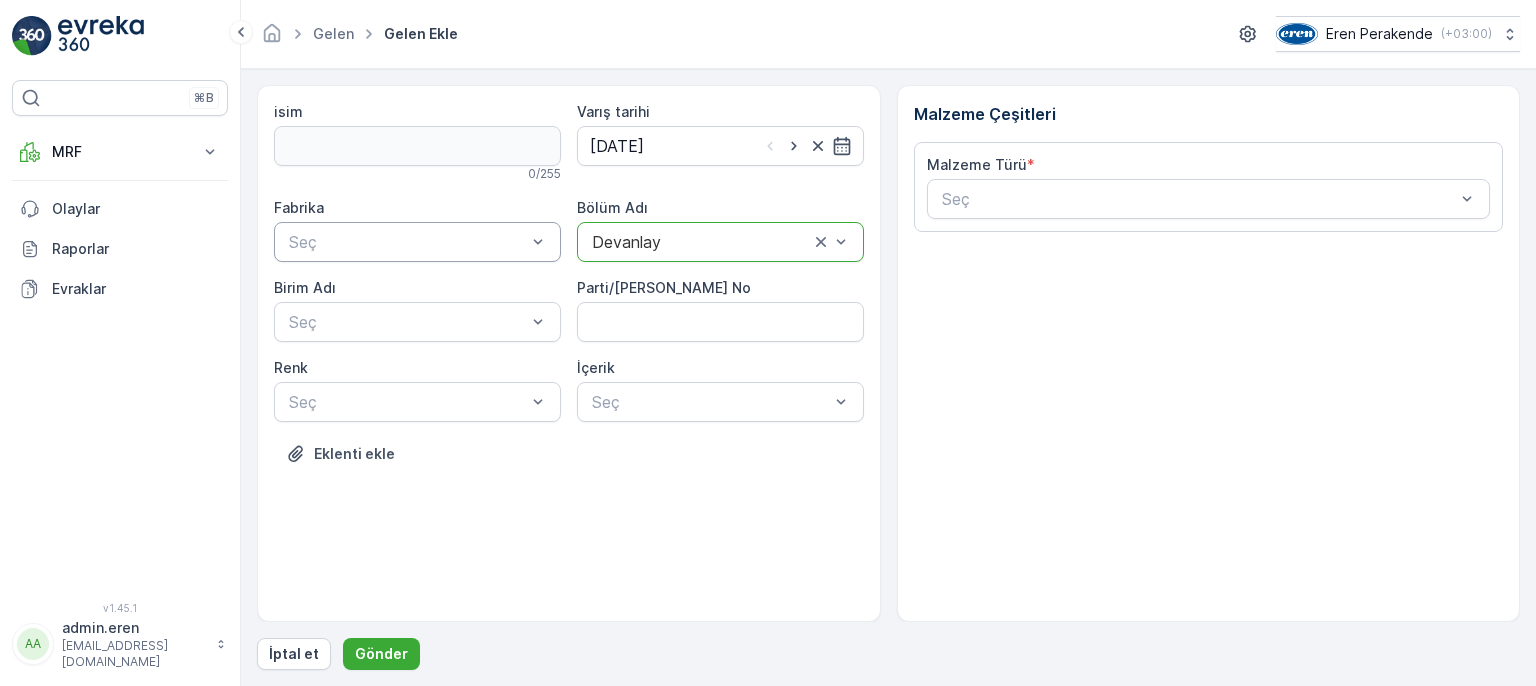click at bounding box center (407, 242) 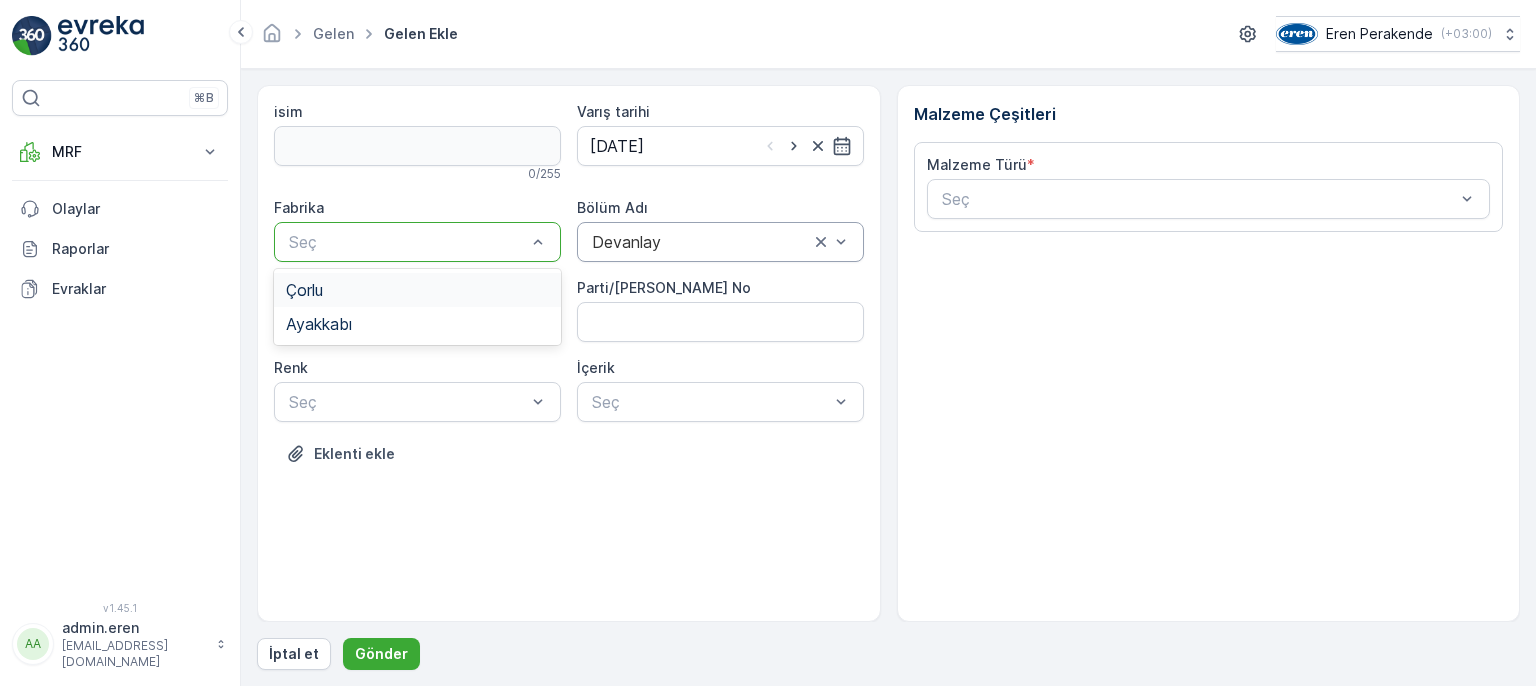 click on "Çorlu" at bounding box center (417, 290) 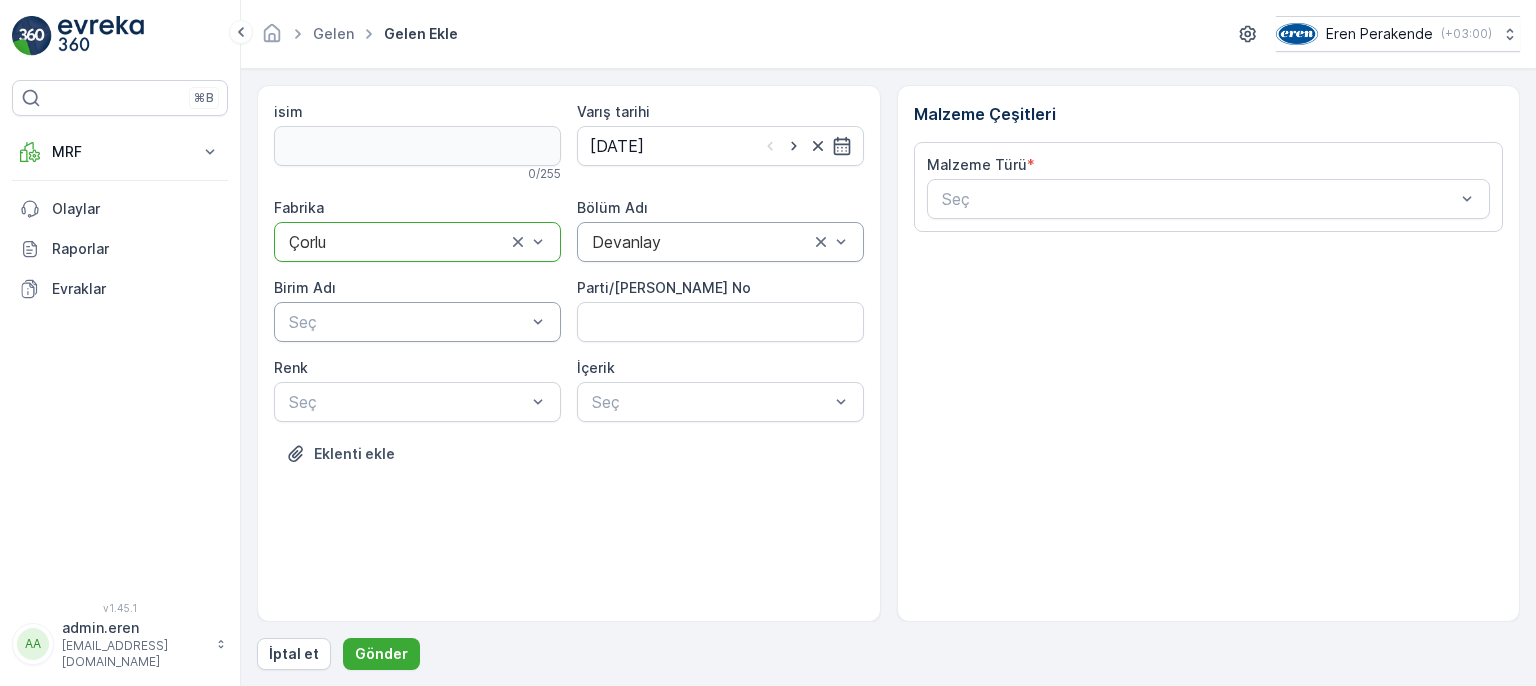 click at bounding box center (407, 322) 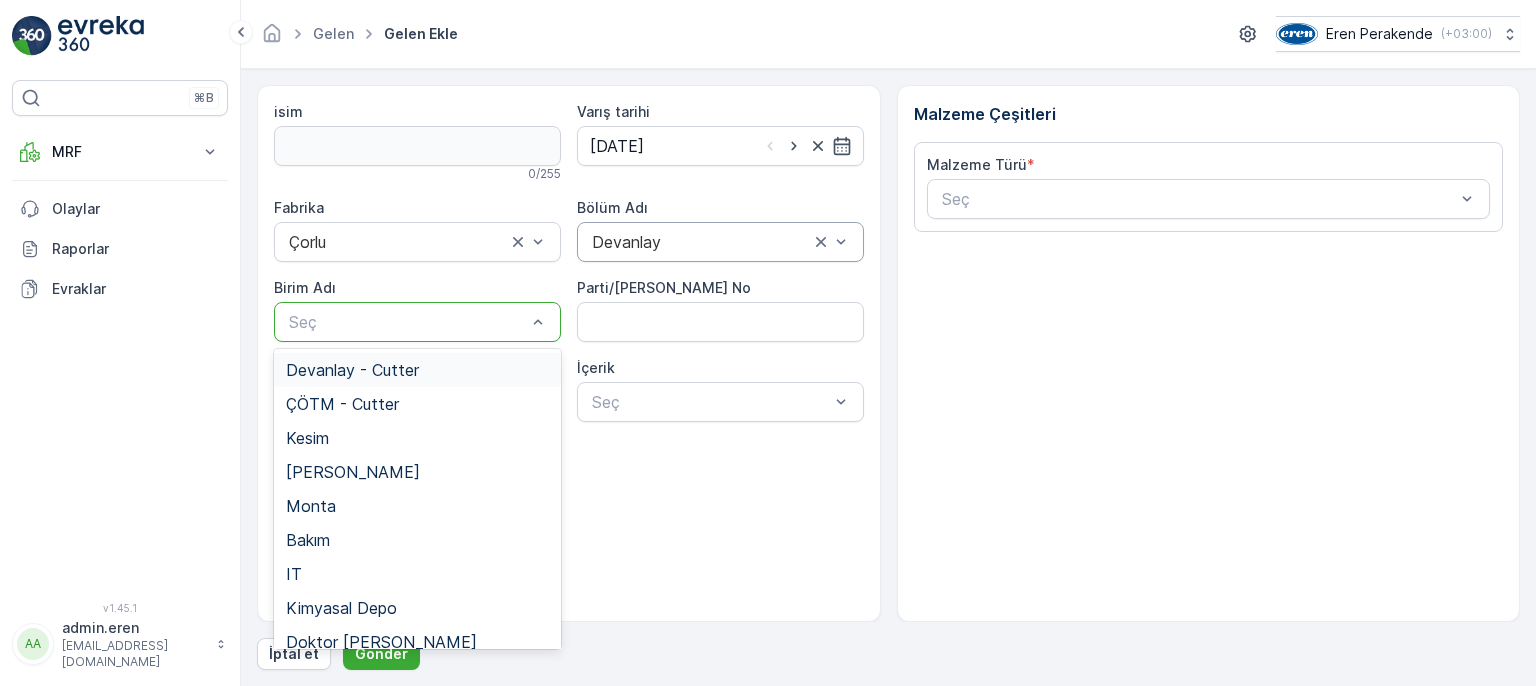 drag, startPoint x: 419, startPoint y: 365, endPoint x: 423, endPoint y: 409, distance: 44.181442 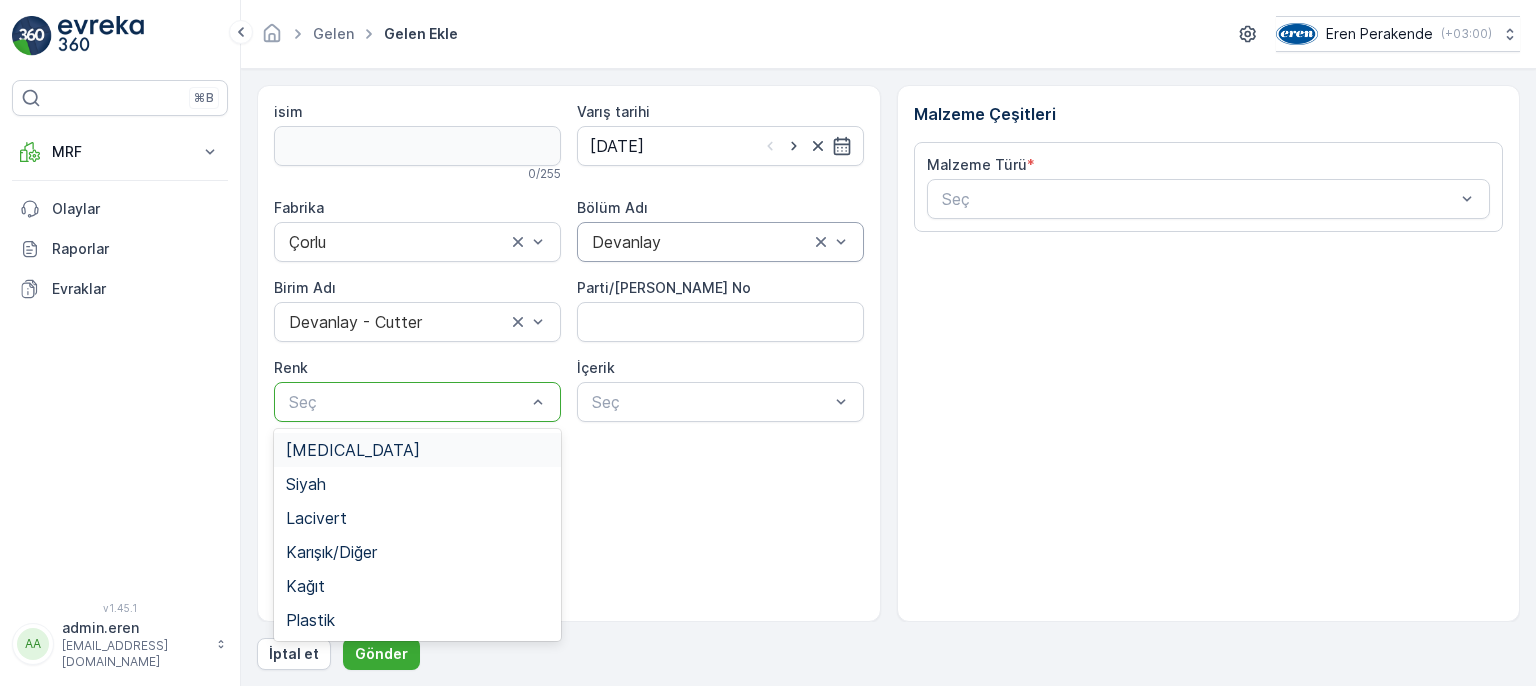 click at bounding box center [407, 402] 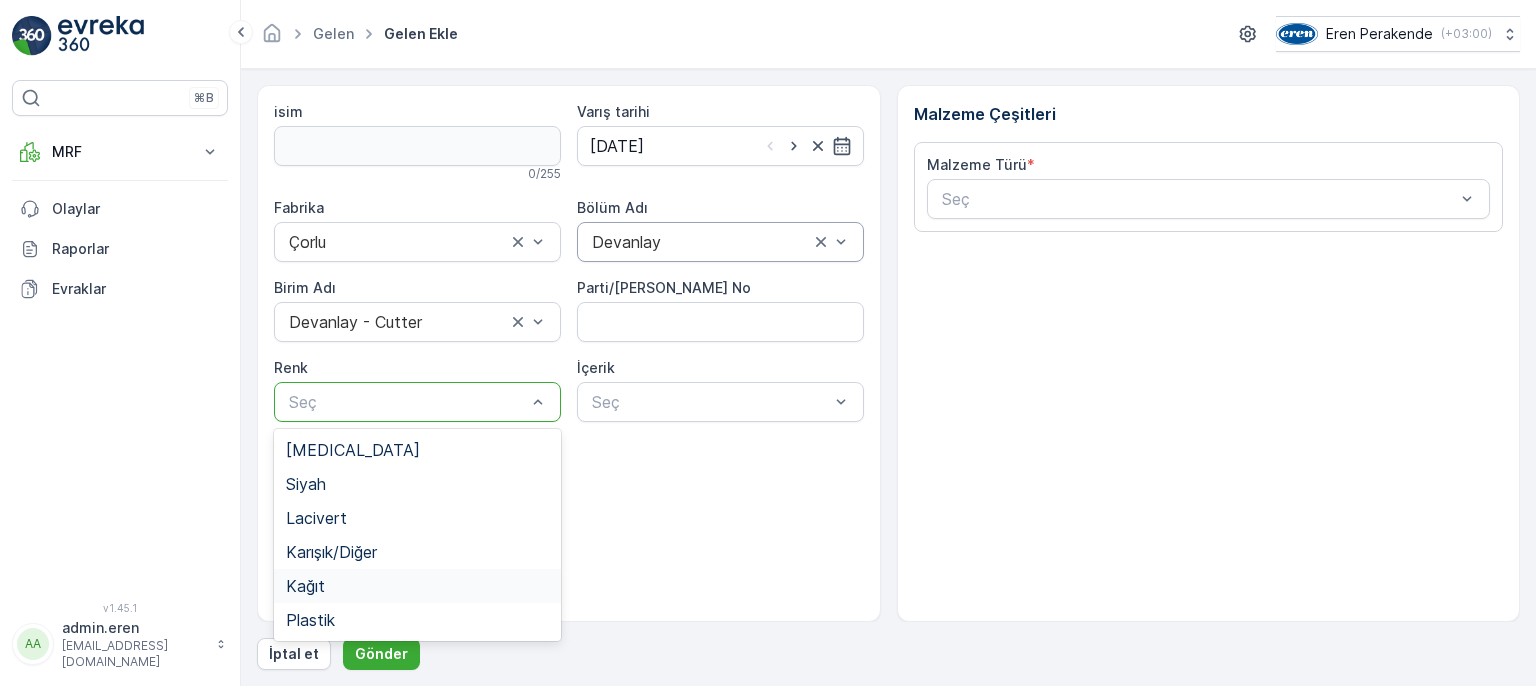 click on "Kağıt" at bounding box center [417, 586] 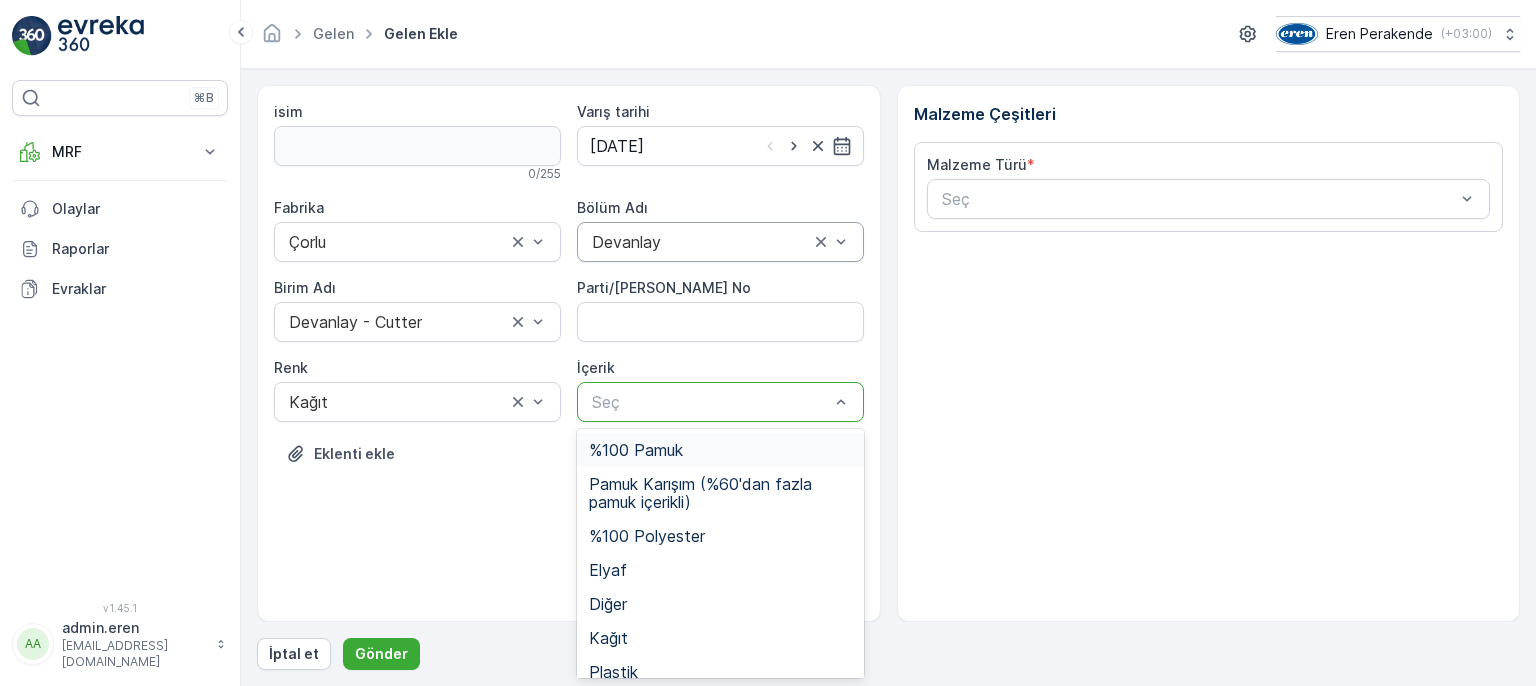 drag, startPoint x: 657, startPoint y: 390, endPoint x: 654, endPoint y: 449, distance: 59.07622 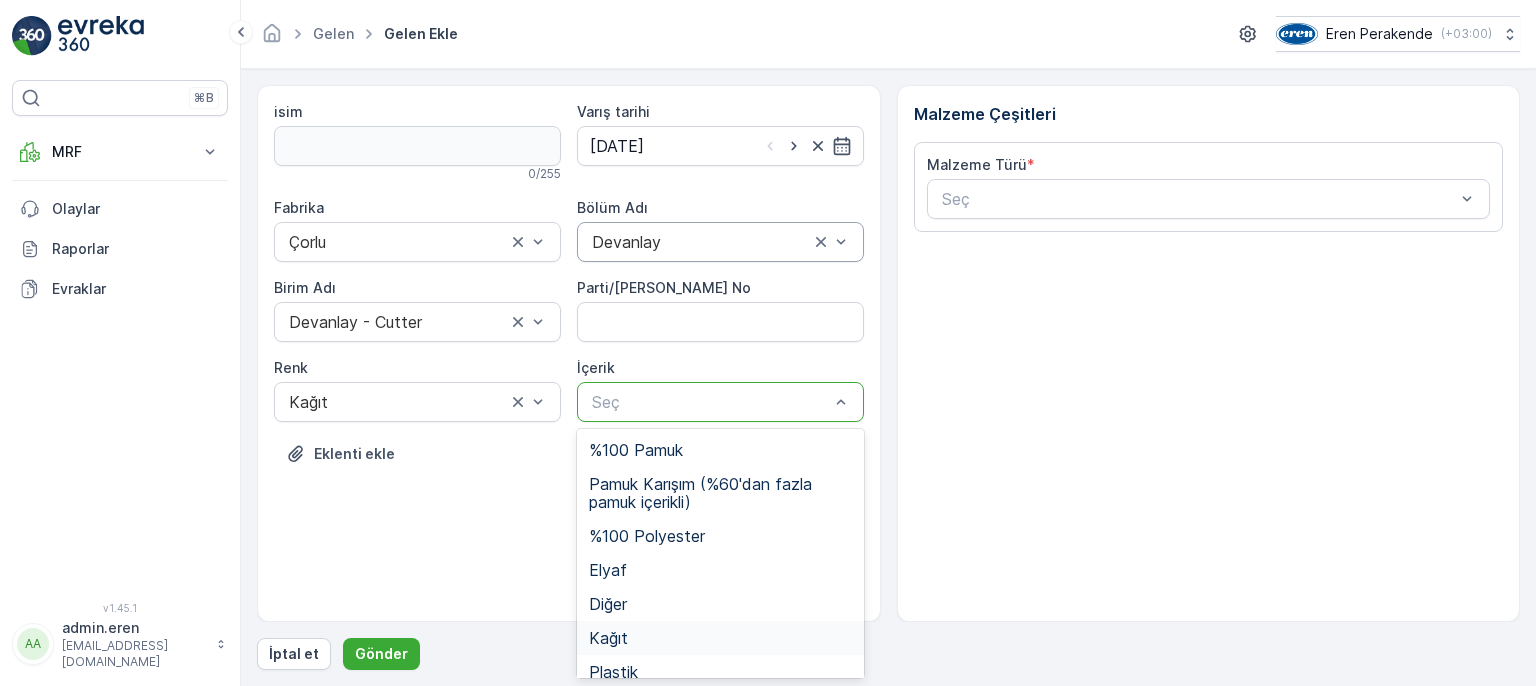 click on "Kağıt" at bounding box center [720, 638] 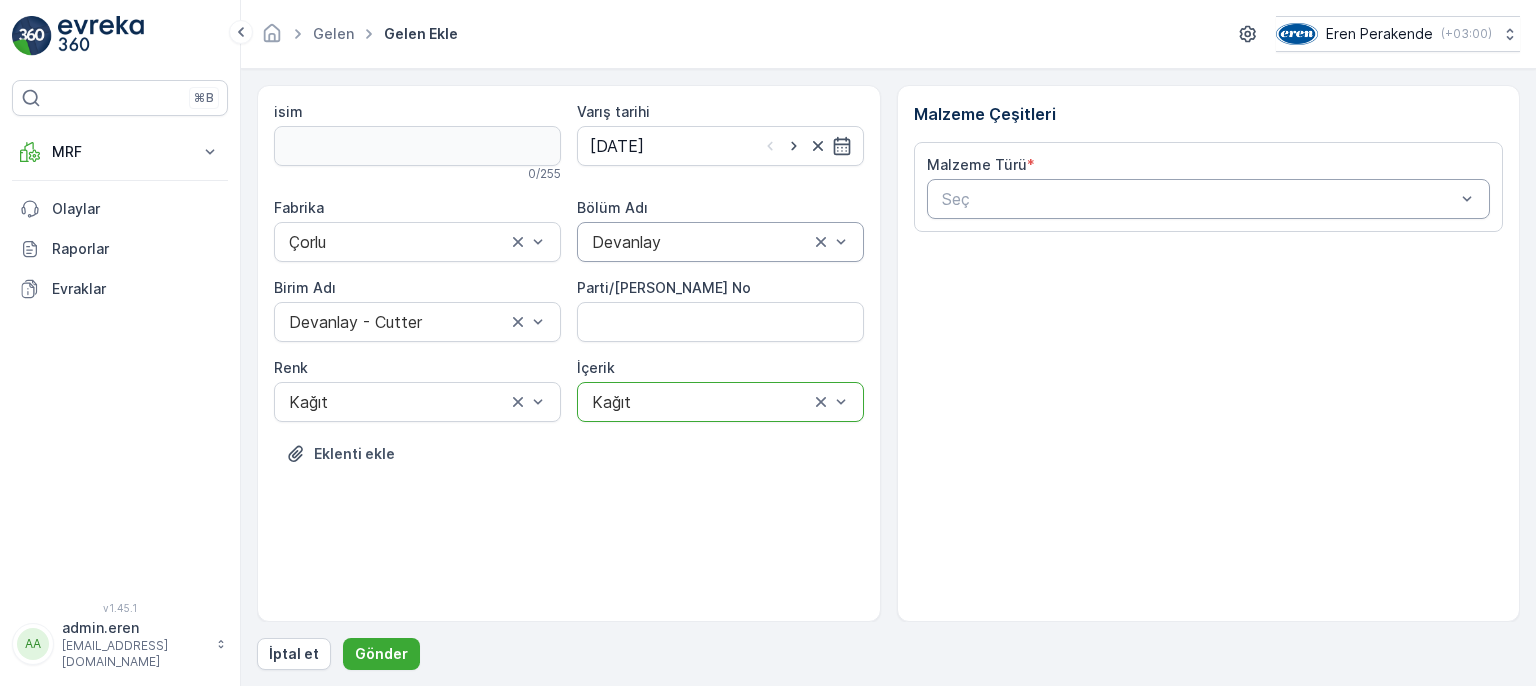 click on "Seç" at bounding box center (1209, 199) 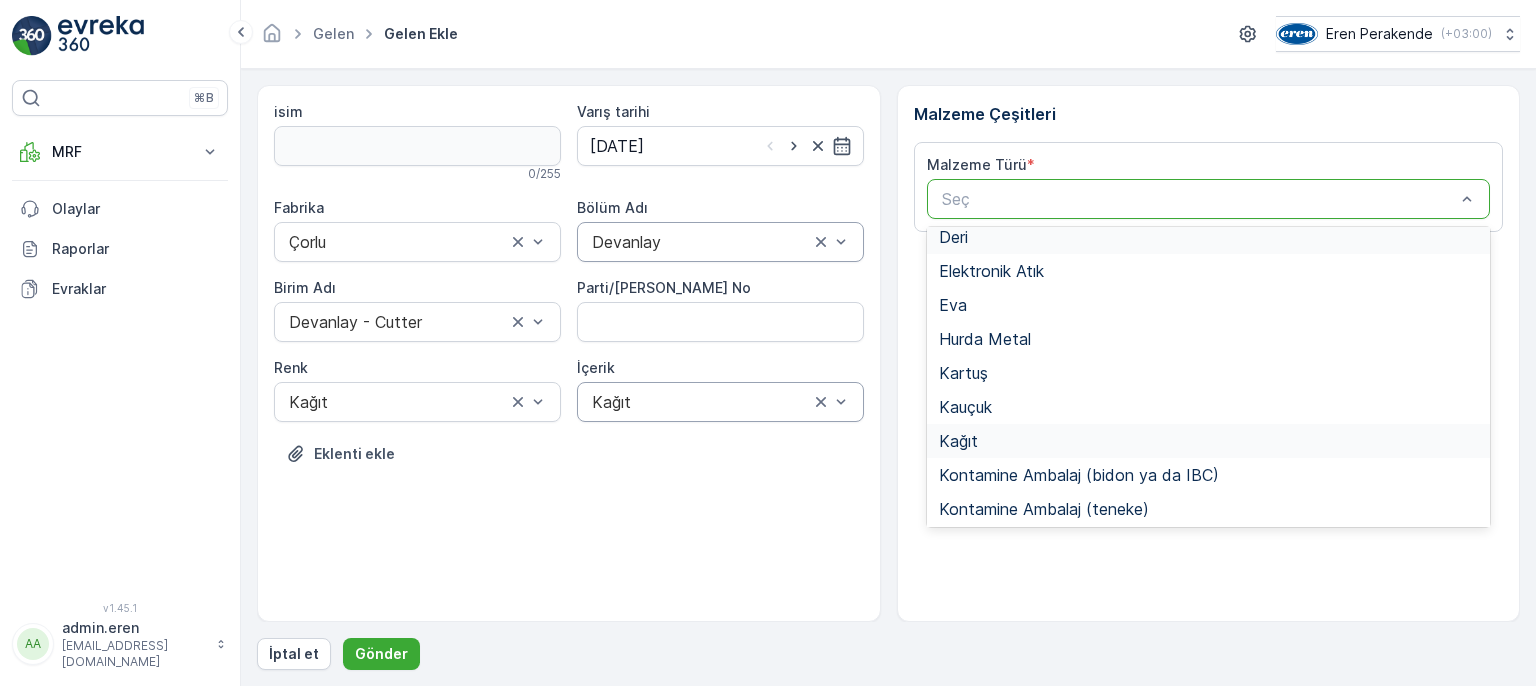 scroll, scrollTop: 100, scrollLeft: 0, axis: vertical 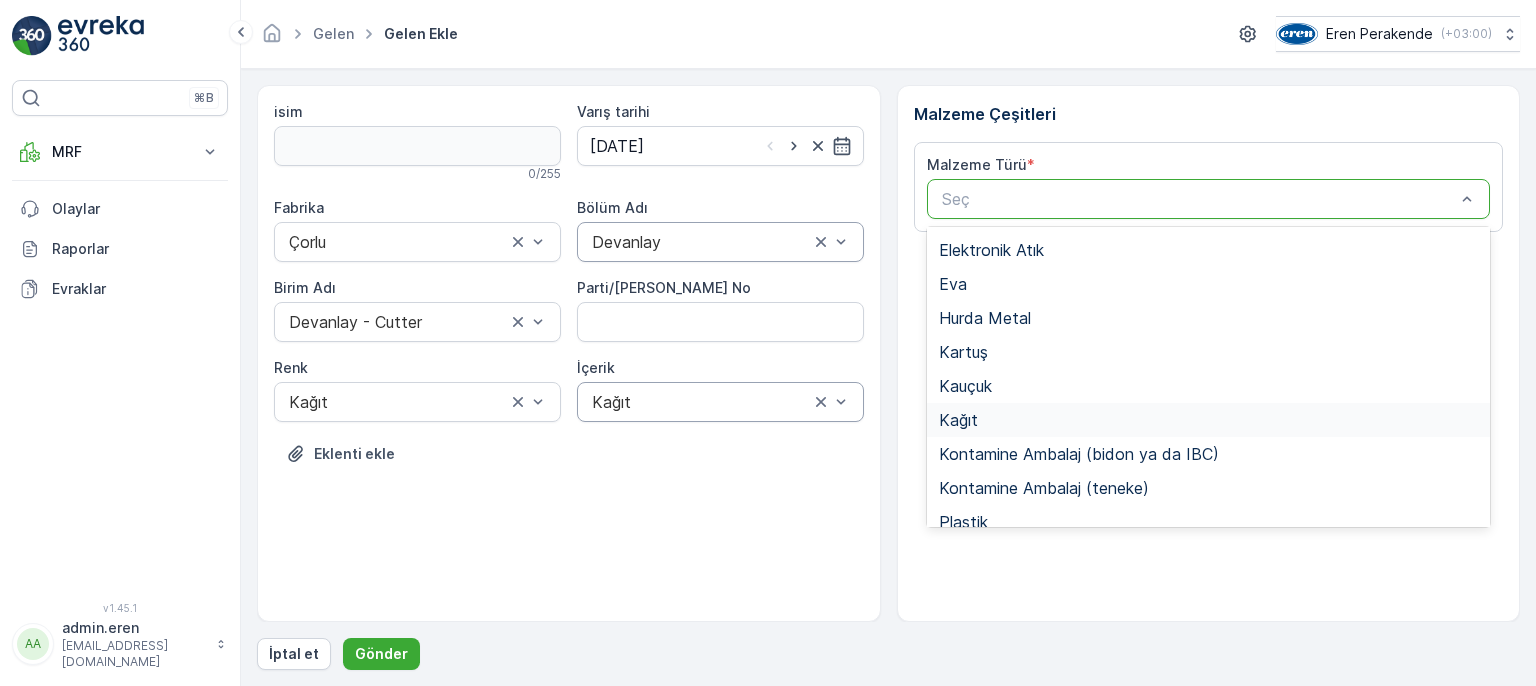 click on "Kağıt" at bounding box center (1209, 420) 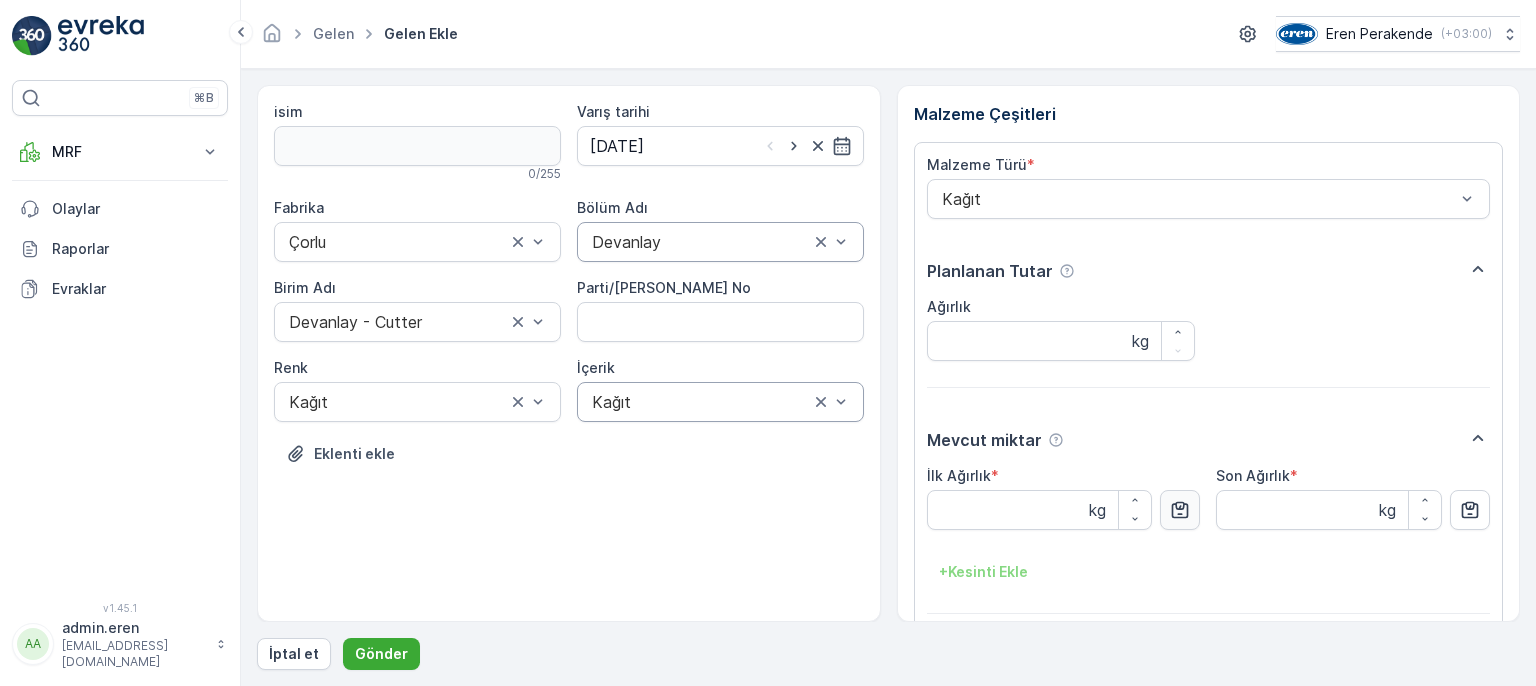 click at bounding box center [1180, 510] 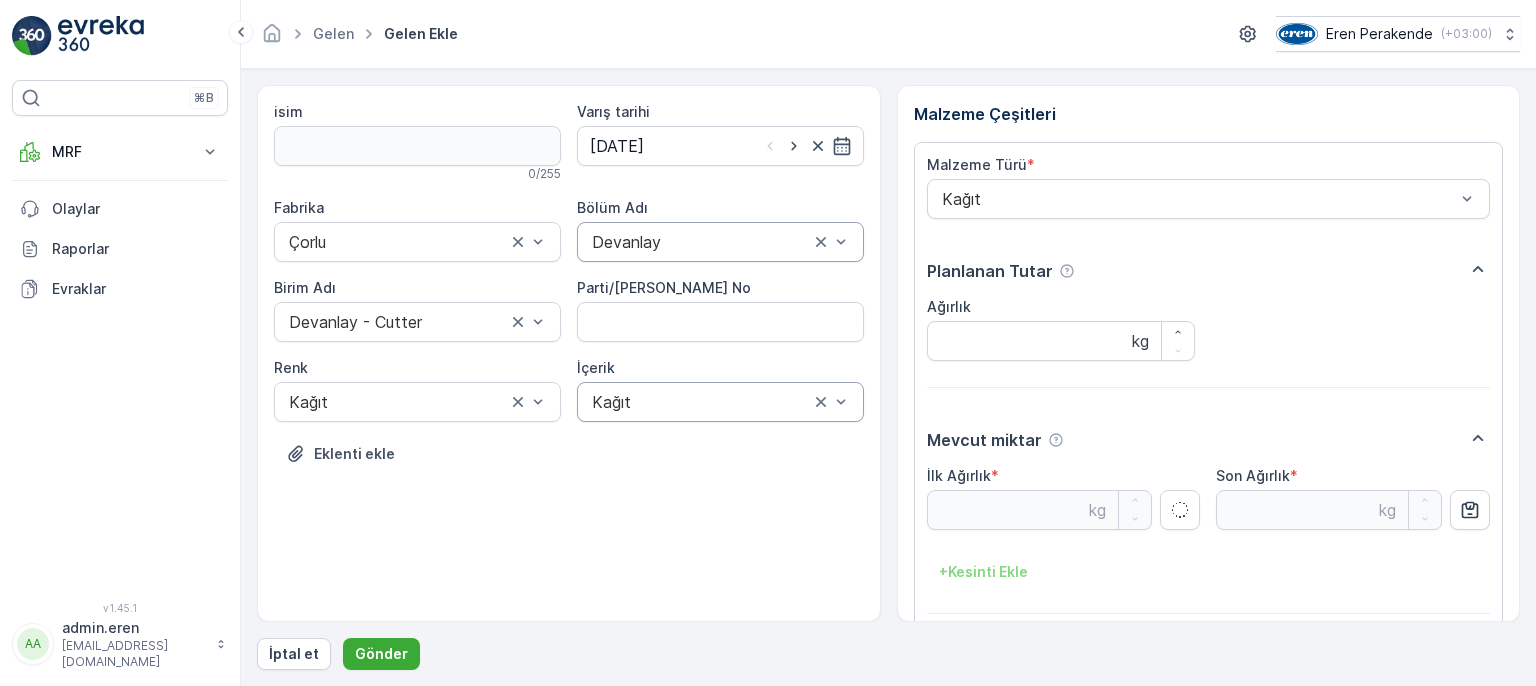 type on "4.2" 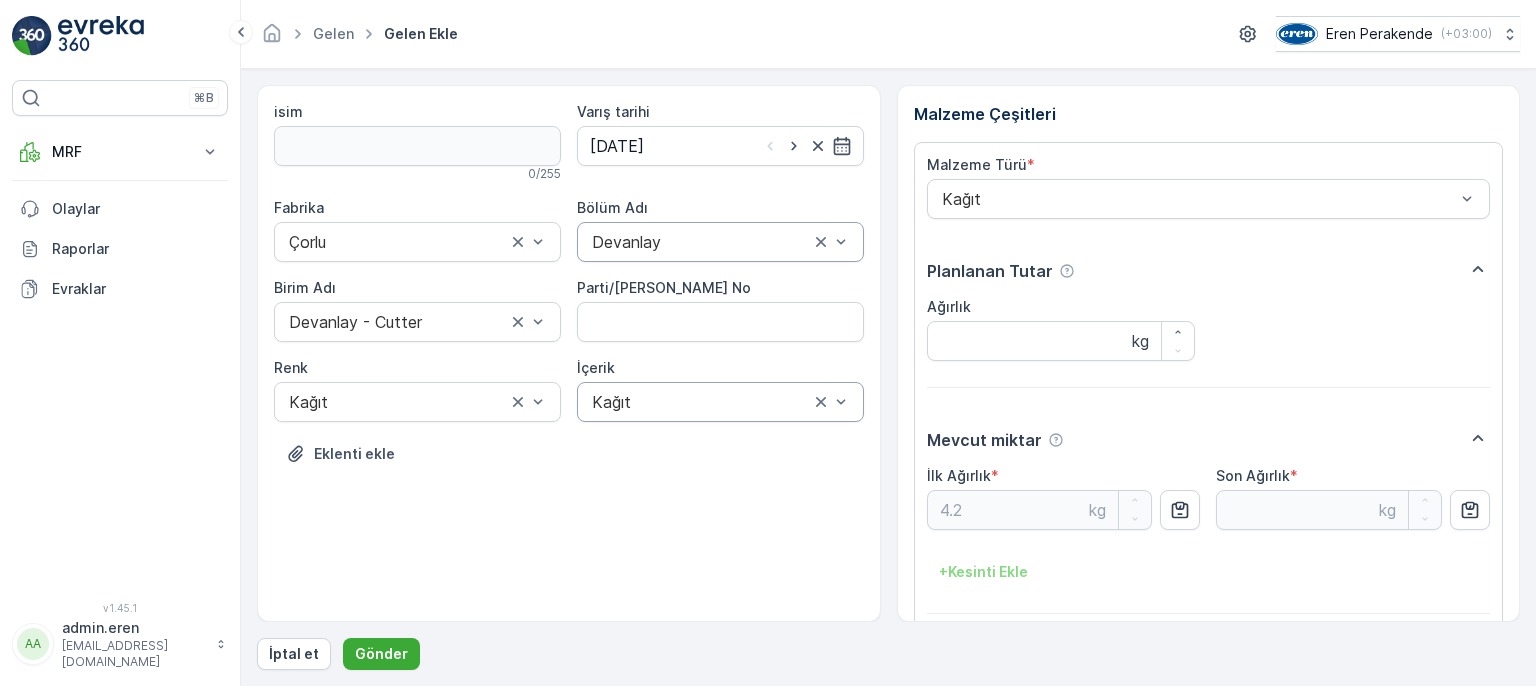 scroll, scrollTop: 84, scrollLeft: 0, axis: vertical 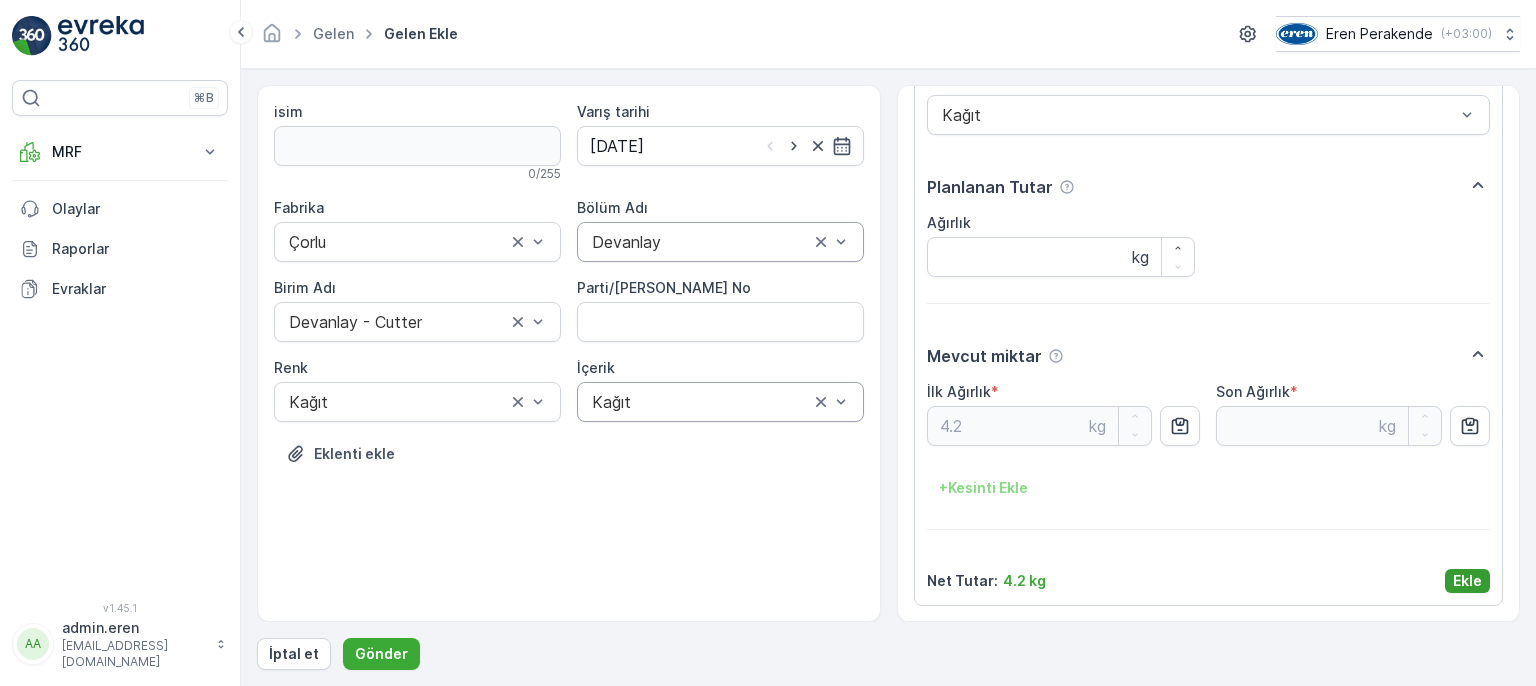 click on "Ekle" at bounding box center [1467, 581] 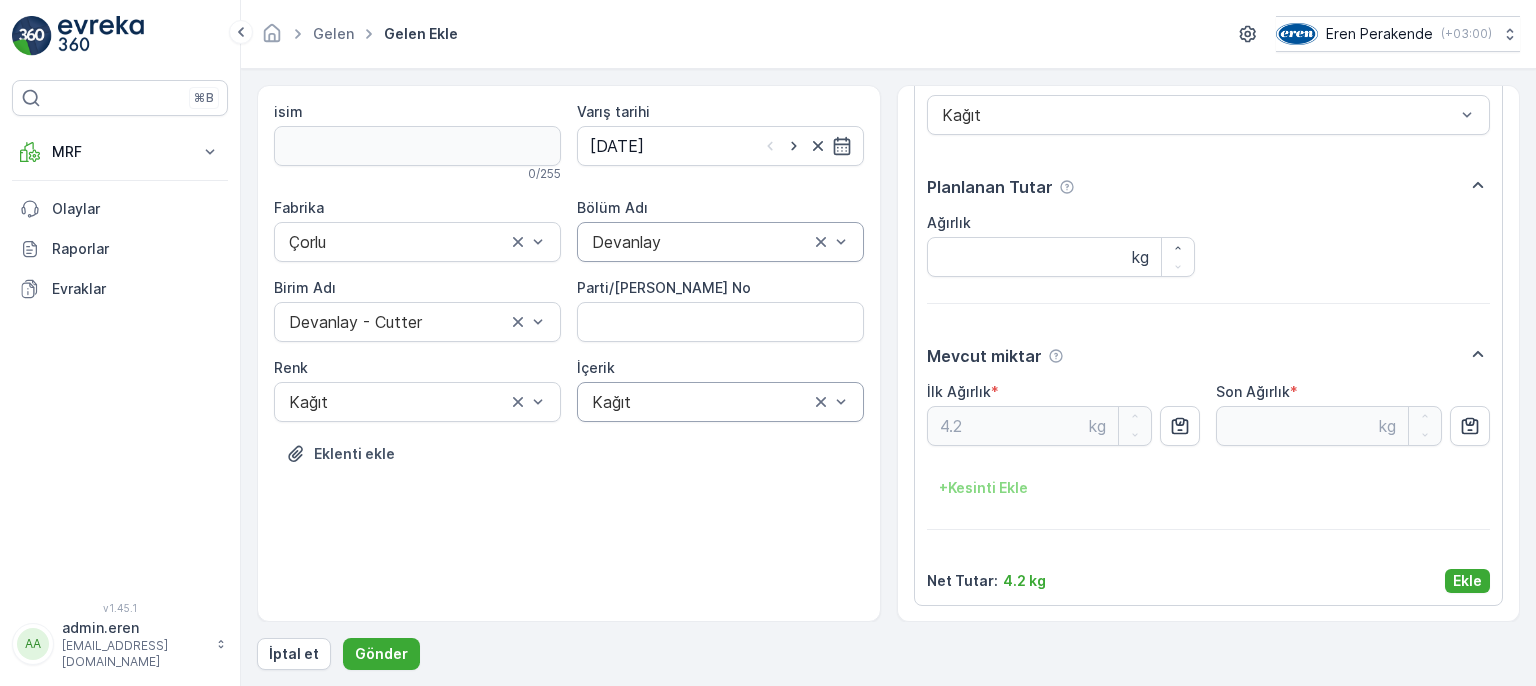scroll, scrollTop: 0, scrollLeft: 0, axis: both 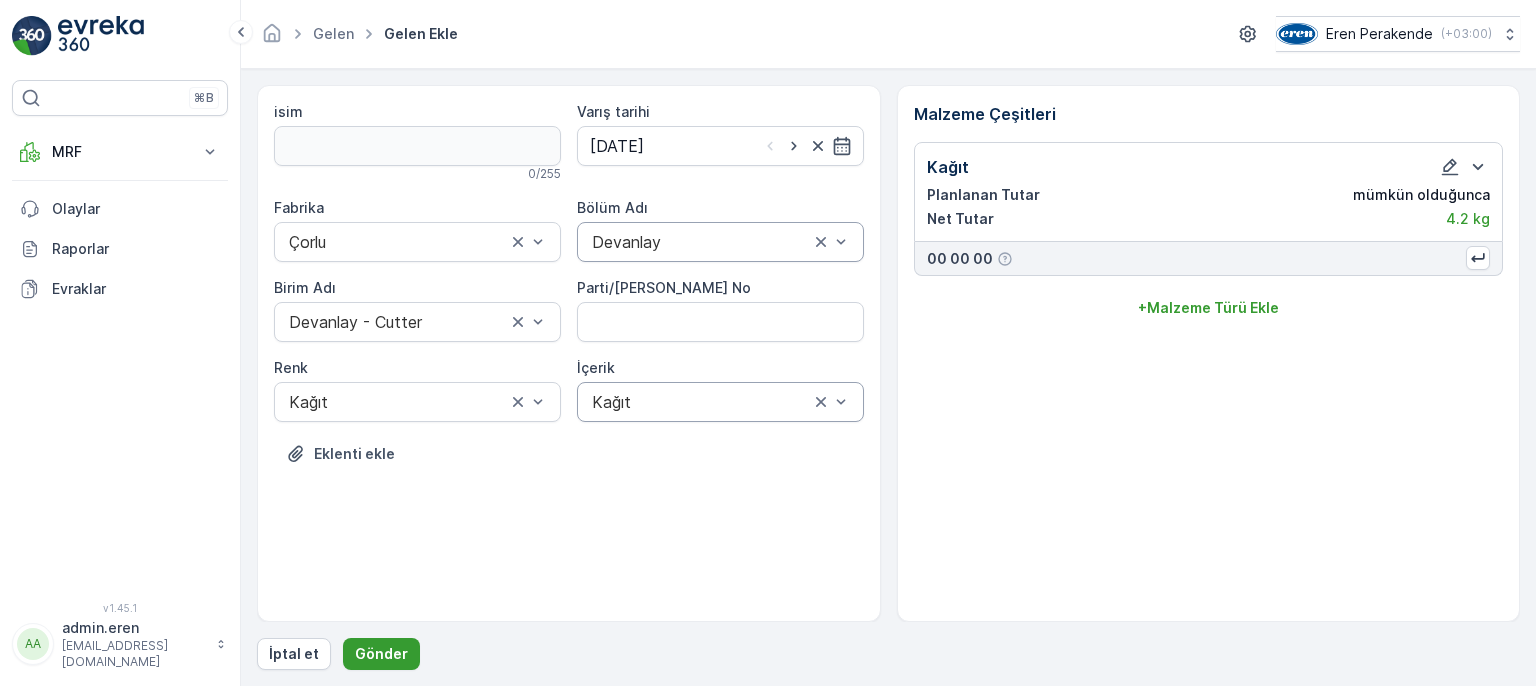 click on "Gönder" at bounding box center [381, 654] 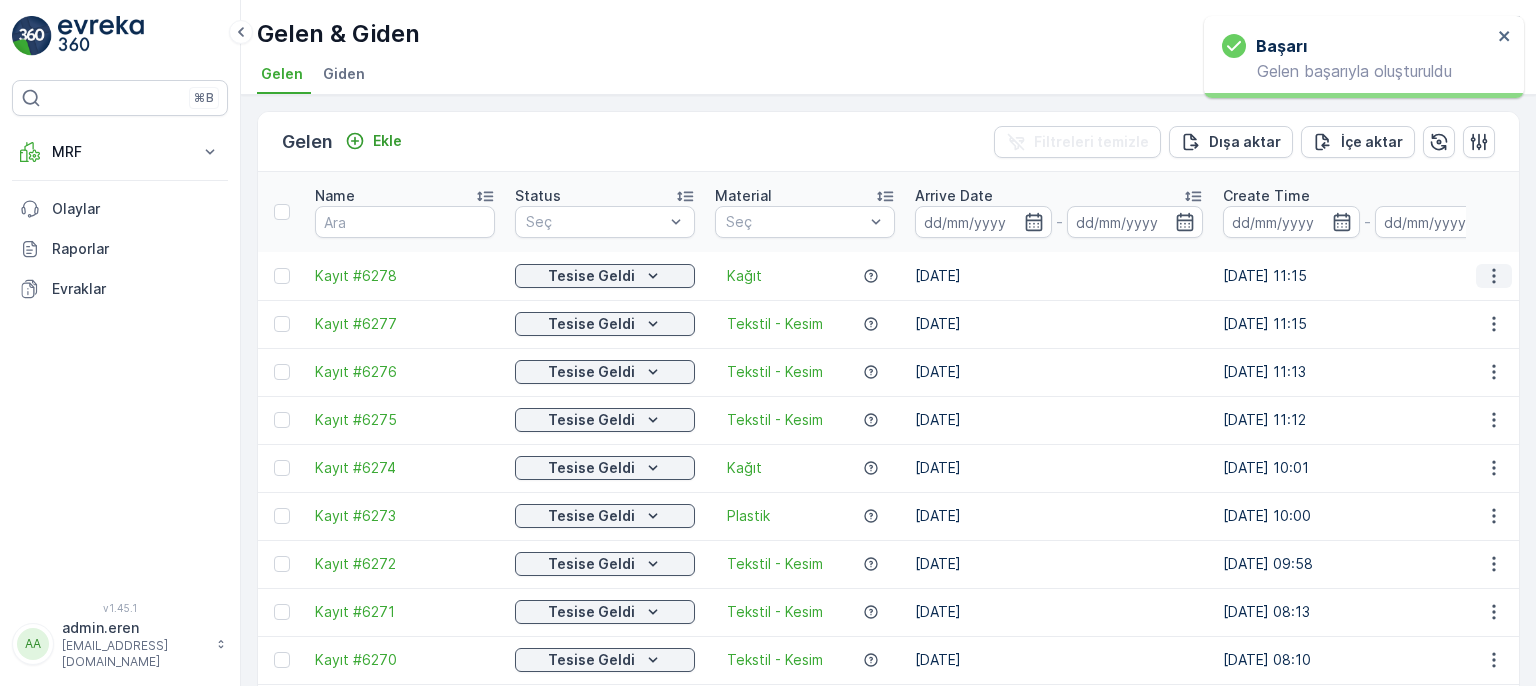 click 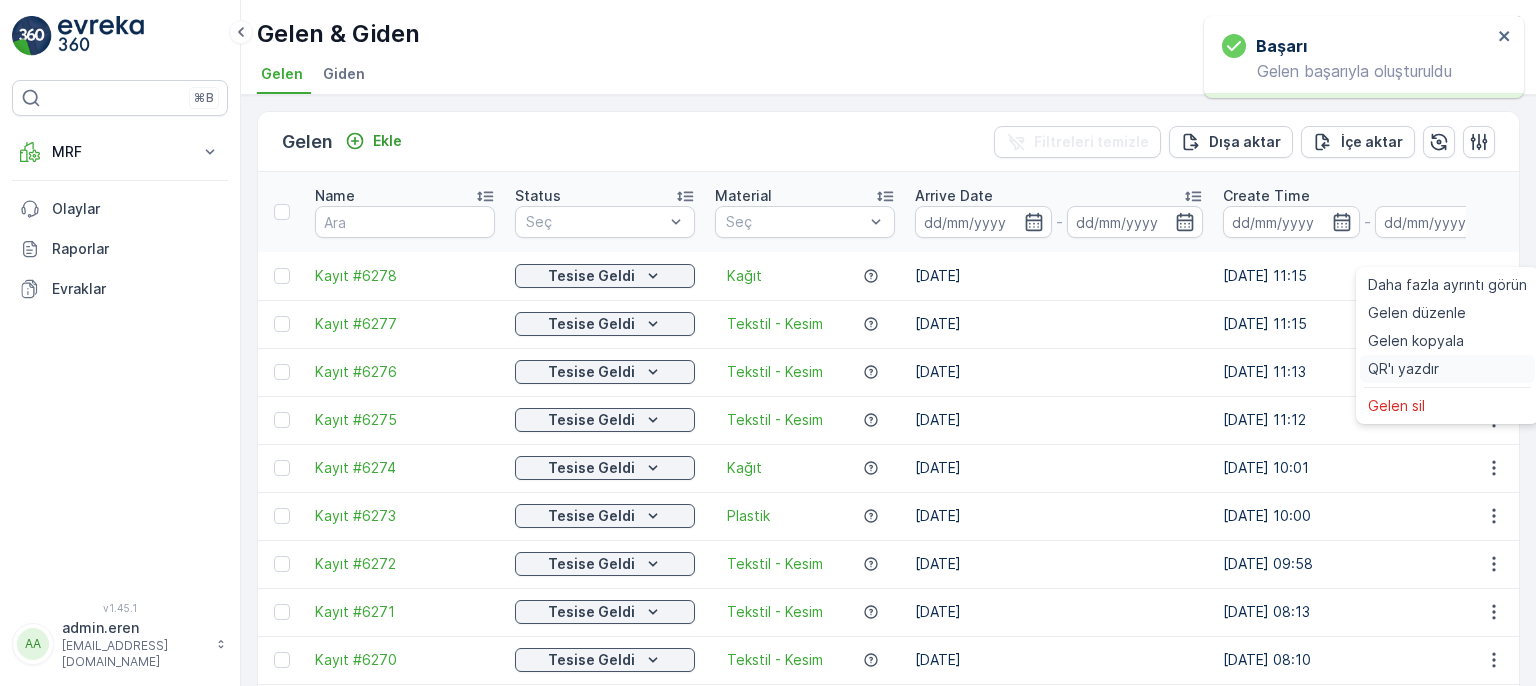 click on "QR'ı yazdır" at bounding box center (1447, 369) 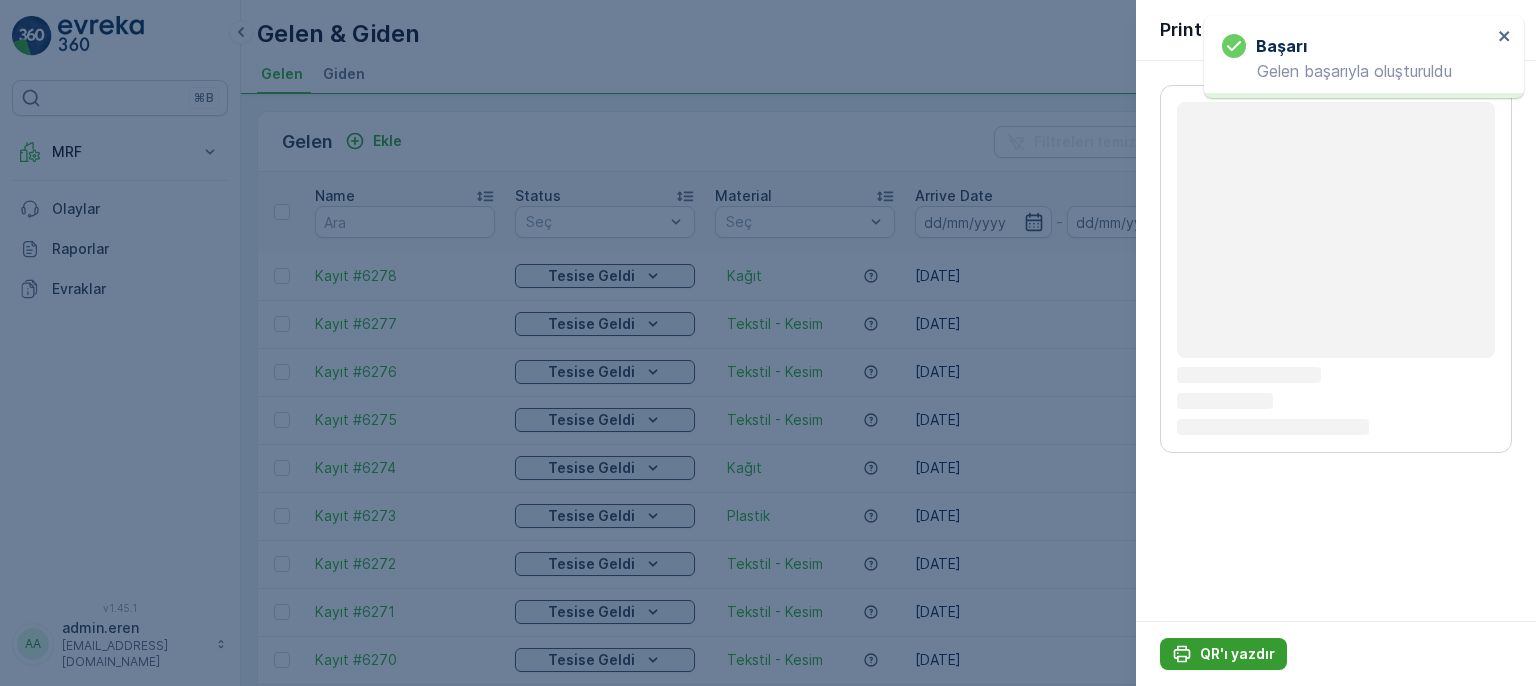 click on "QR'ı yazdır" at bounding box center (1237, 654) 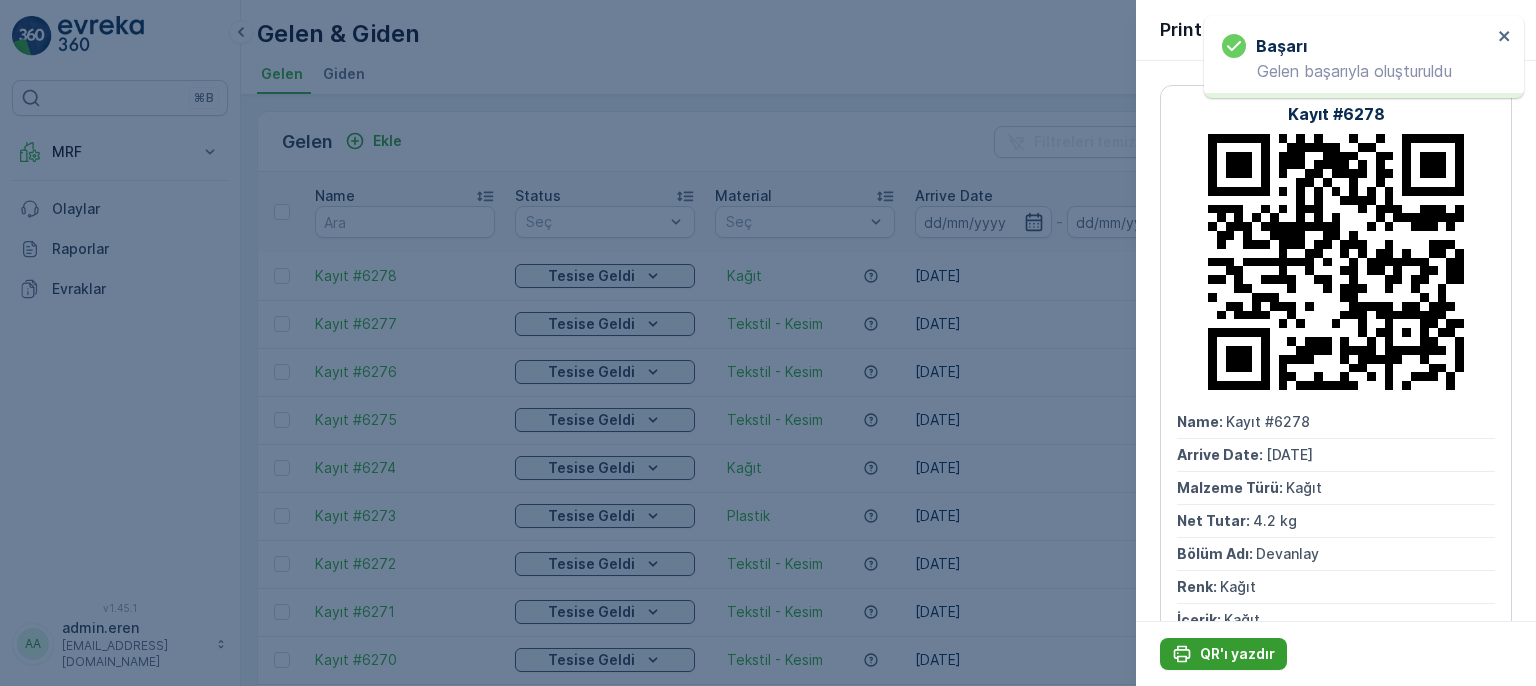 click on "QR'ı yazdır" at bounding box center (1237, 654) 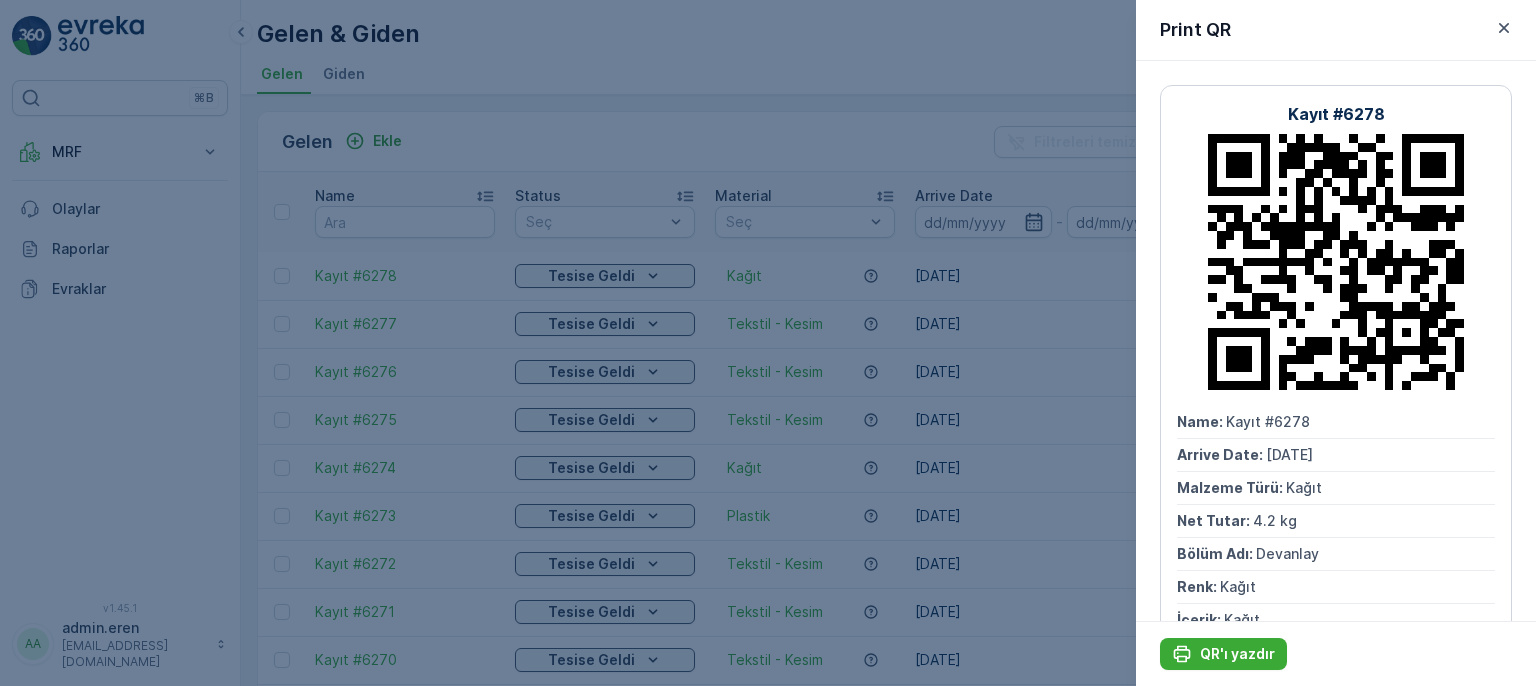 click at bounding box center [768, 343] 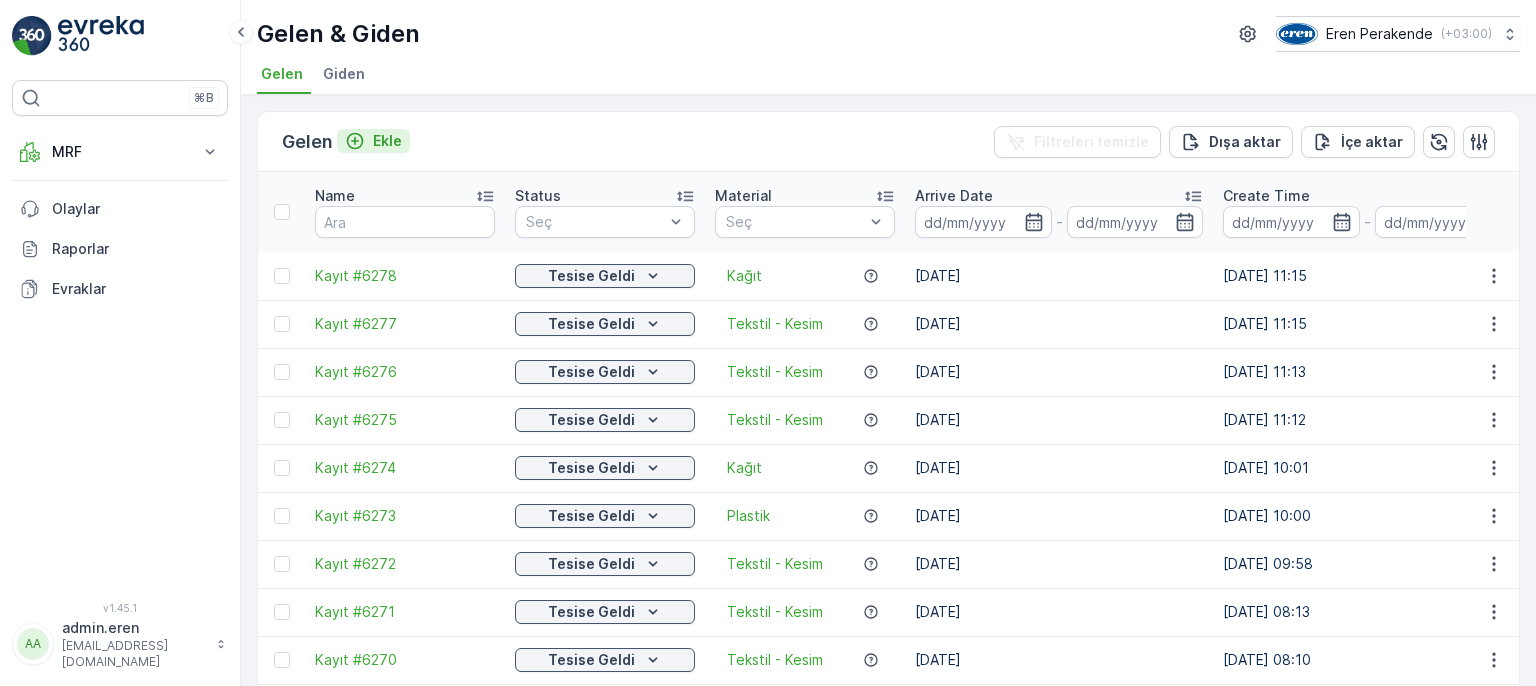 click on "Ekle" at bounding box center (387, 141) 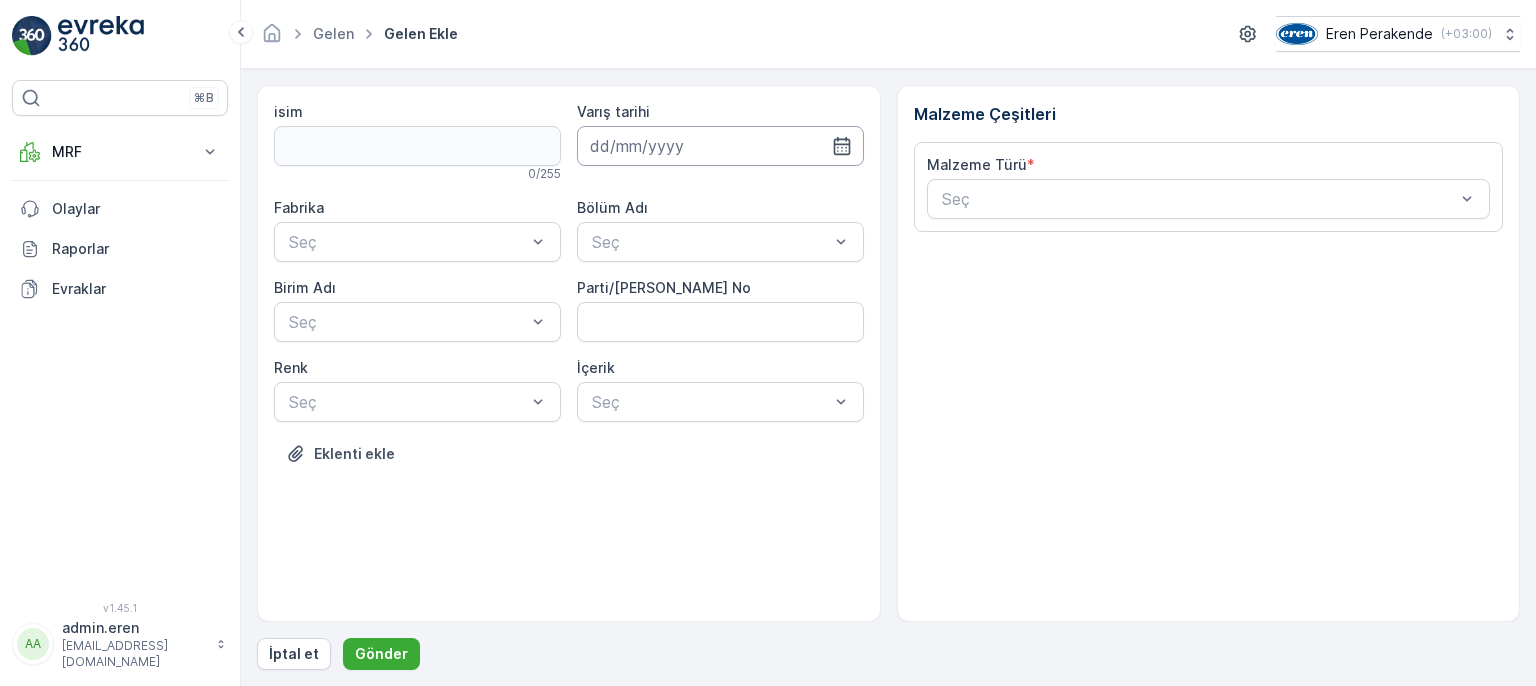 click at bounding box center (720, 146) 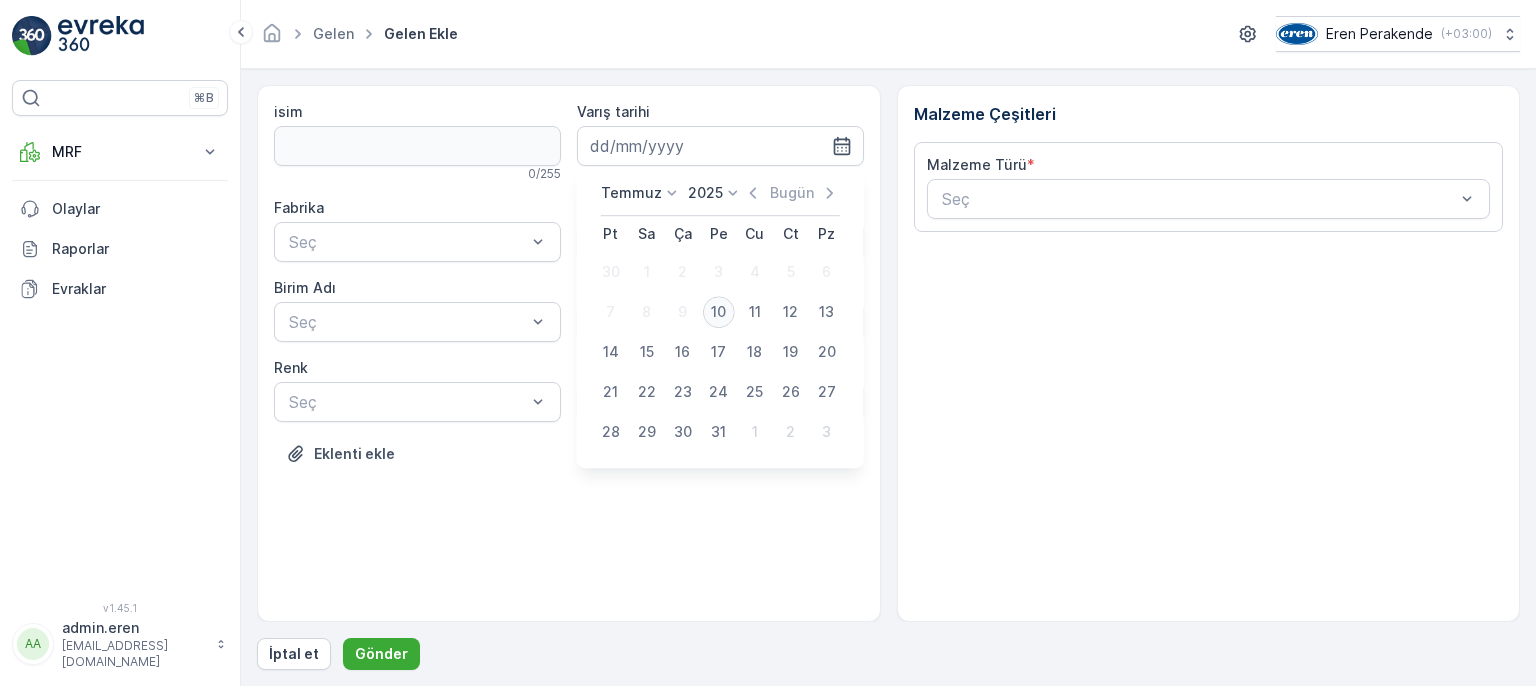 click on "10" at bounding box center [719, 312] 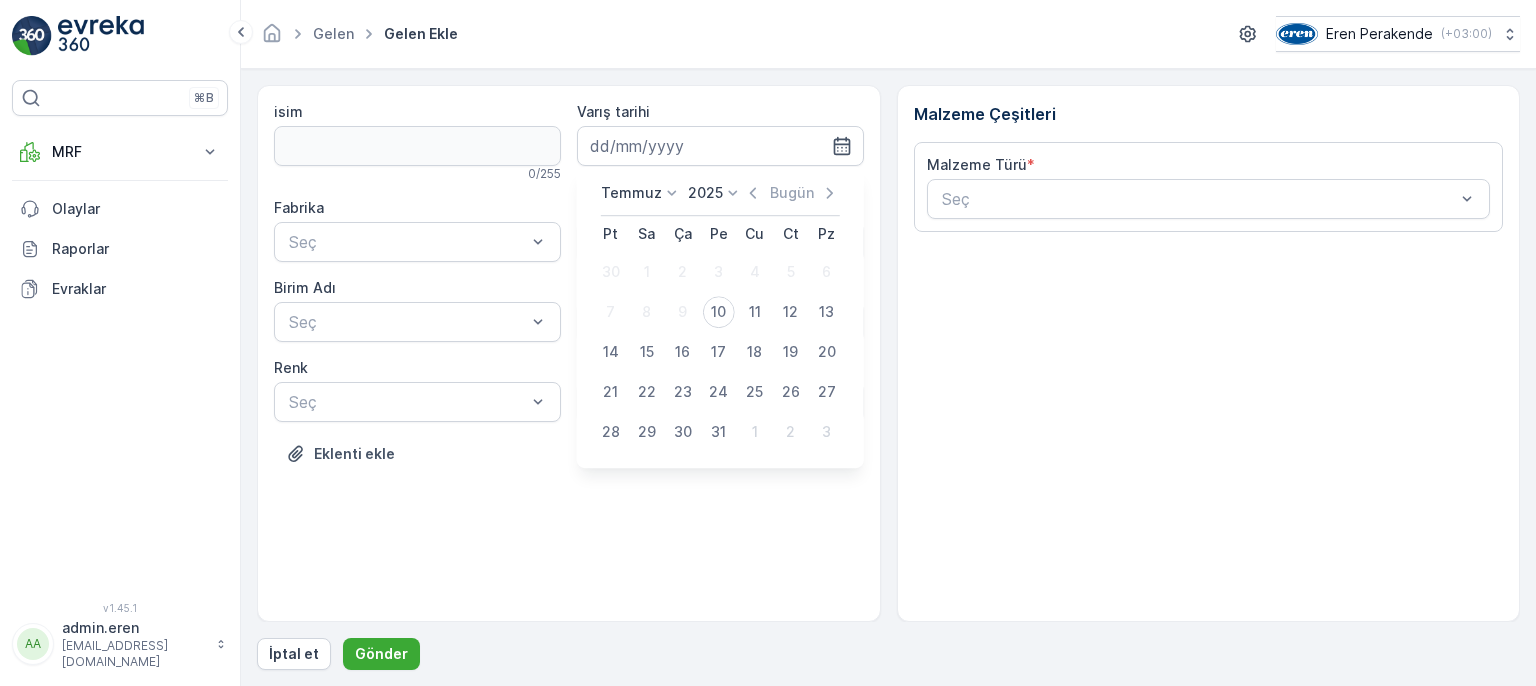 type on "[DATE]" 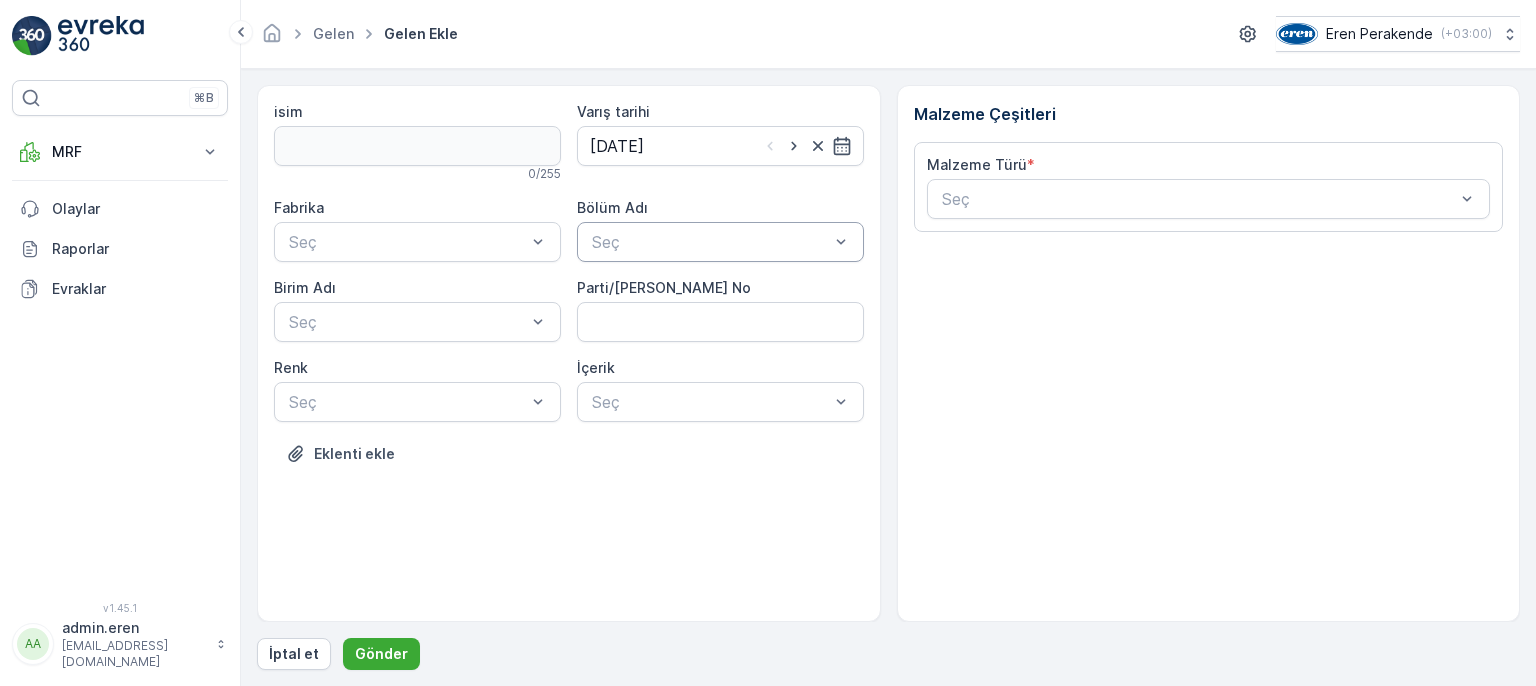 click at bounding box center (710, 242) 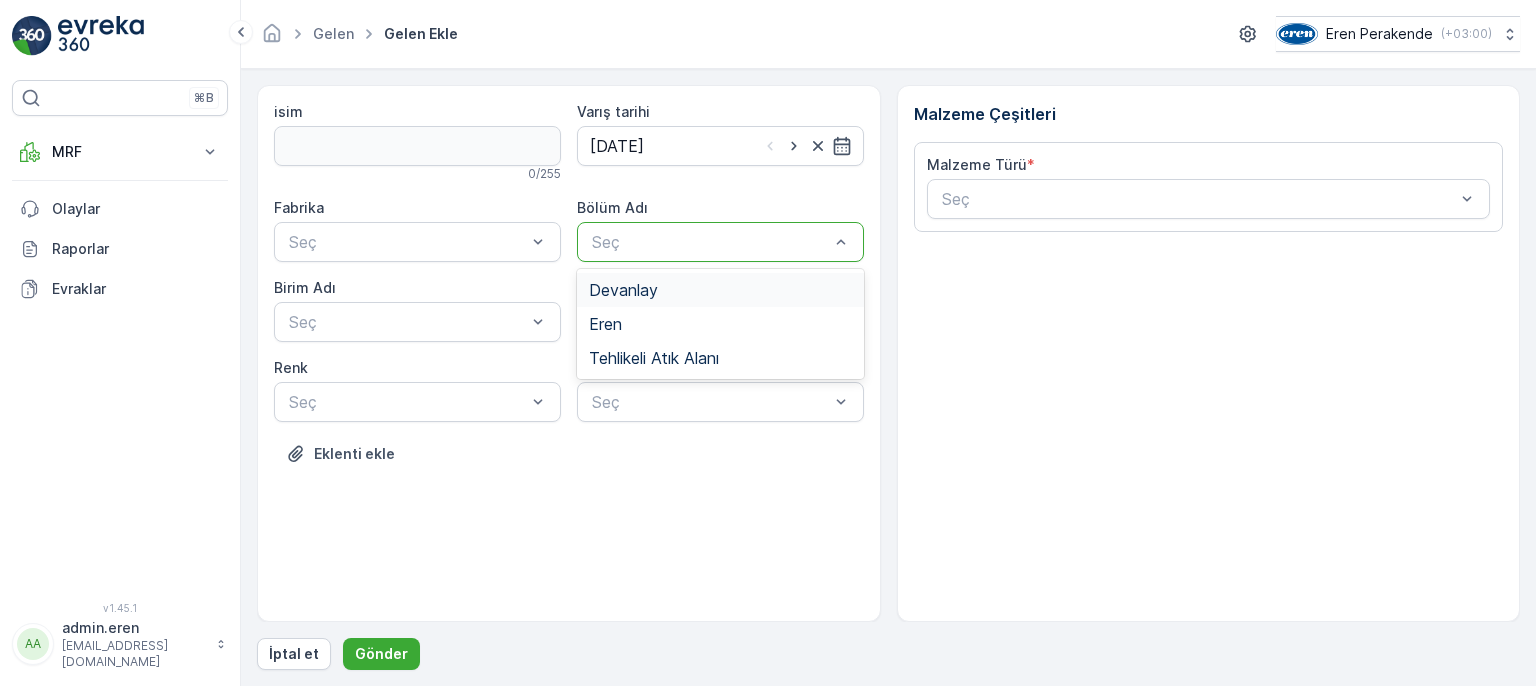 click on "Devanlay" at bounding box center (720, 290) 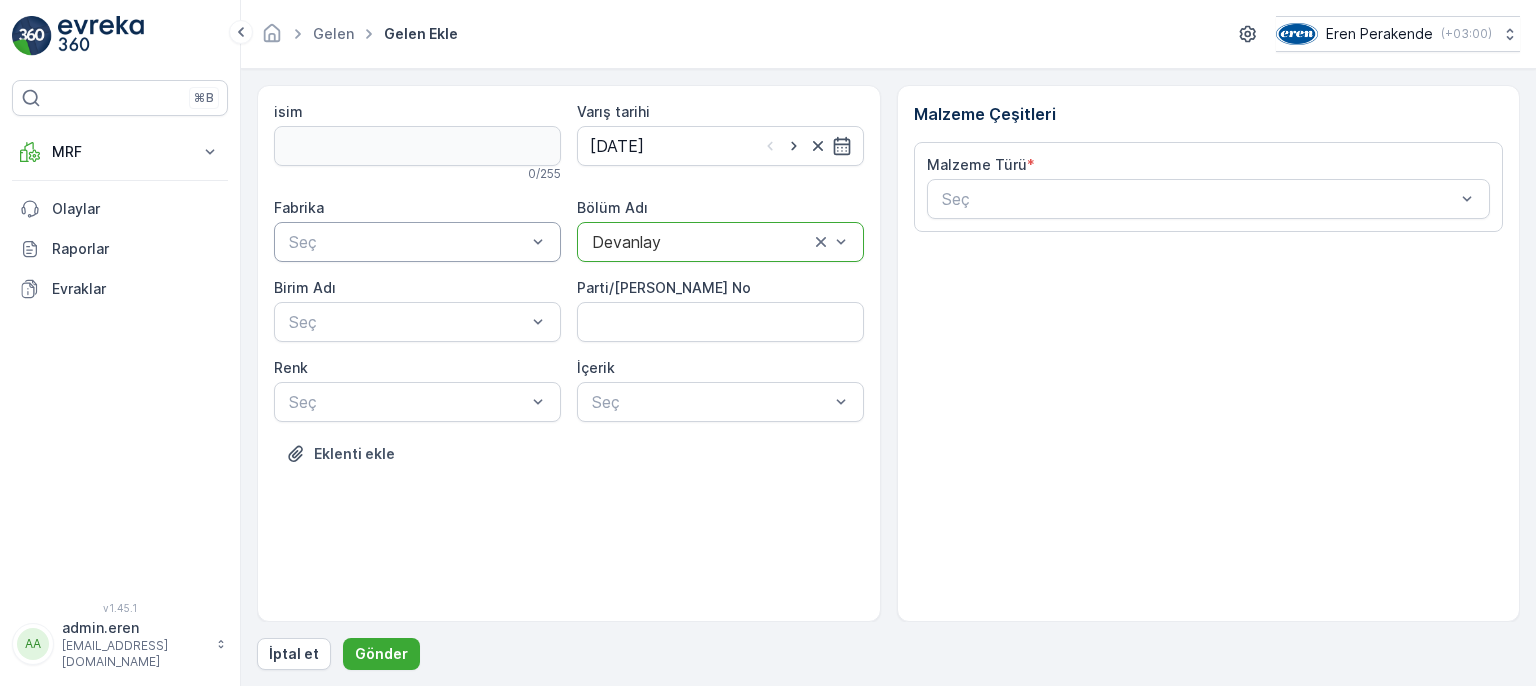 drag, startPoint x: 476, startPoint y: 238, endPoint x: 471, endPoint y: 257, distance: 19.646883 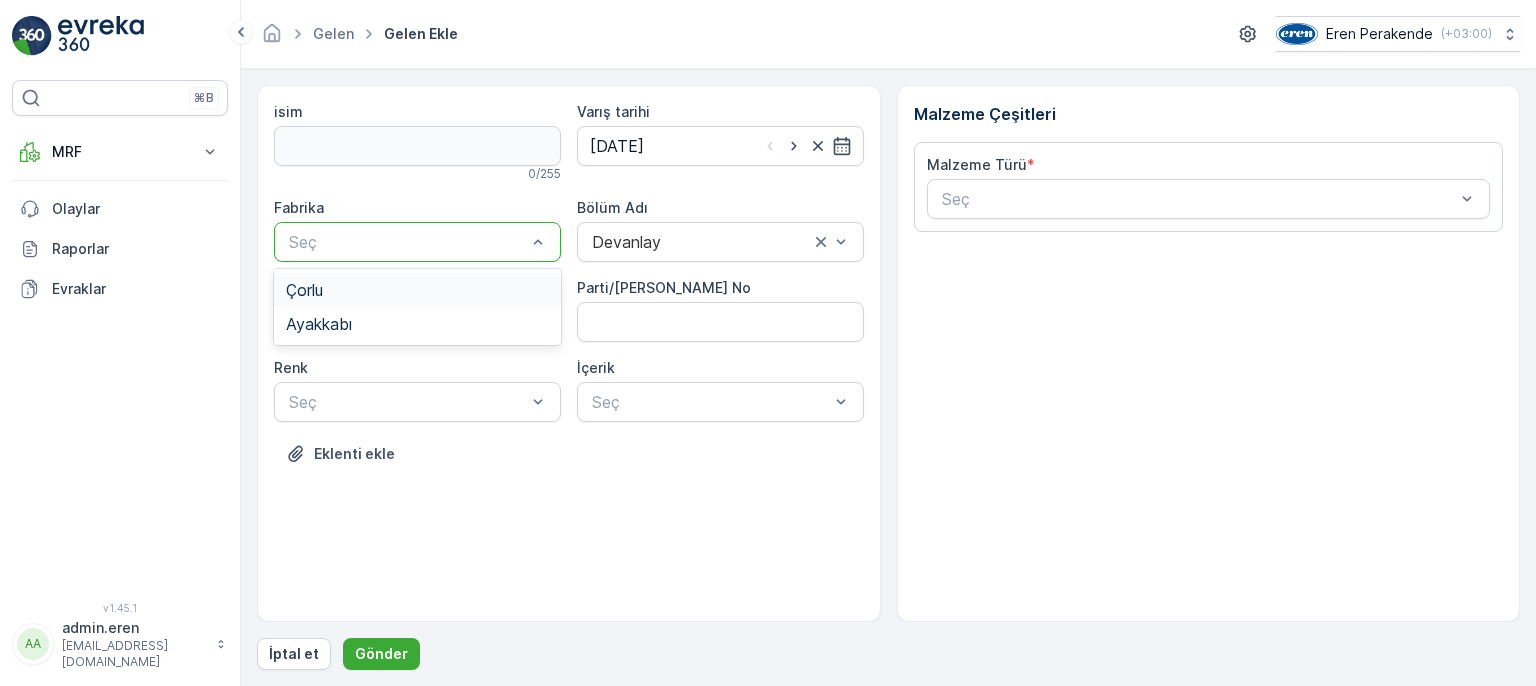 click on "Çorlu" at bounding box center (417, 290) 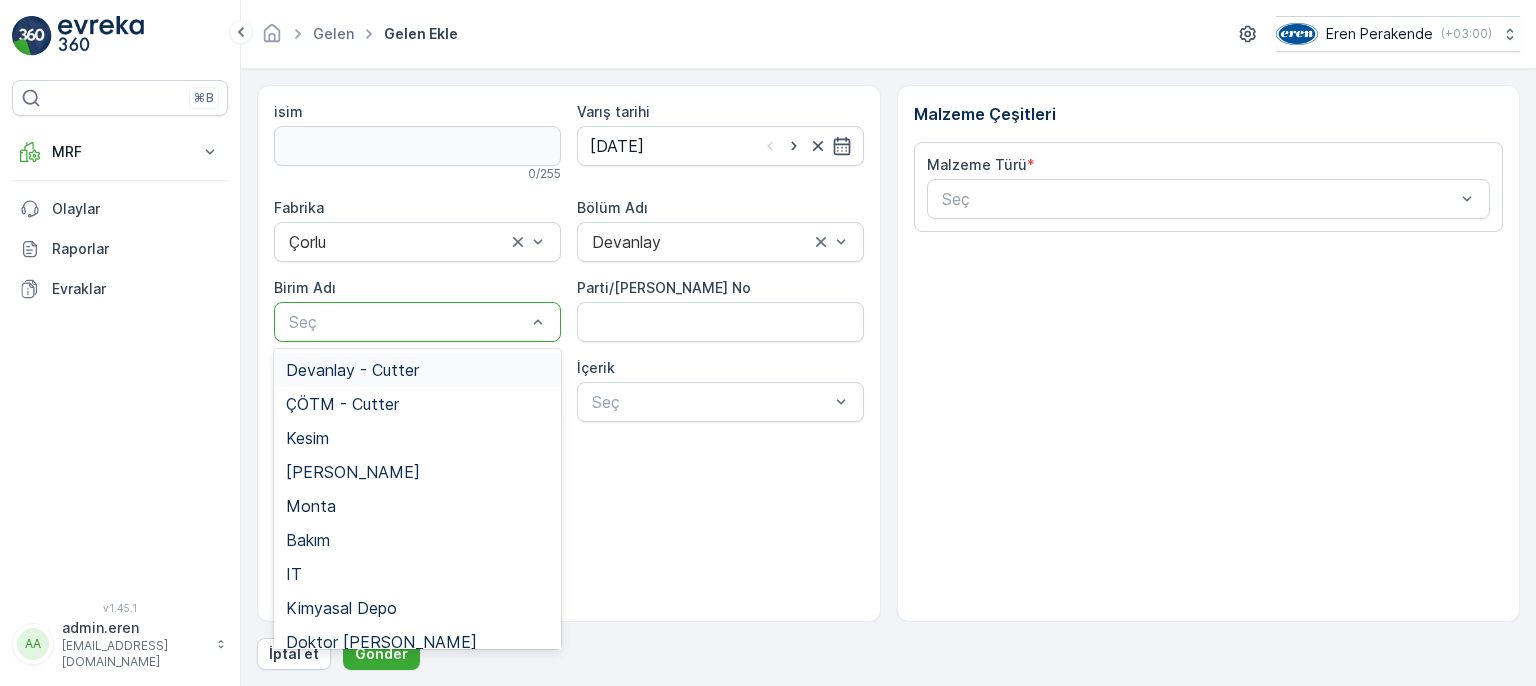 click at bounding box center [407, 322] 